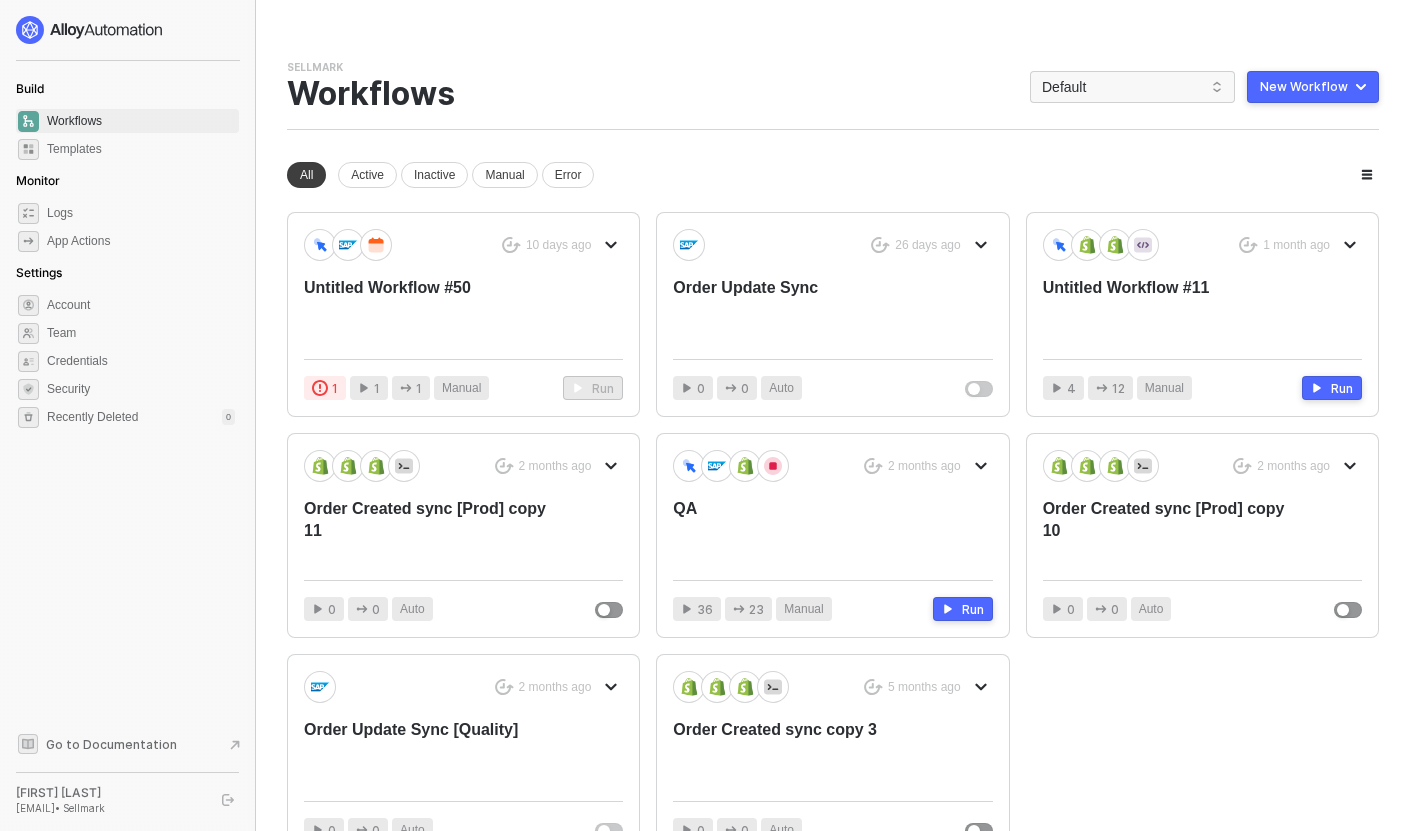 scroll, scrollTop: 0, scrollLeft: 0, axis: both 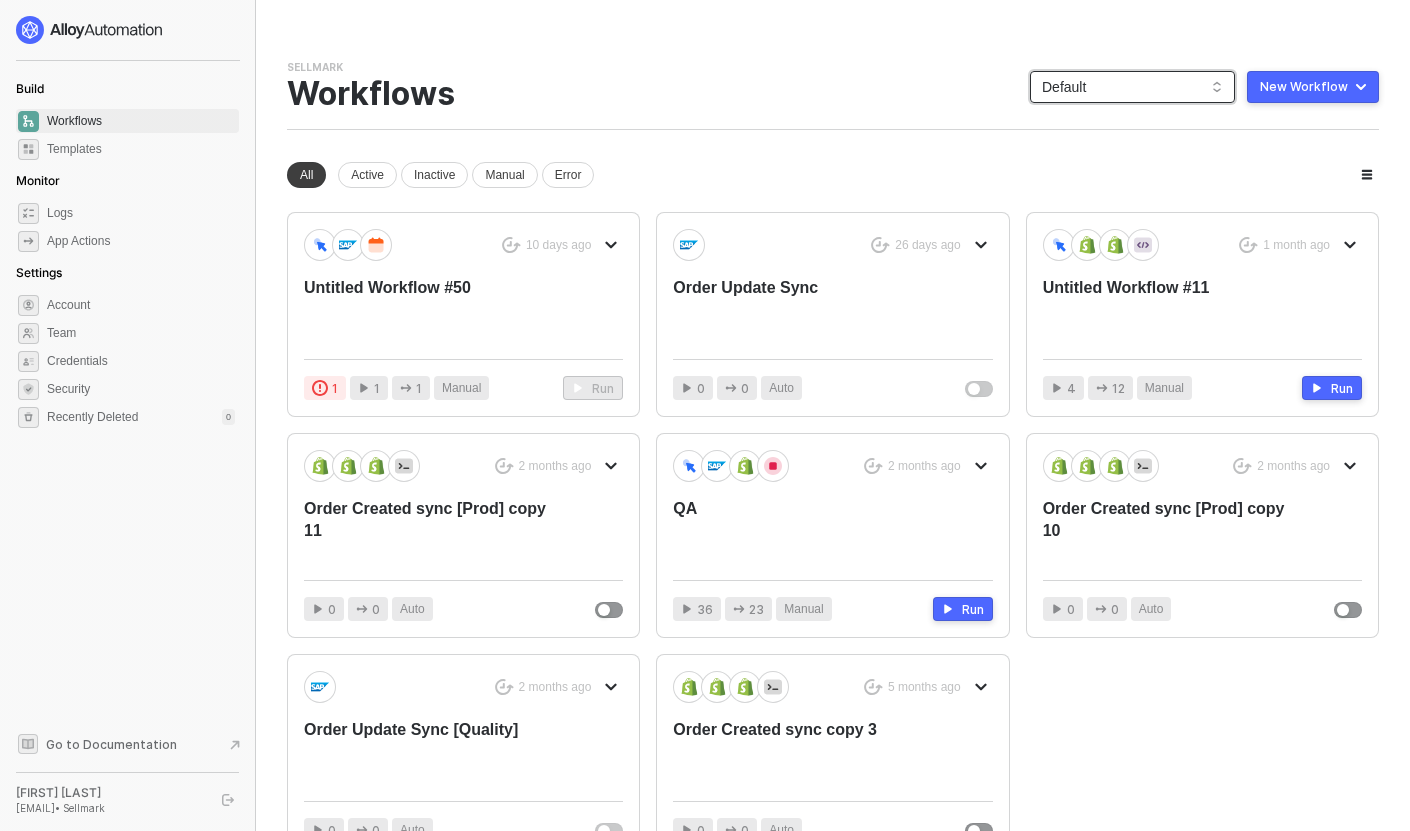 click on "Default" at bounding box center (1132, 87) 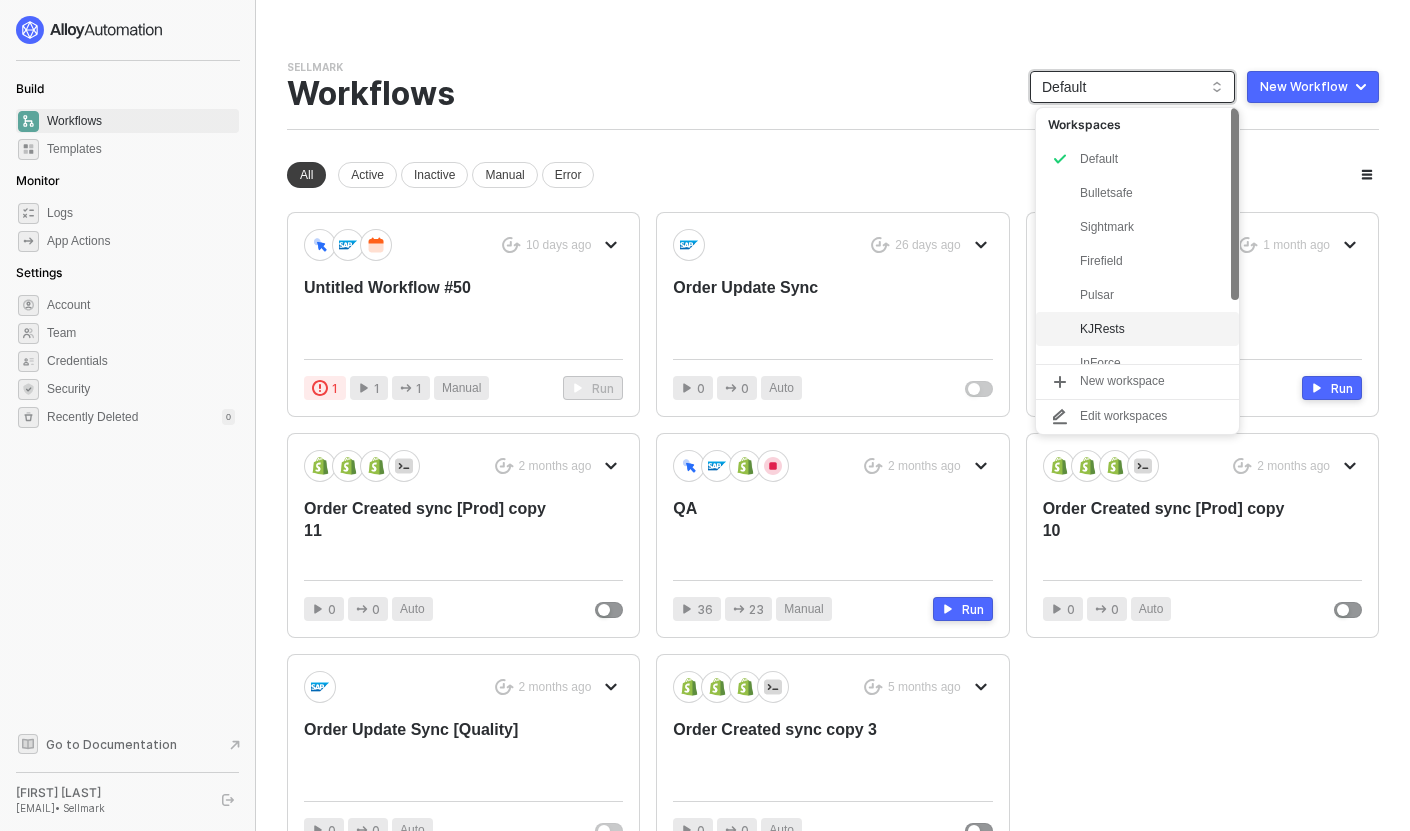 click on "KJRests" at bounding box center (1153, 329) 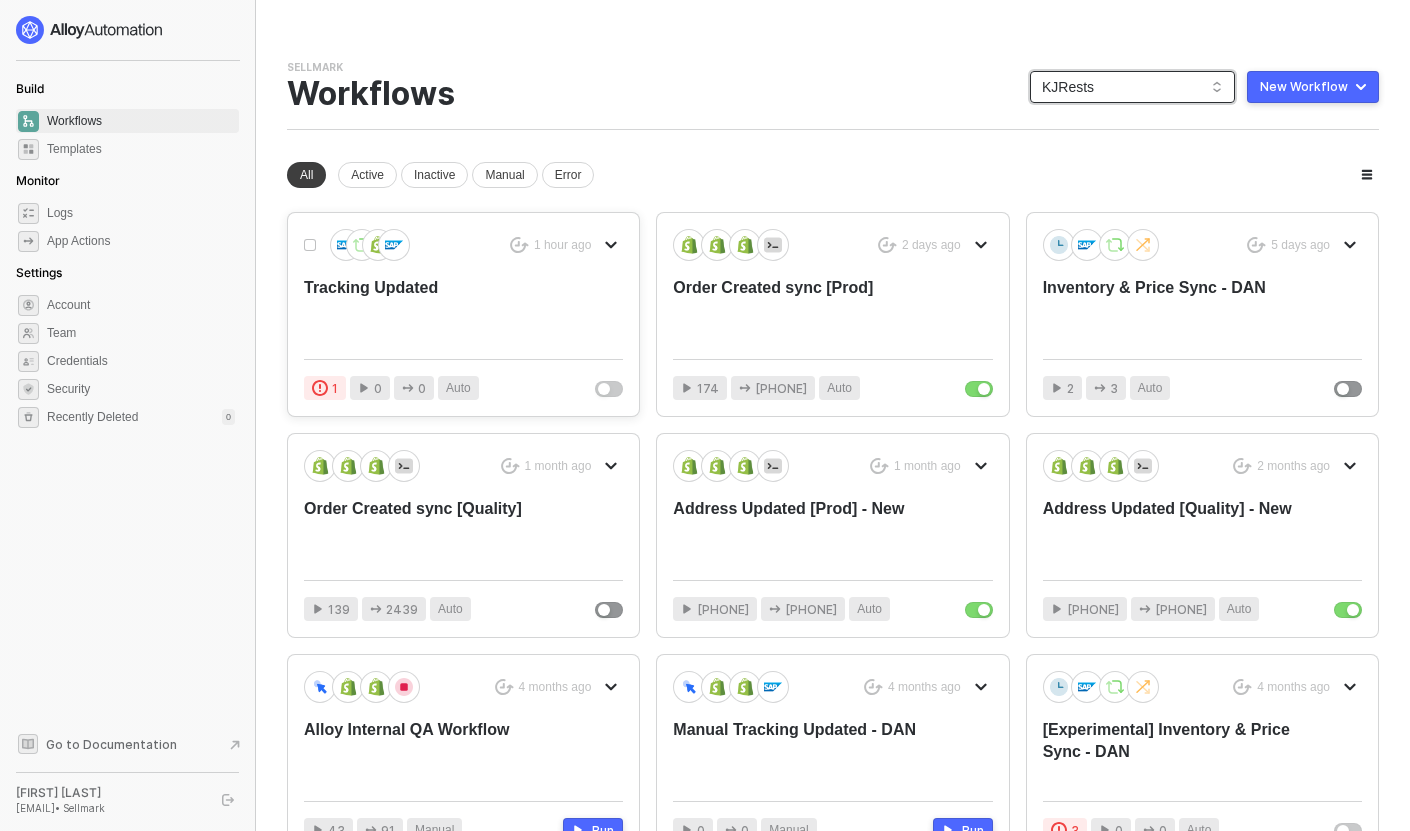 click on "Tracking Updated" at bounding box center [431, 310] 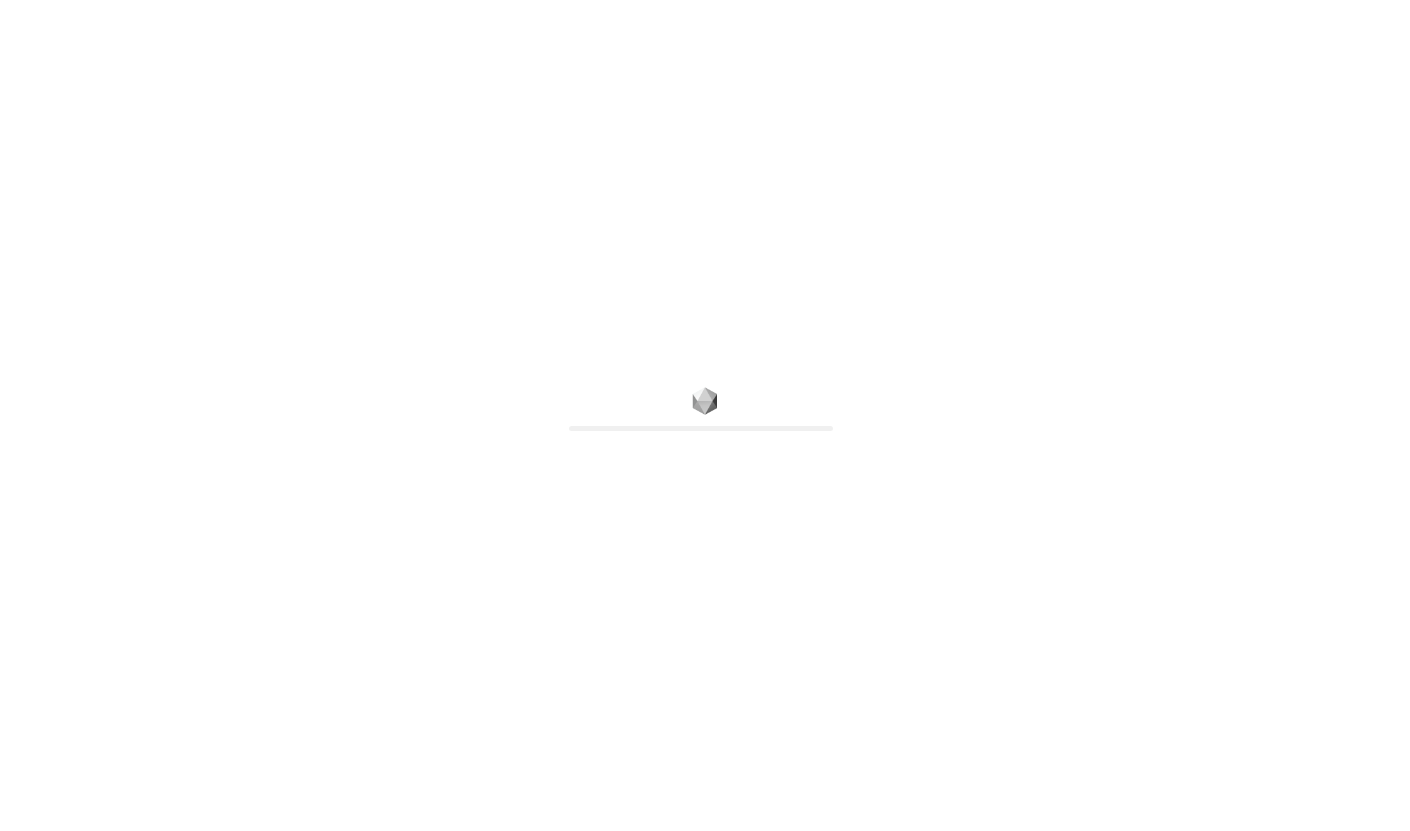 scroll, scrollTop: 0, scrollLeft: 0, axis: both 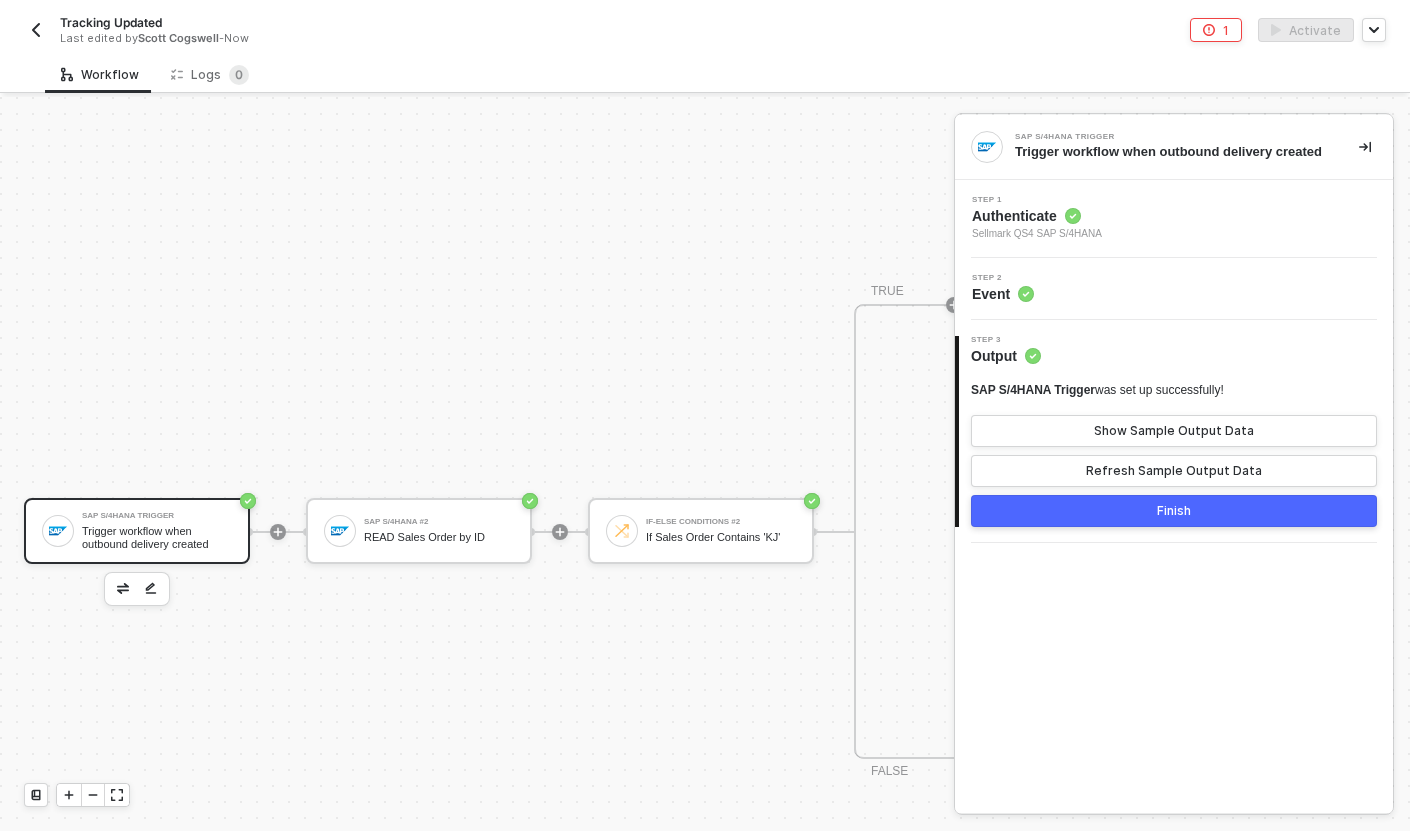 click on "Trigger workflow when outbound delivery created" at bounding box center (157, 537) 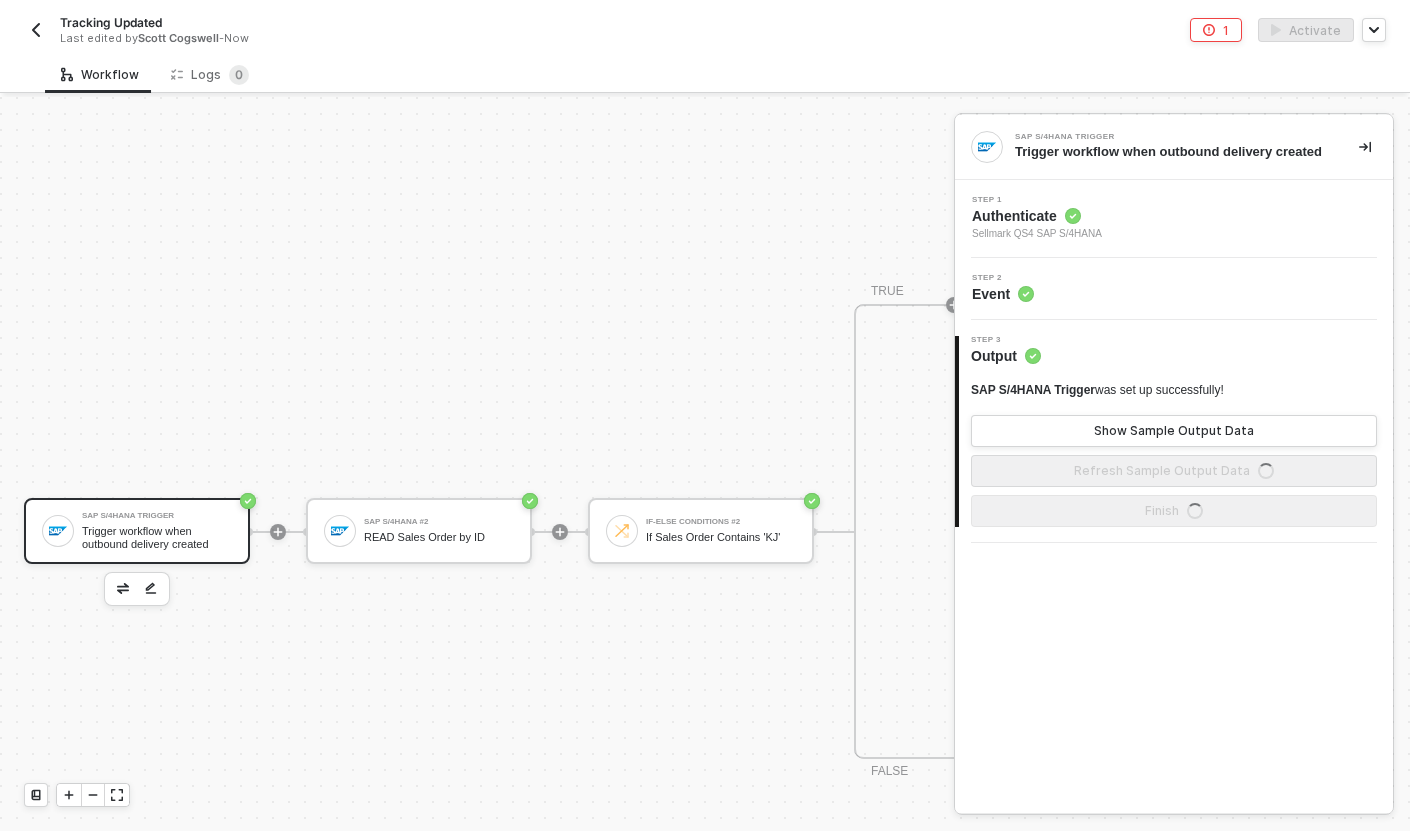 click on "Step 1 Authenticate    Sellmark QS4 SAP S/4HANA" at bounding box center [1176, 219] 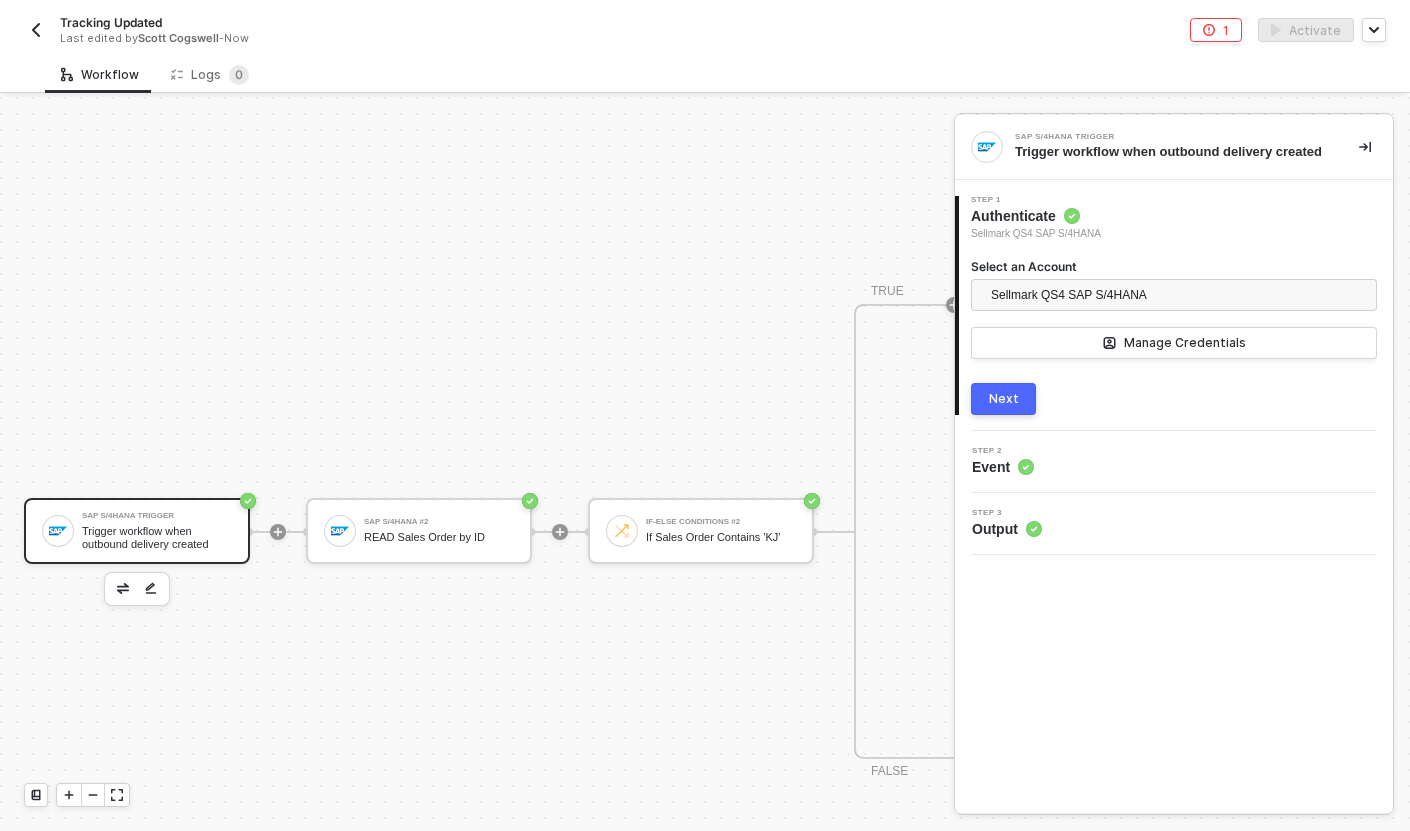 click on "SAP S/4HANA Trigger Trigger workflow when outbound delivery created SAP S/4HANA #2 READ Sales Order by ID If-Else Conditions #2 If Sales Order Contains 'KJ' TRUE SAP S/4HANA #3 READ Tracking Info Shopify #6 READ Fulfillments by Order ID Iterate For Each Shipment in SAP Custom Code Find Material No in Fulfillment Order Line Items If-Else Conditions If Material No in Fulfillment Order Line Items TRUE Shopify #5 UPDATE Fulfillment Tracking Number Stop Workflow Stop Workflow FALSE FALSE Stop Workflow #2 Stop Workflow" at bounding box center (1780, 531) 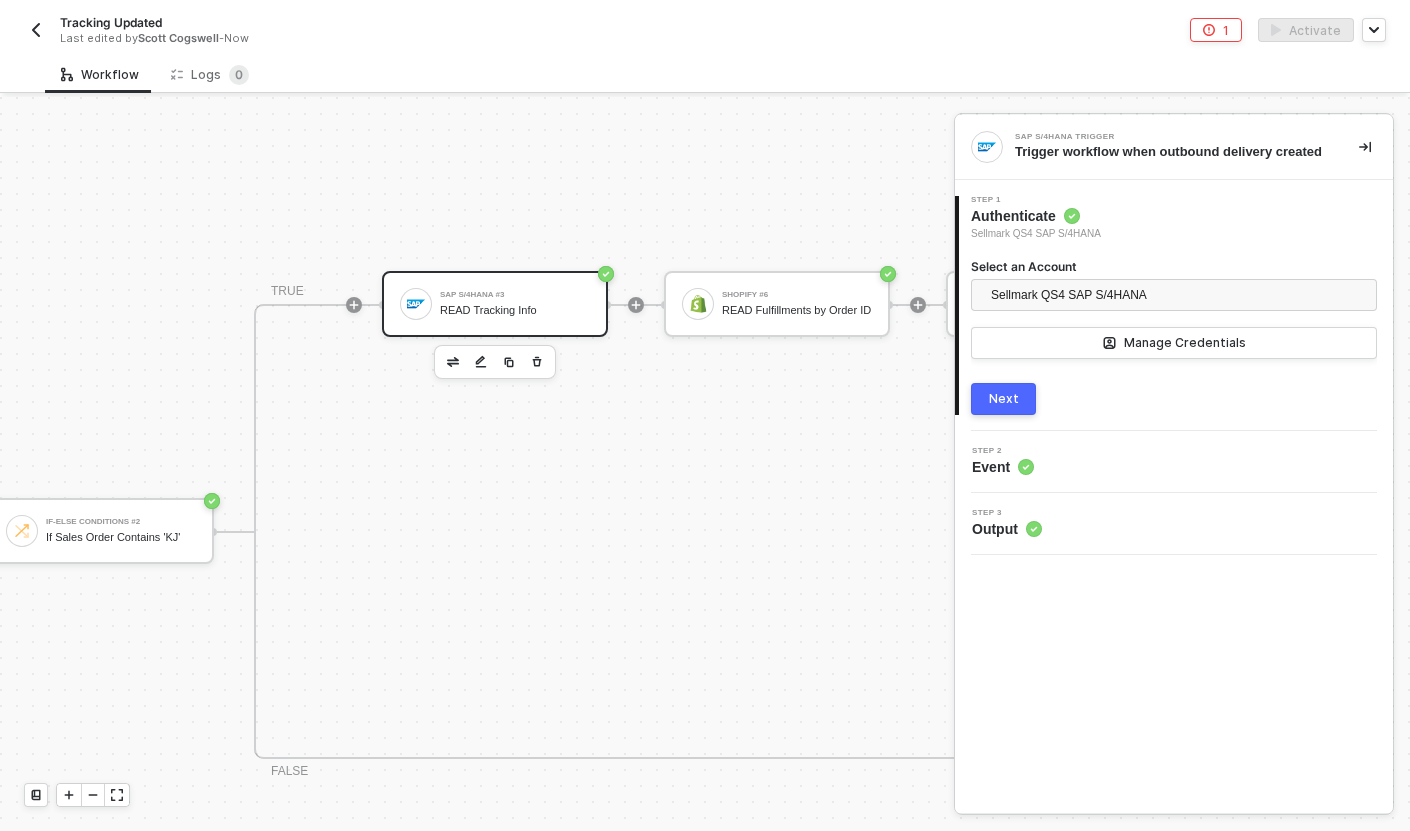 scroll, scrollTop: 731, scrollLeft: 622, axis: both 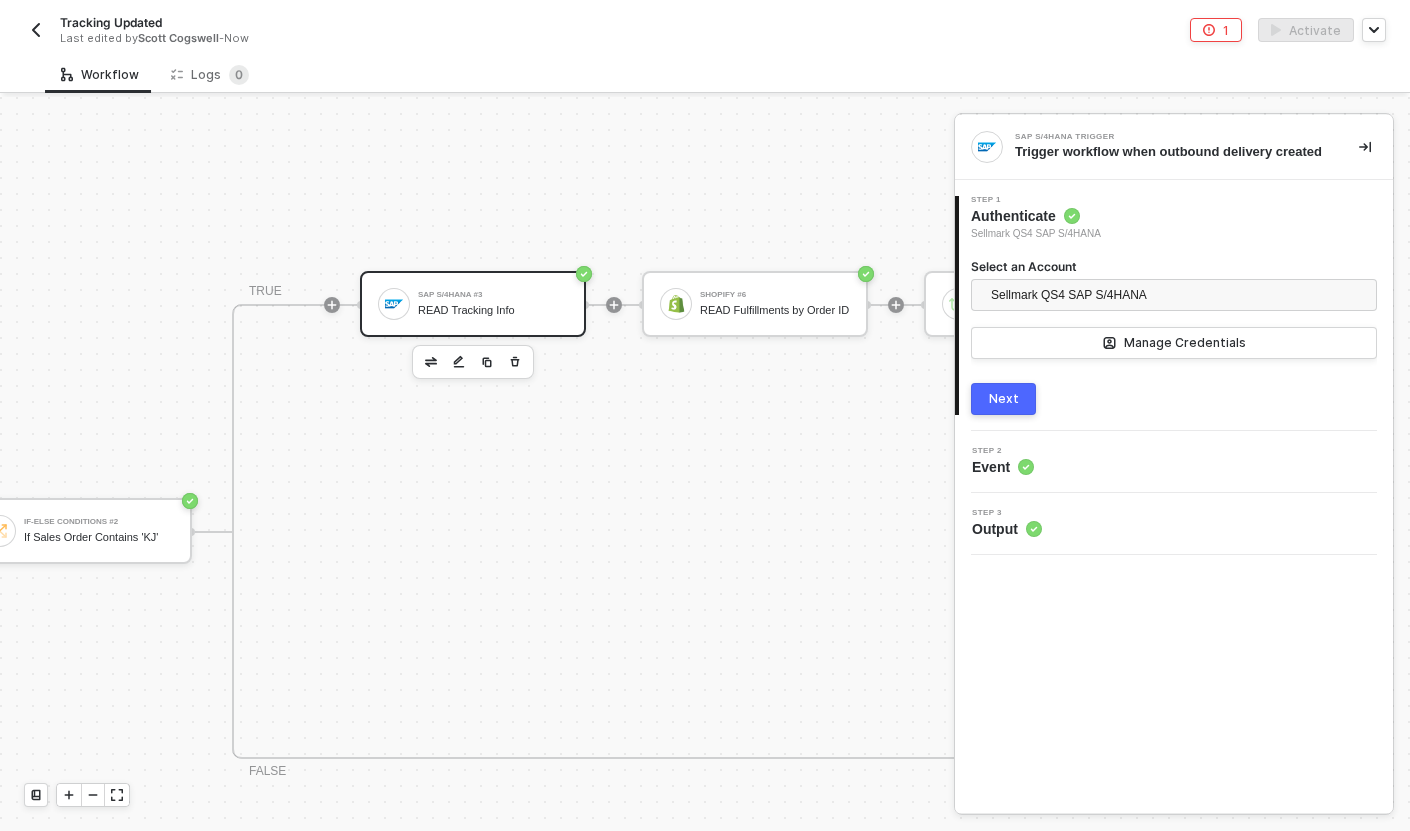 click on "SAP S/4HANA #3 READ Tracking Info" at bounding box center (493, 304) 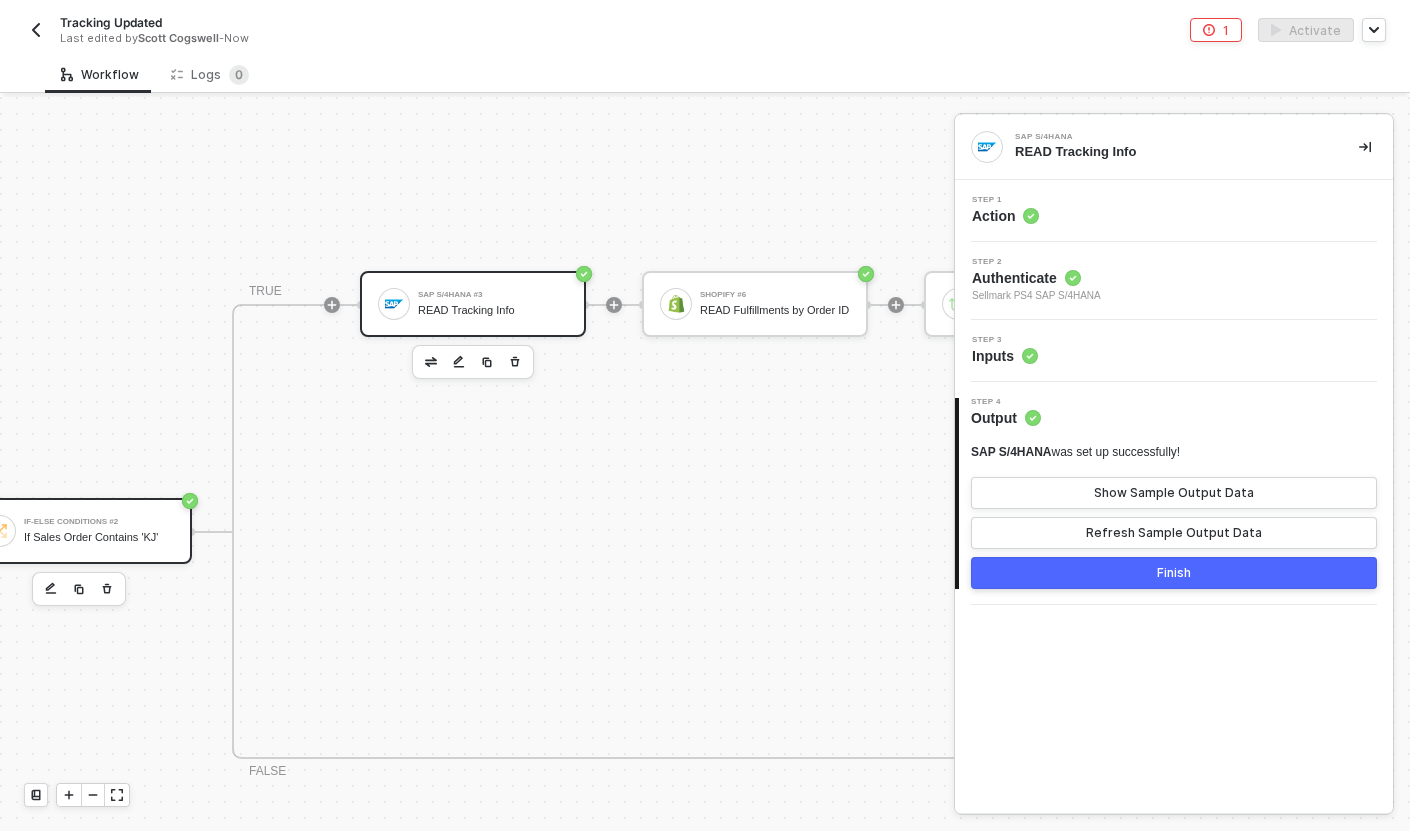 scroll, scrollTop: 731, scrollLeft: 0, axis: vertical 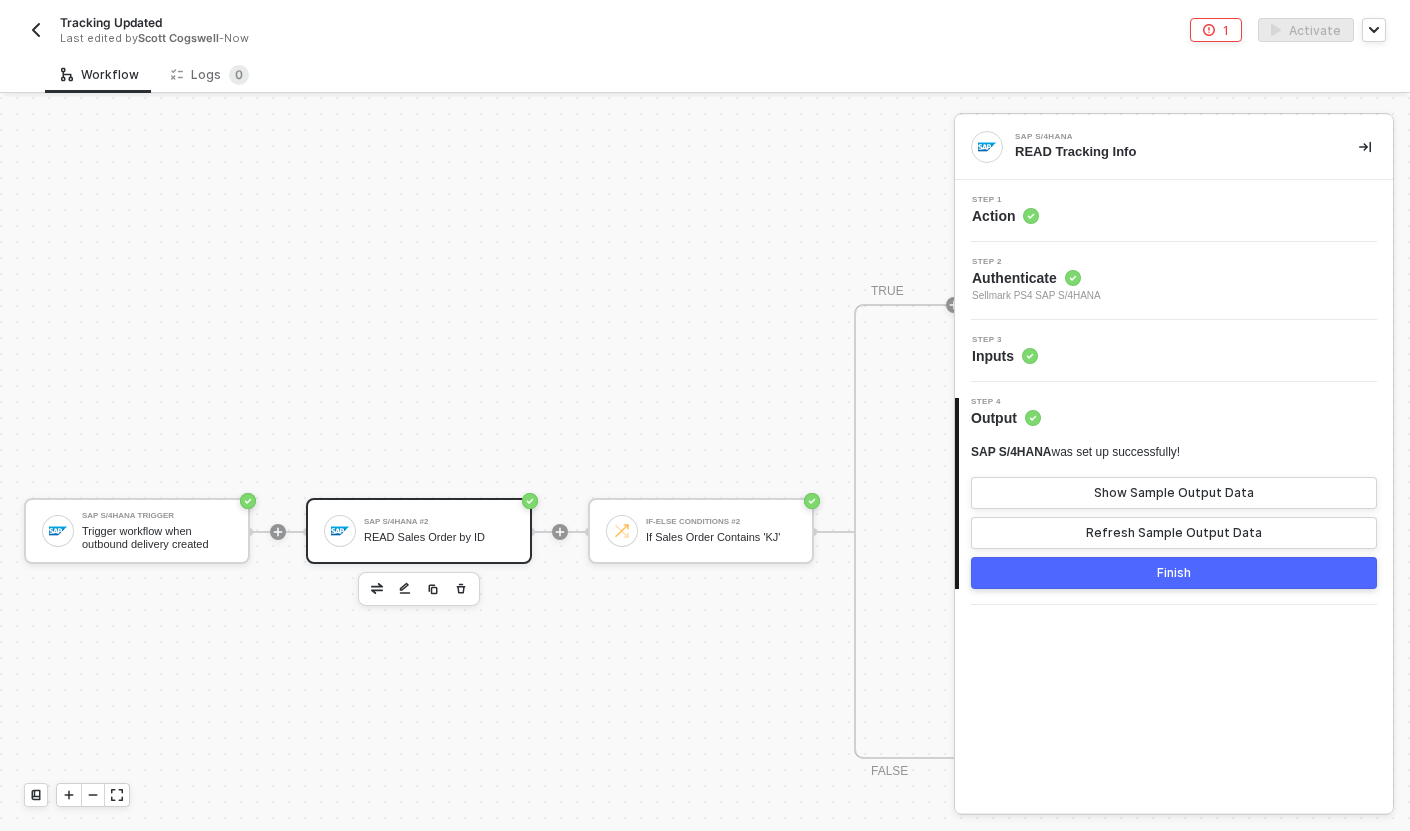 click on "SAP S/4HANA #2 READ Sales Order by ID" at bounding box center (439, 531) 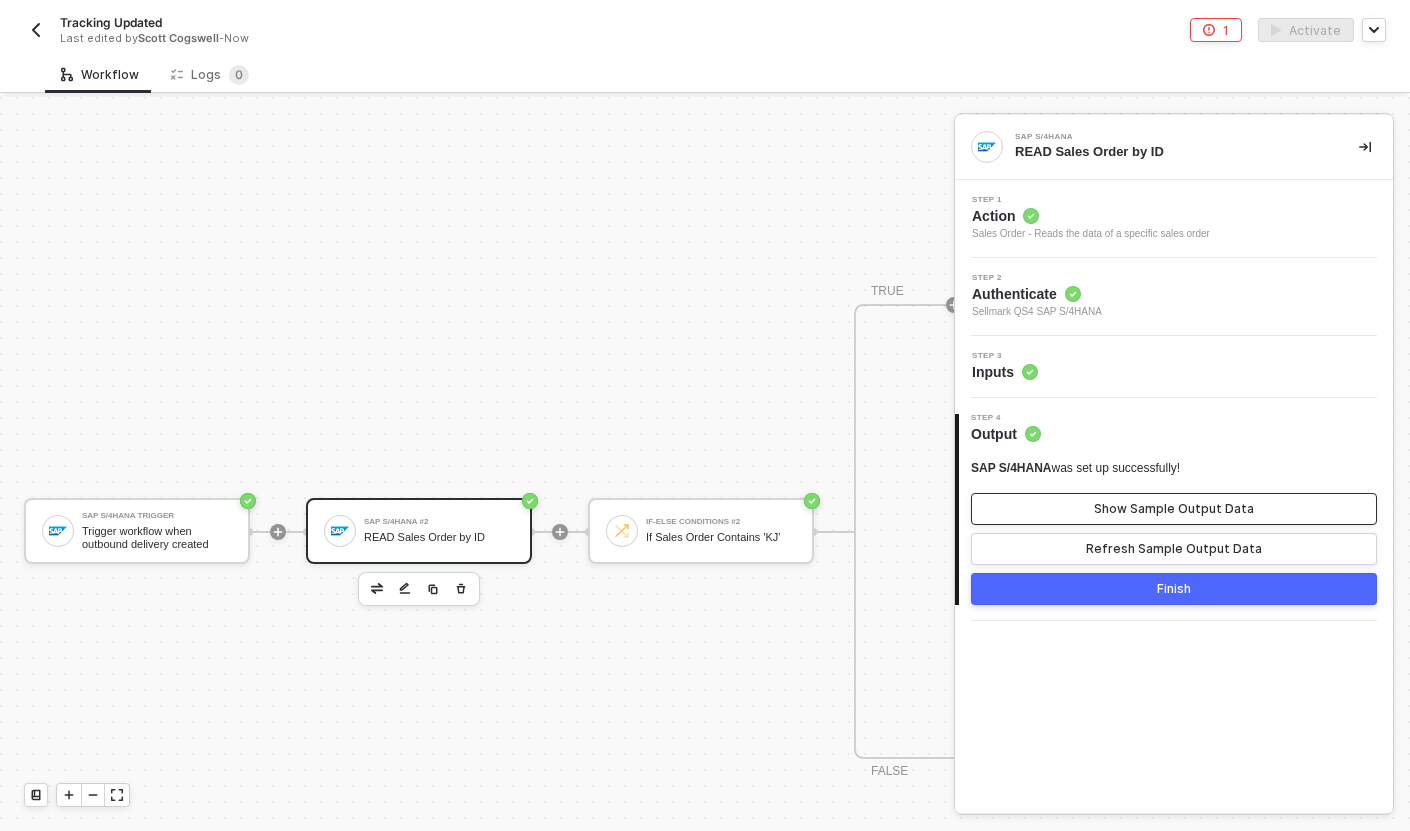 click on "Show Sample Output Data" at bounding box center (1174, 509) 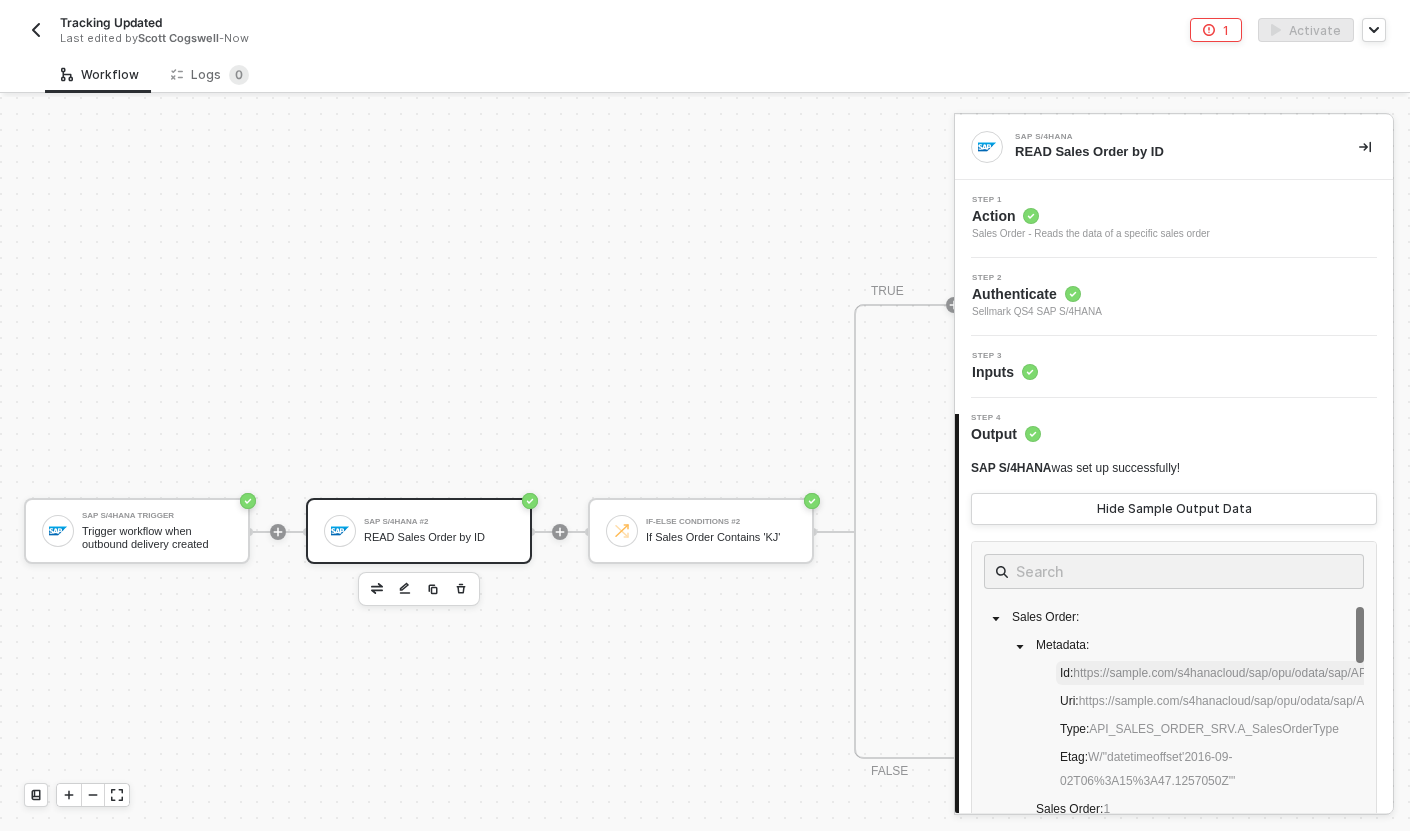 scroll, scrollTop: 39, scrollLeft: 0, axis: vertical 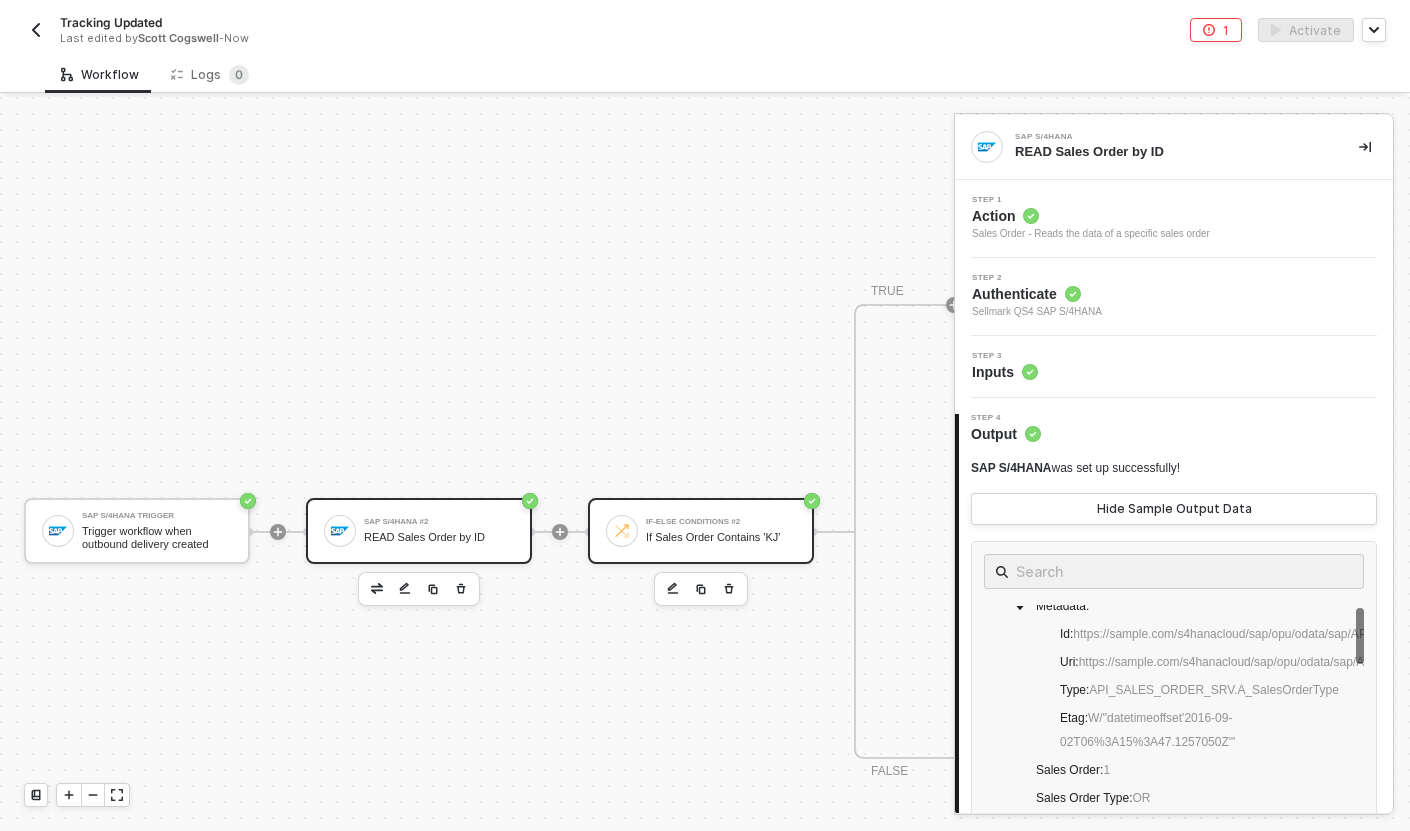 click on "If-Else Conditions #2 If Sales Order Contains 'KJ'" at bounding box center [721, 531] 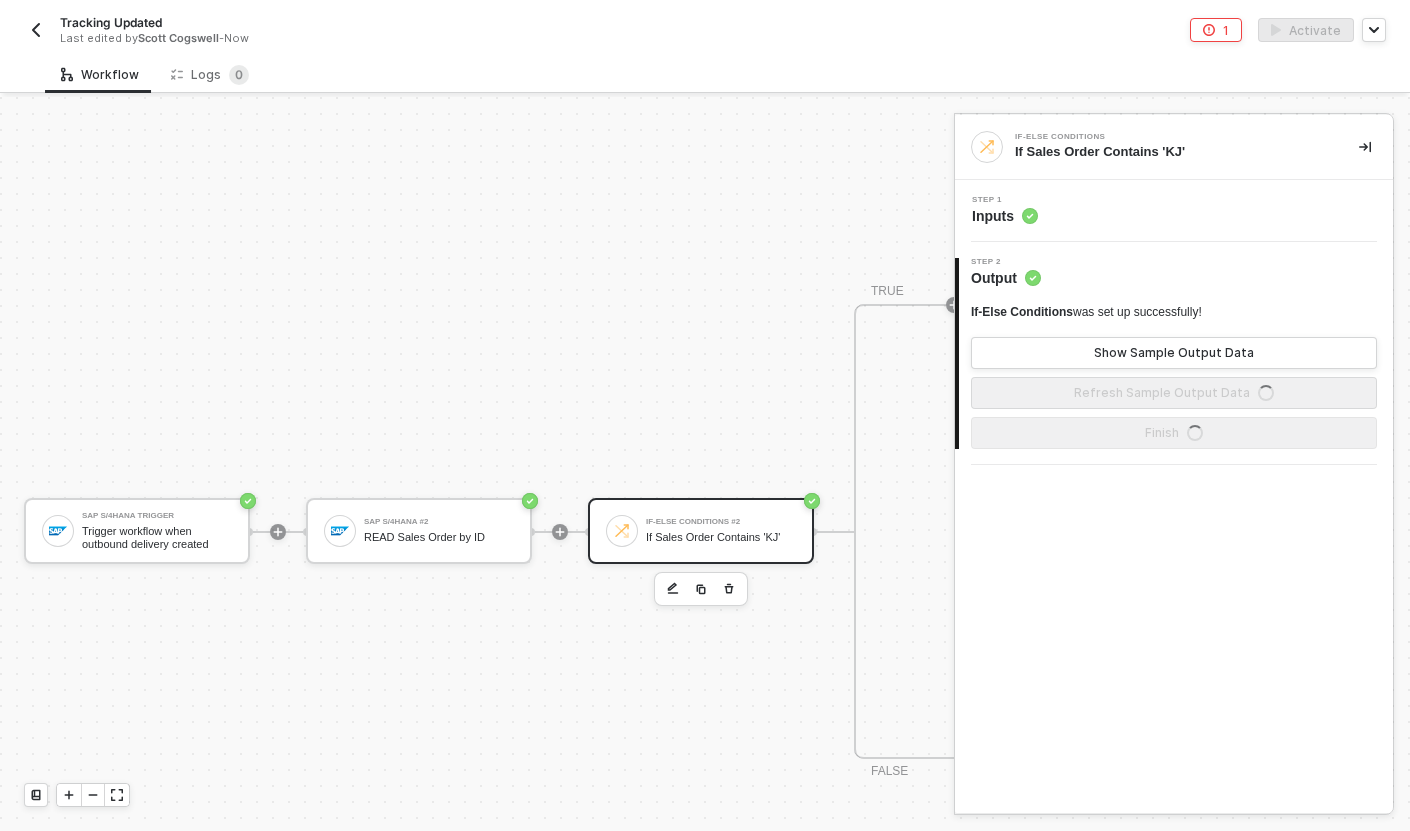 click on "Step 1 Inputs" at bounding box center (1174, 211) 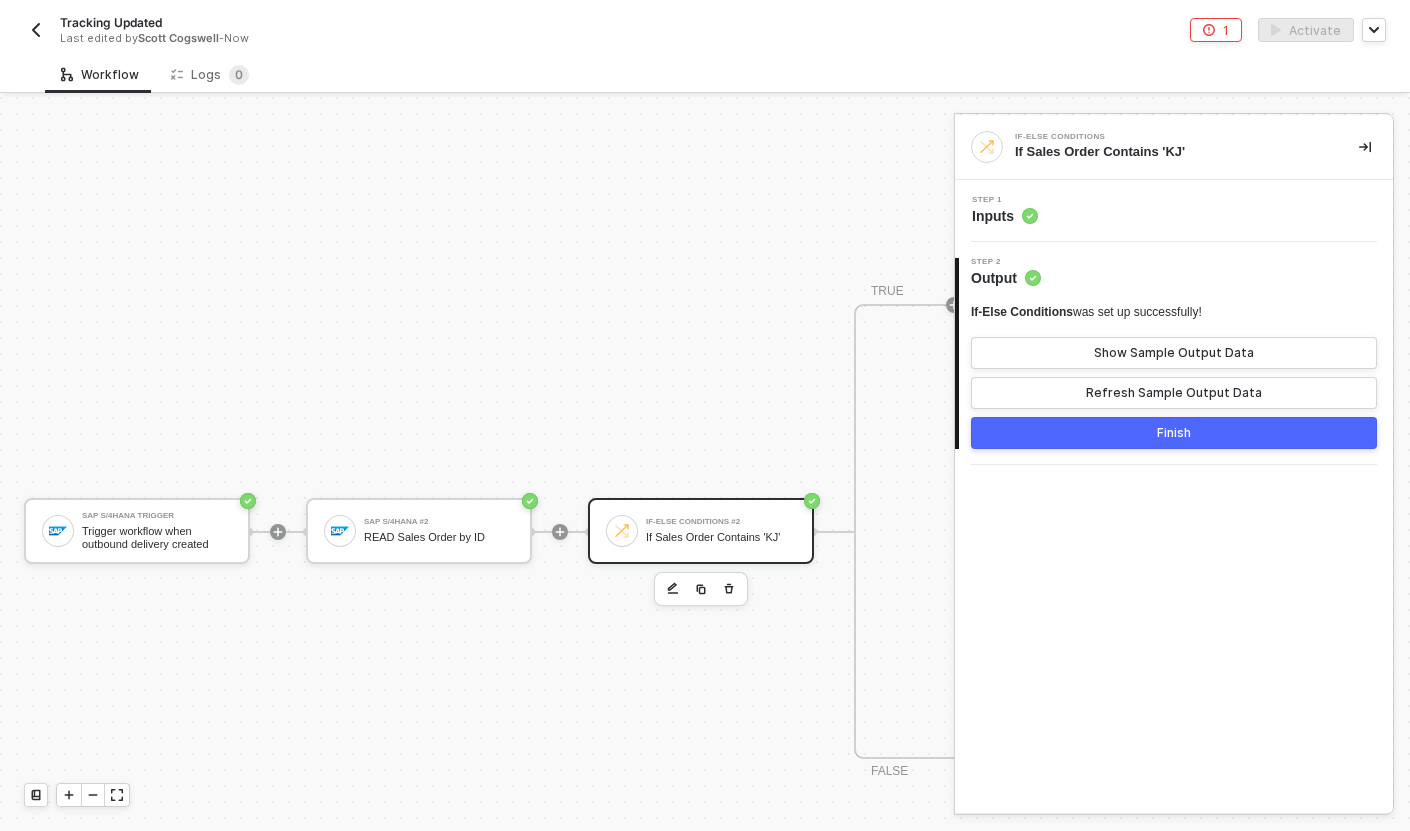 click on "Step 1 Inputs" at bounding box center (1176, 211) 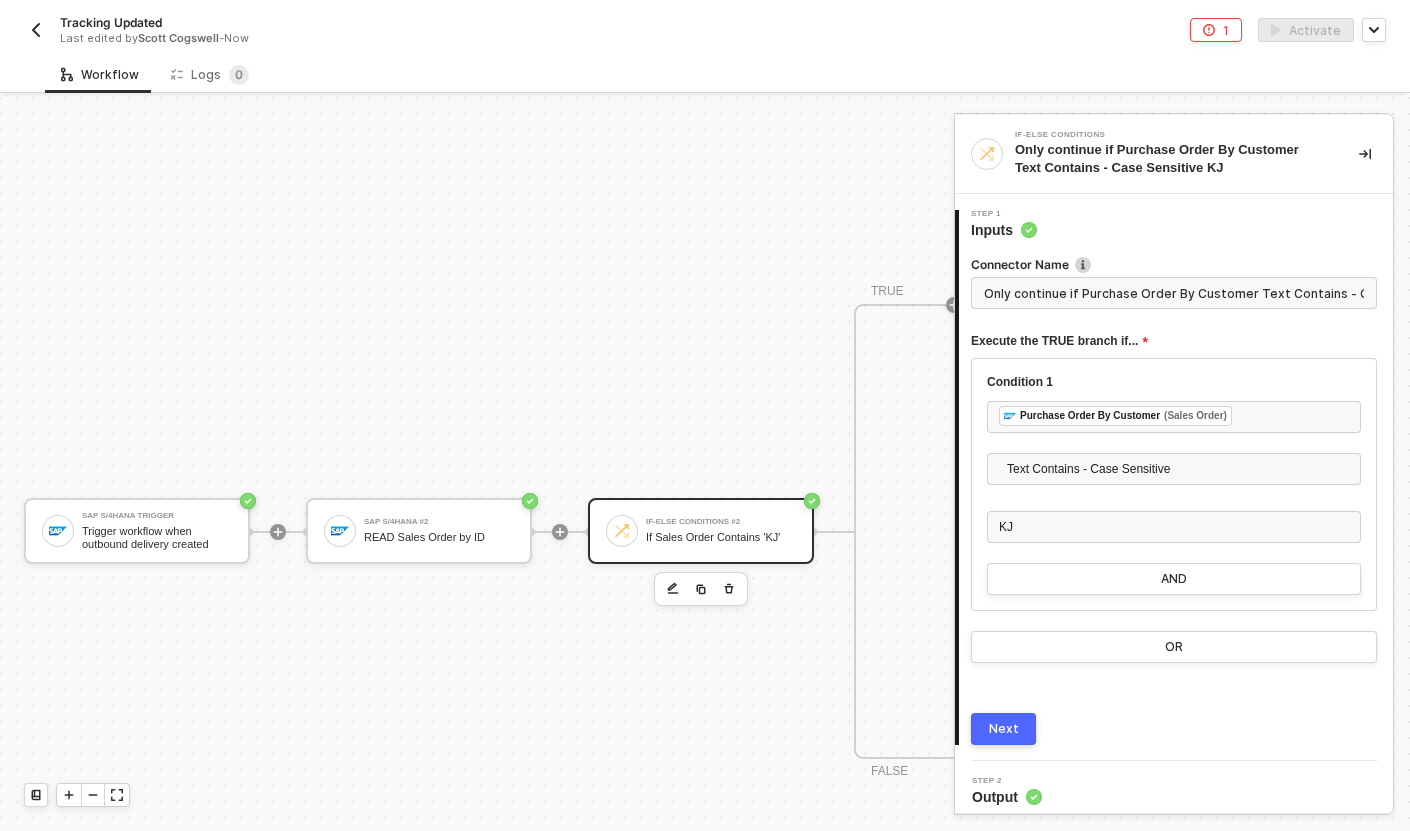 click on "SAP S/4HANA Trigger Trigger workflow when outbound delivery created SAP S/4HANA #2 READ Sales Order by ID If-Else Conditions #2 If Sales Order Contains 'KJ' TRUE SAP S/4HANA #3 READ Tracking Info Shopify #6 READ Fulfillments by Order ID Iterate For Each Shipment in SAP Custom Code Find Material No in Fulfillment Order Line Items If-Else Conditions If Material No in Fulfillment Order Line Items TRUE Shopify #5 UPDATE Fulfillment Tracking Number Stop Workflow Stop Workflow FALSE FALSE Stop Workflow #2 Stop Workflow" at bounding box center [1780, 531] 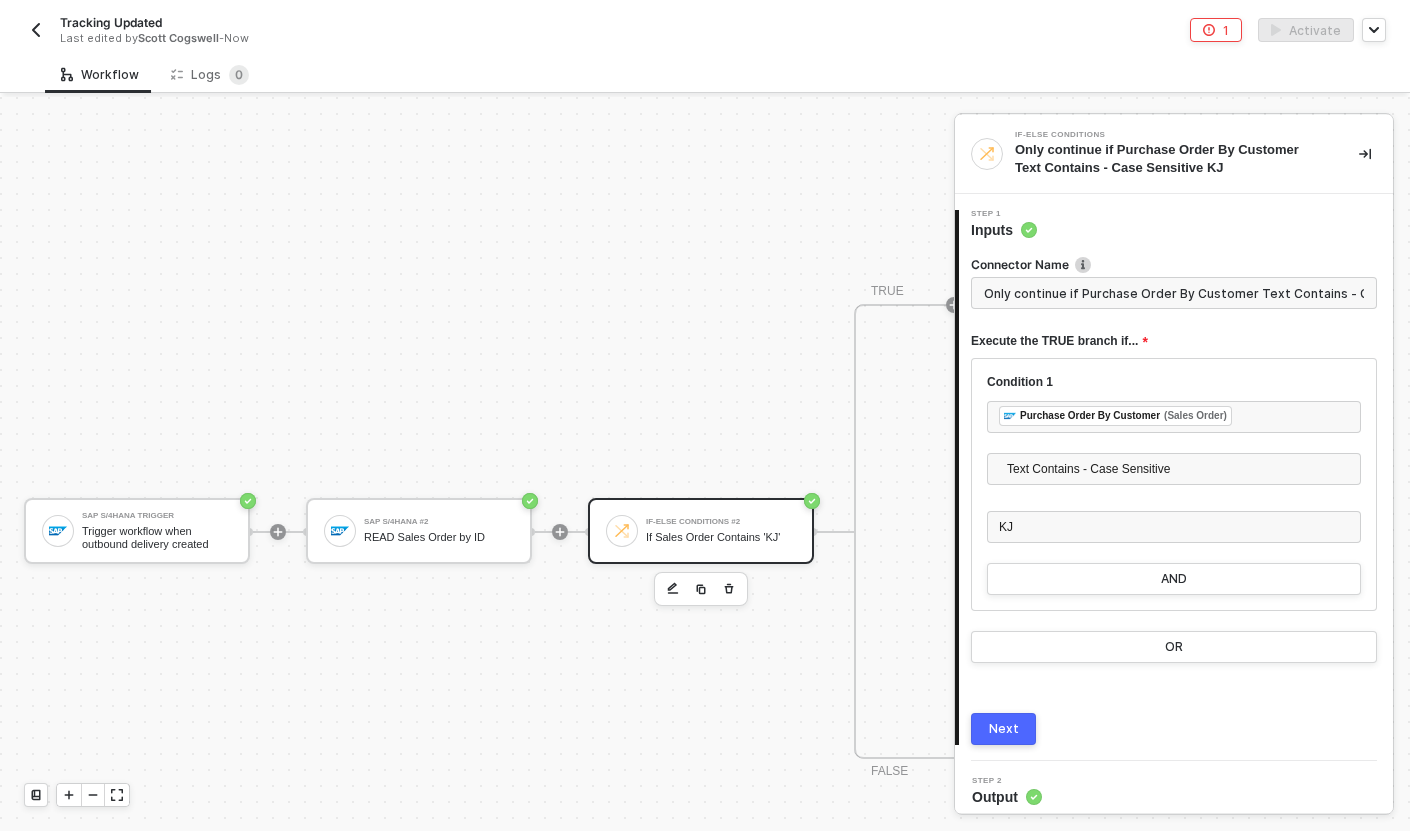 click 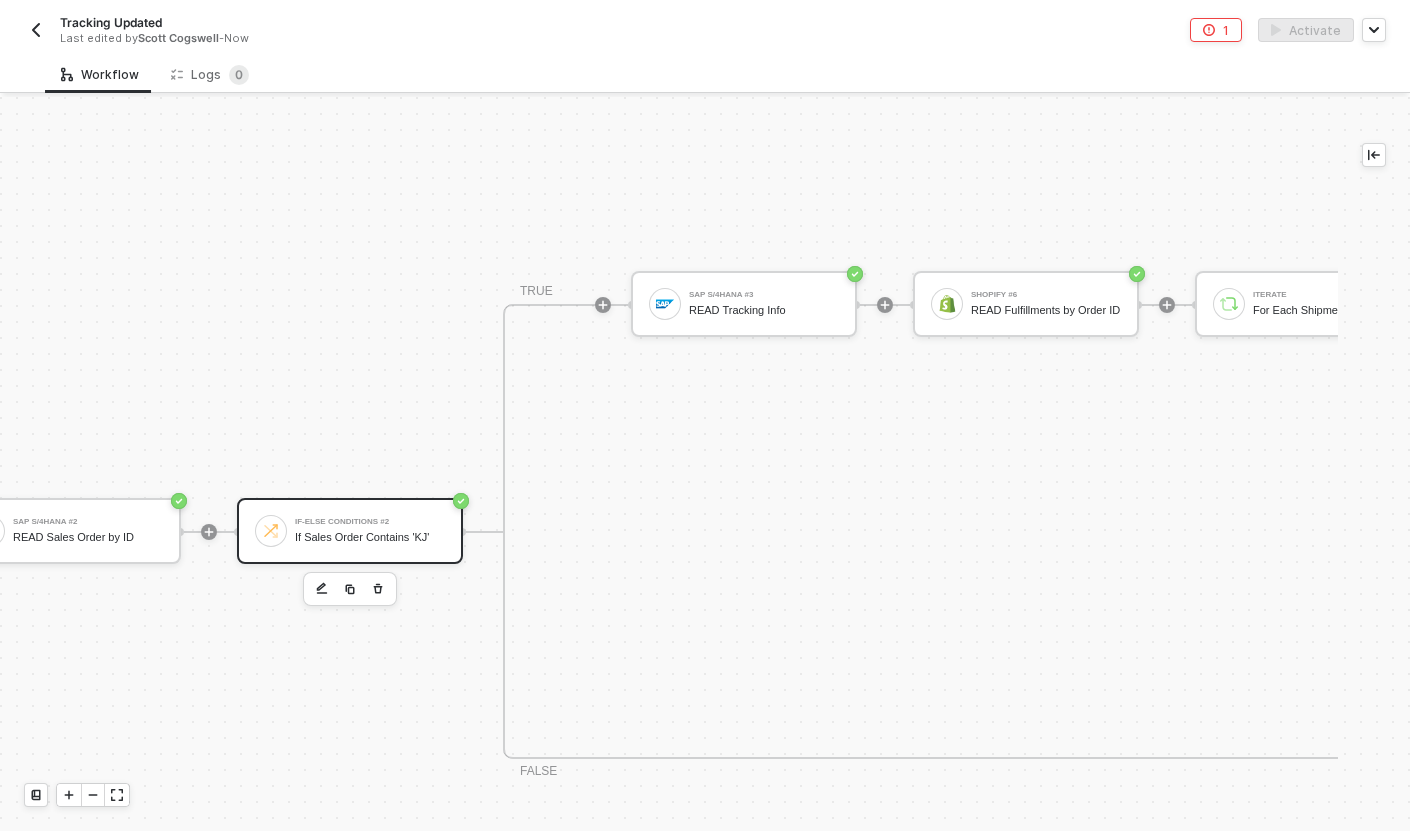 scroll, scrollTop: 731, scrollLeft: 538, axis: both 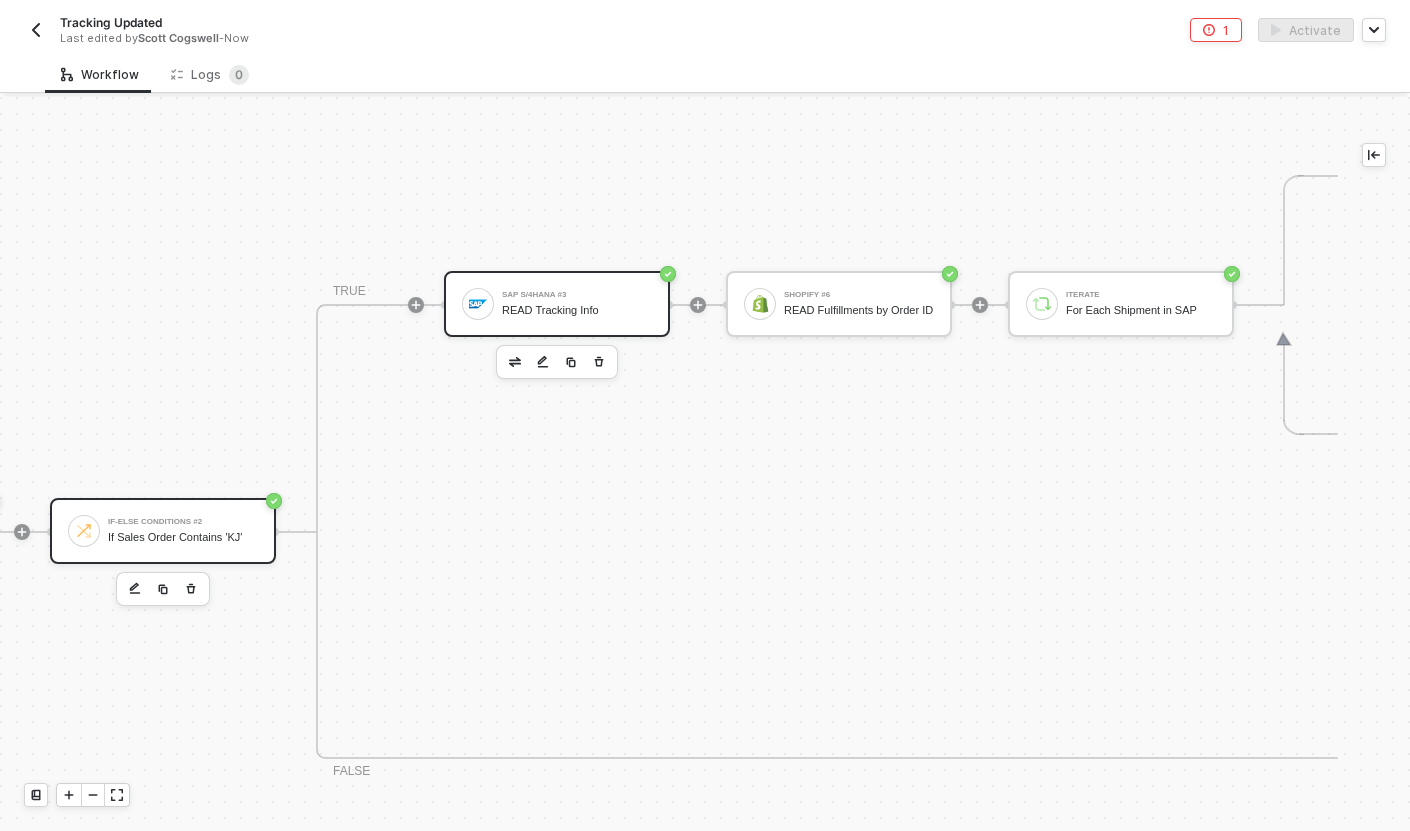 click on "SAP S/4HANA #3 READ Tracking Info" at bounding box center [577, 304] 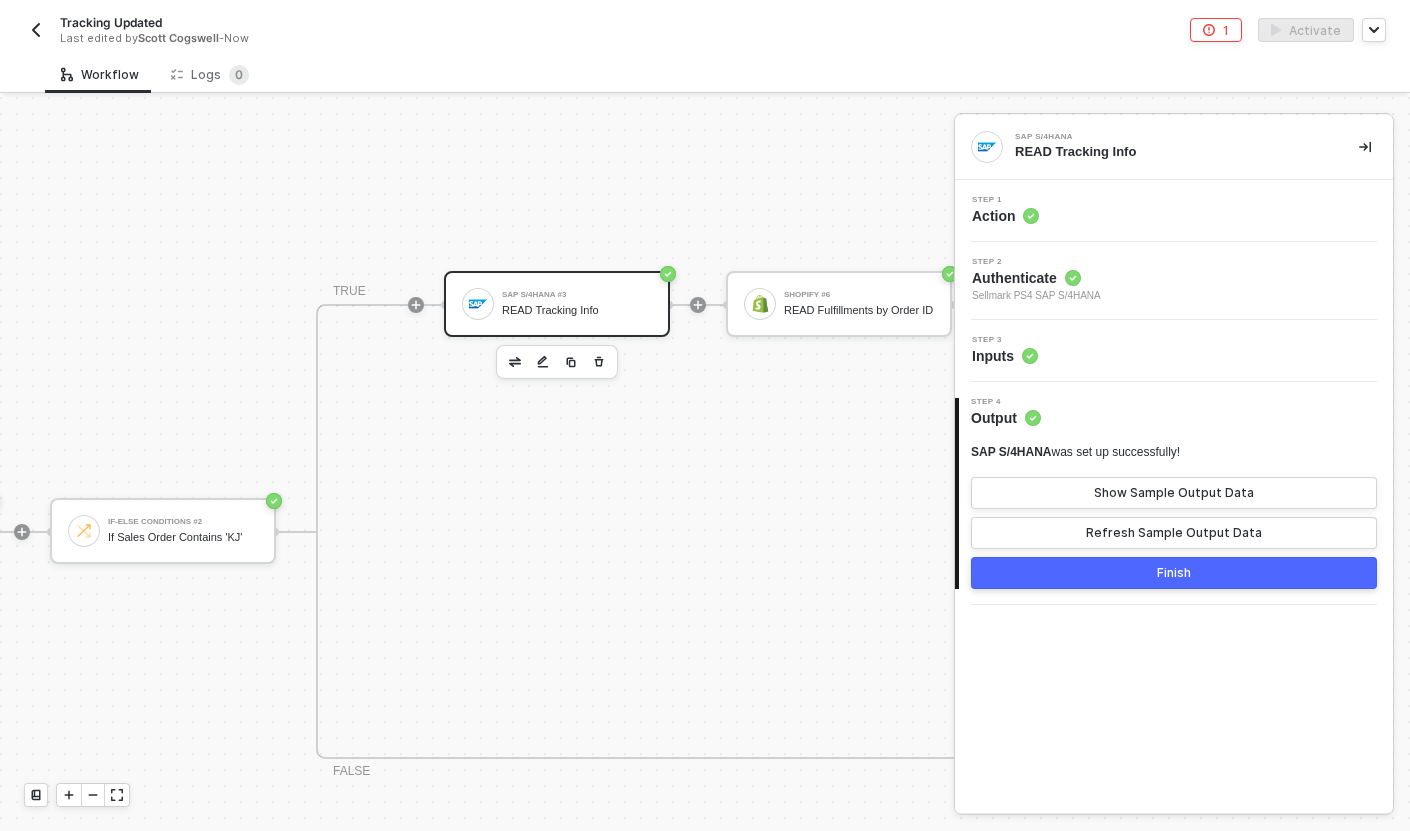 click on "Step 3 Inputs" at bounding box center (1176, 351) 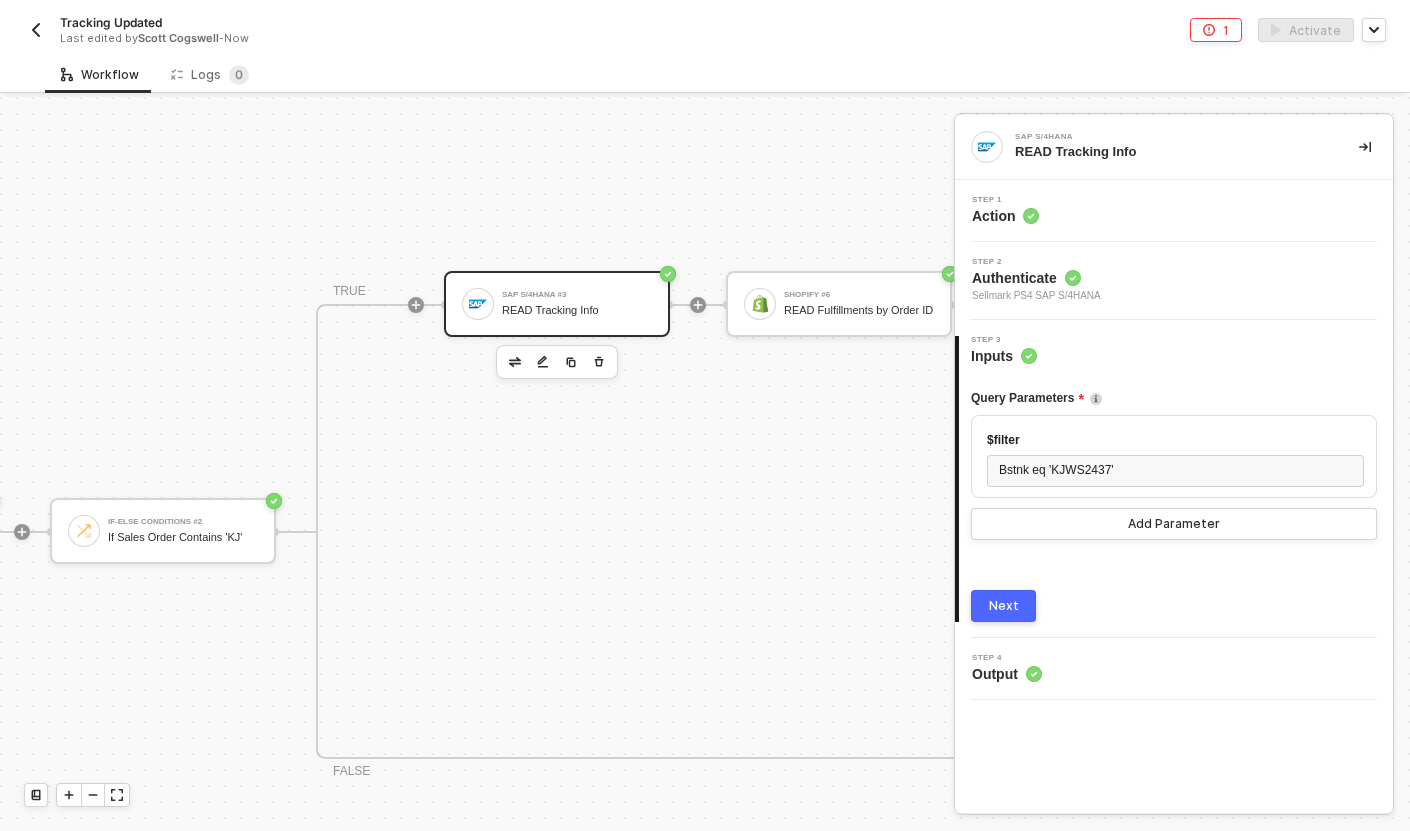 click on "3 Step 3 Inputs    Query Parameters $filter Bstnk eq 'KJWS2437' Add Parameter Next" at bounding box center (1174, 479) 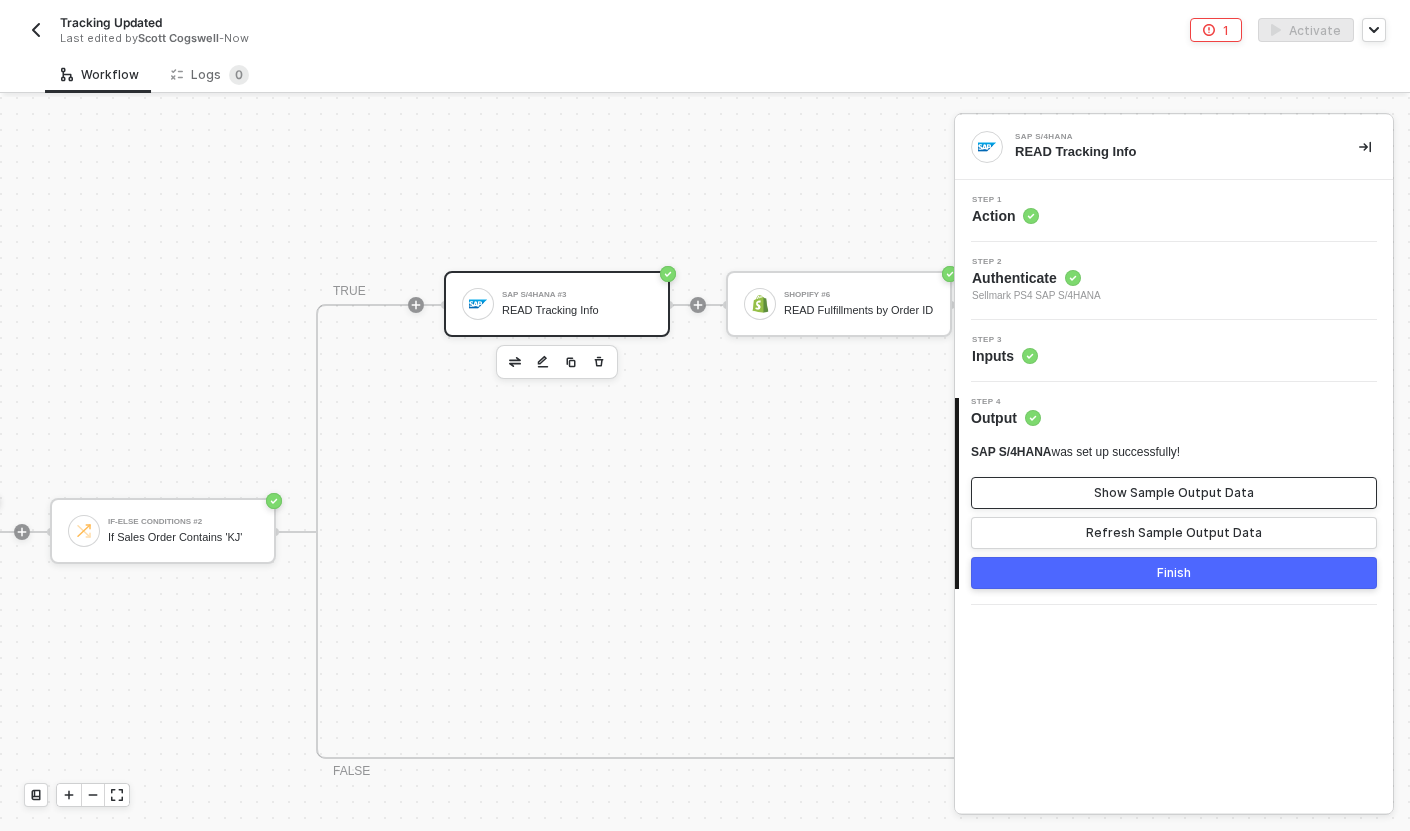 click on "Show Sample Output Data" at bounding box center [1174, 493] 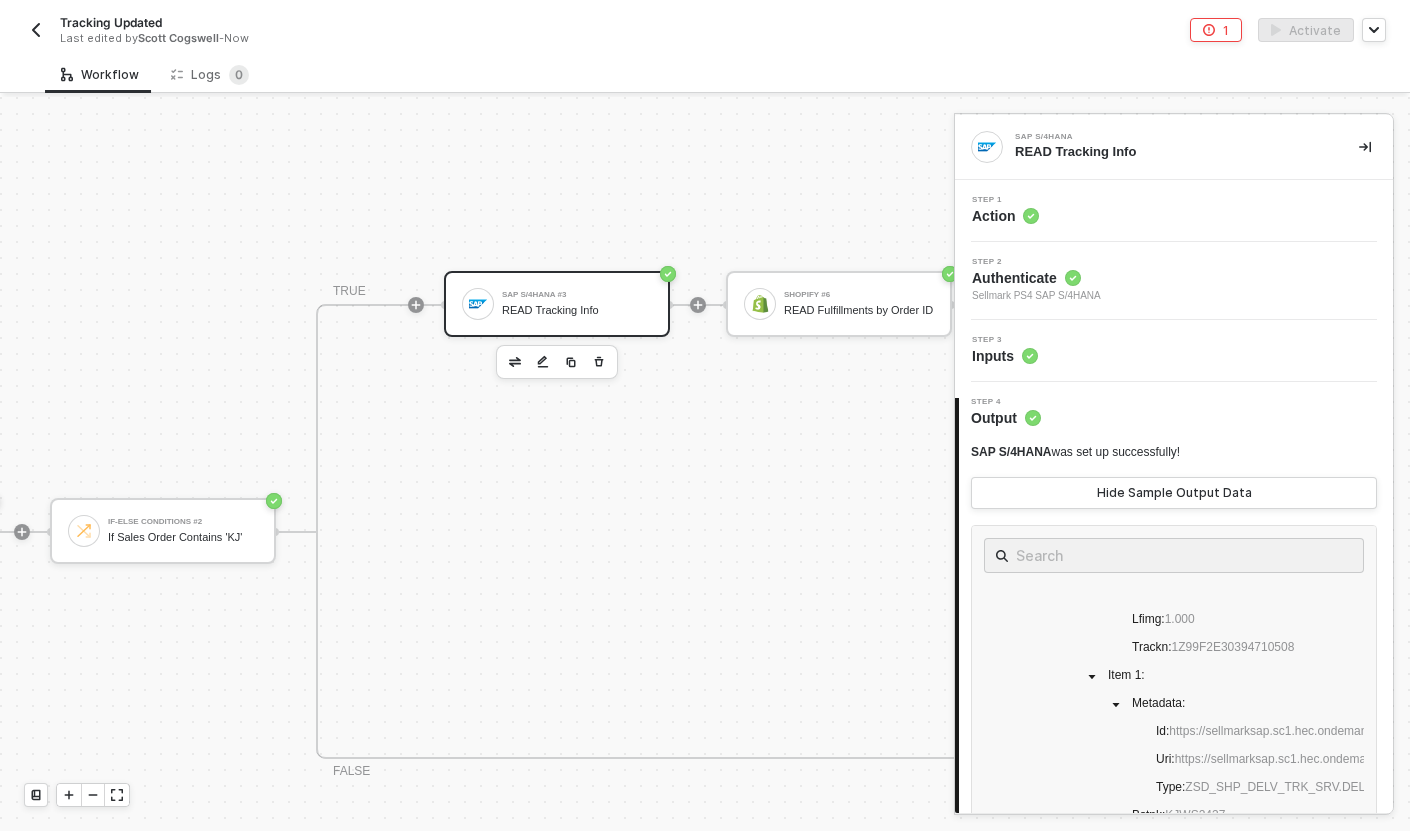 scroll, scrollTop: 391, scrollLeft: 0, axis: vertical 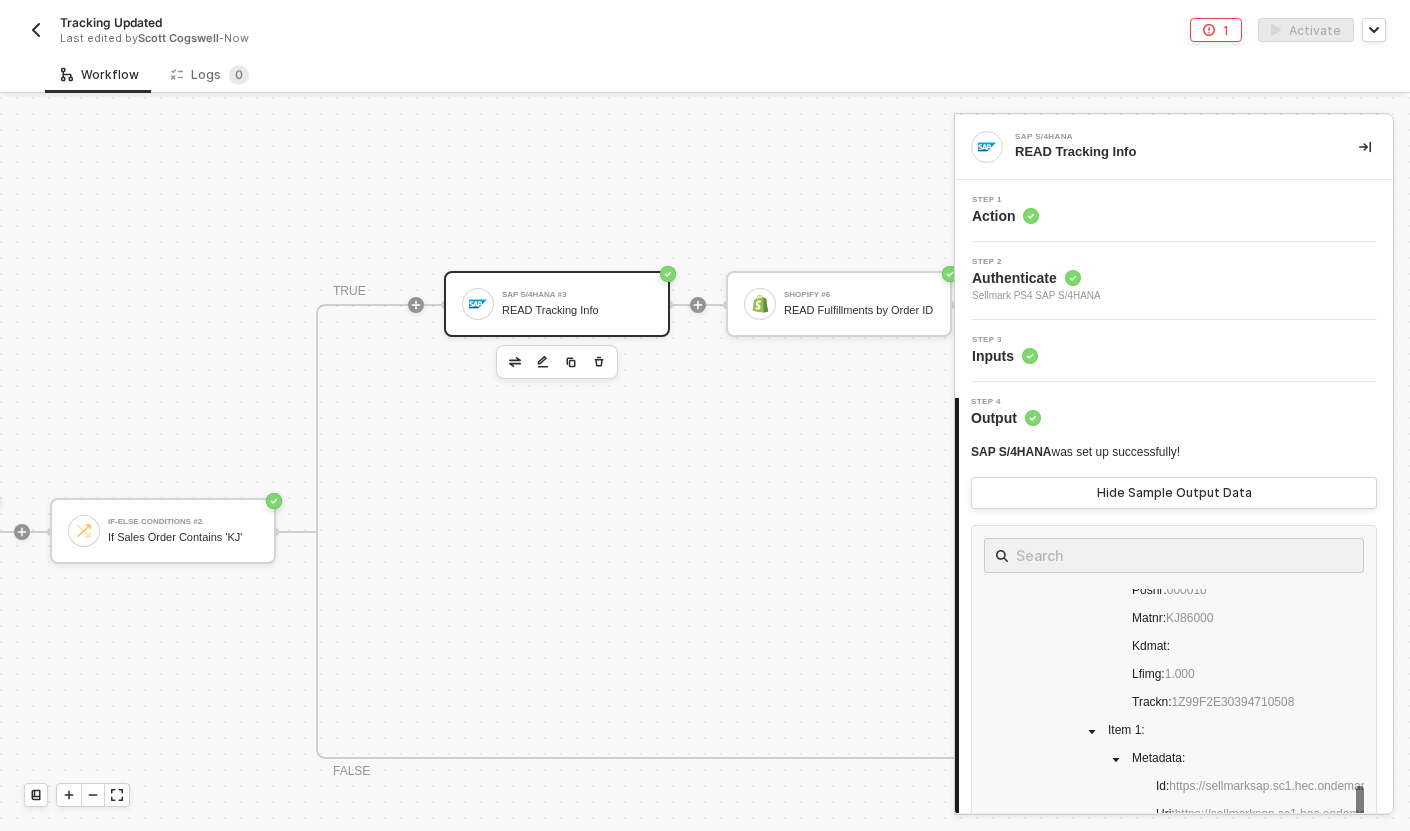 click on "TRUE SAP S/4HANA #3 READ Tracking Info Shopify #6 READ Fulfillments by Order ID Iterate For Each Shipment in SAP Custom Code Find Material No in Fulfillment Order Line Items If-Else Conditions If Material No in Fulfillment Order Line Items TRUE Shopify #5 UPDATE Fulfillment Tracking Number Stop Workflow Stop Workflow FALSE FALSE Stop Workflow #2 Stop Workflow" at bounding box center [1651, 531] 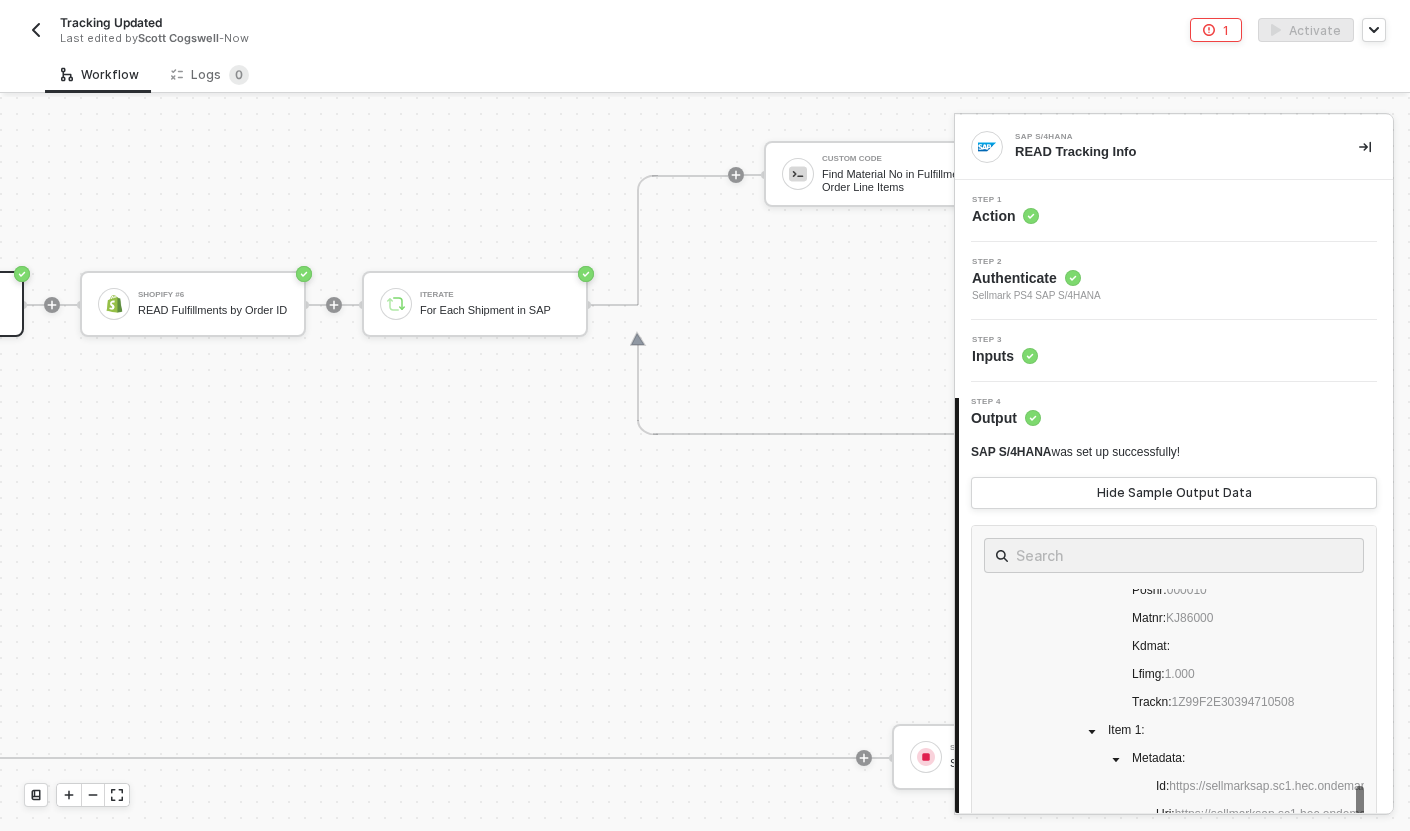 scroll, scrollTop: 731, scrollLeft: 1029, axis: both 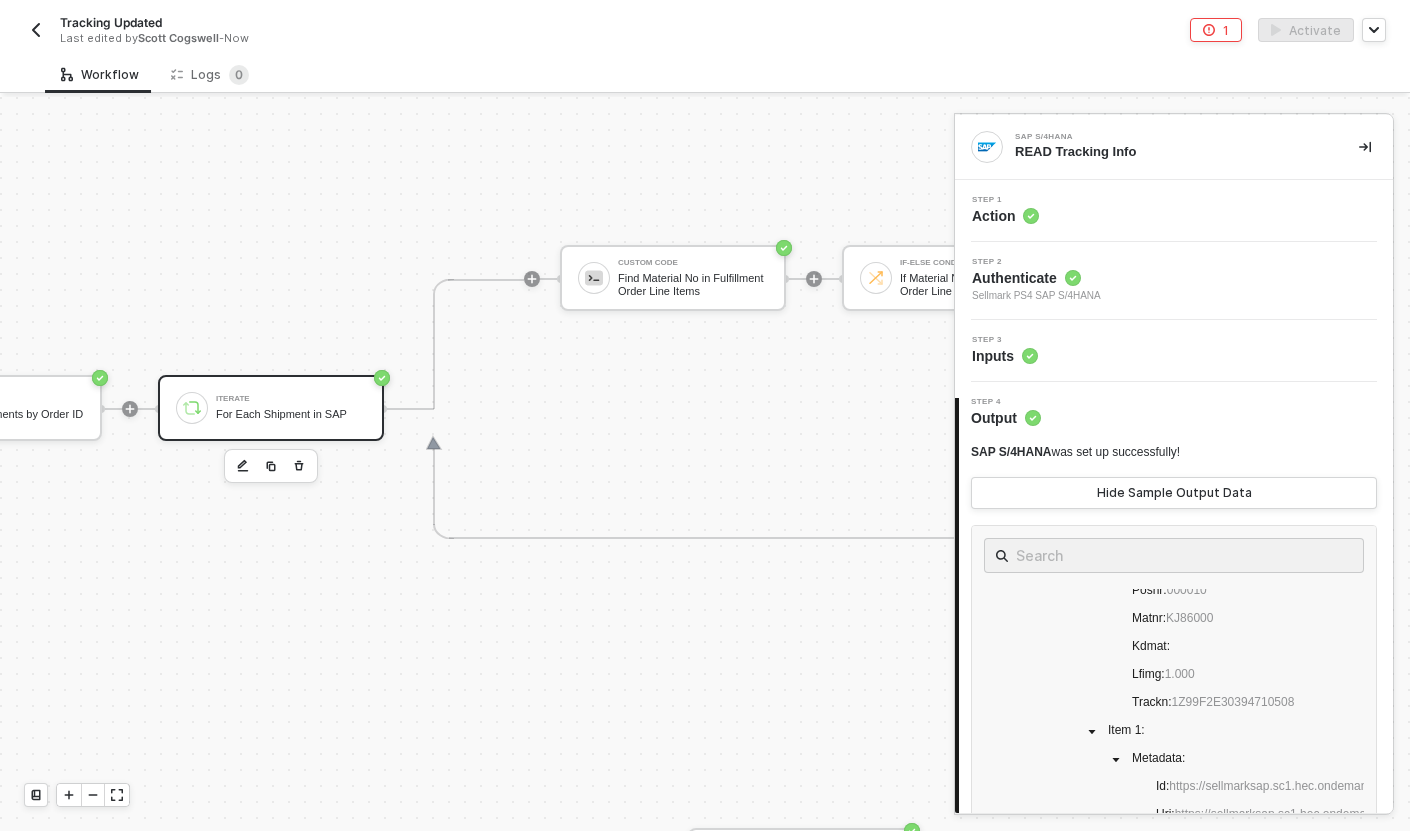 click on "Iterate" at bounding box center [291, 399] 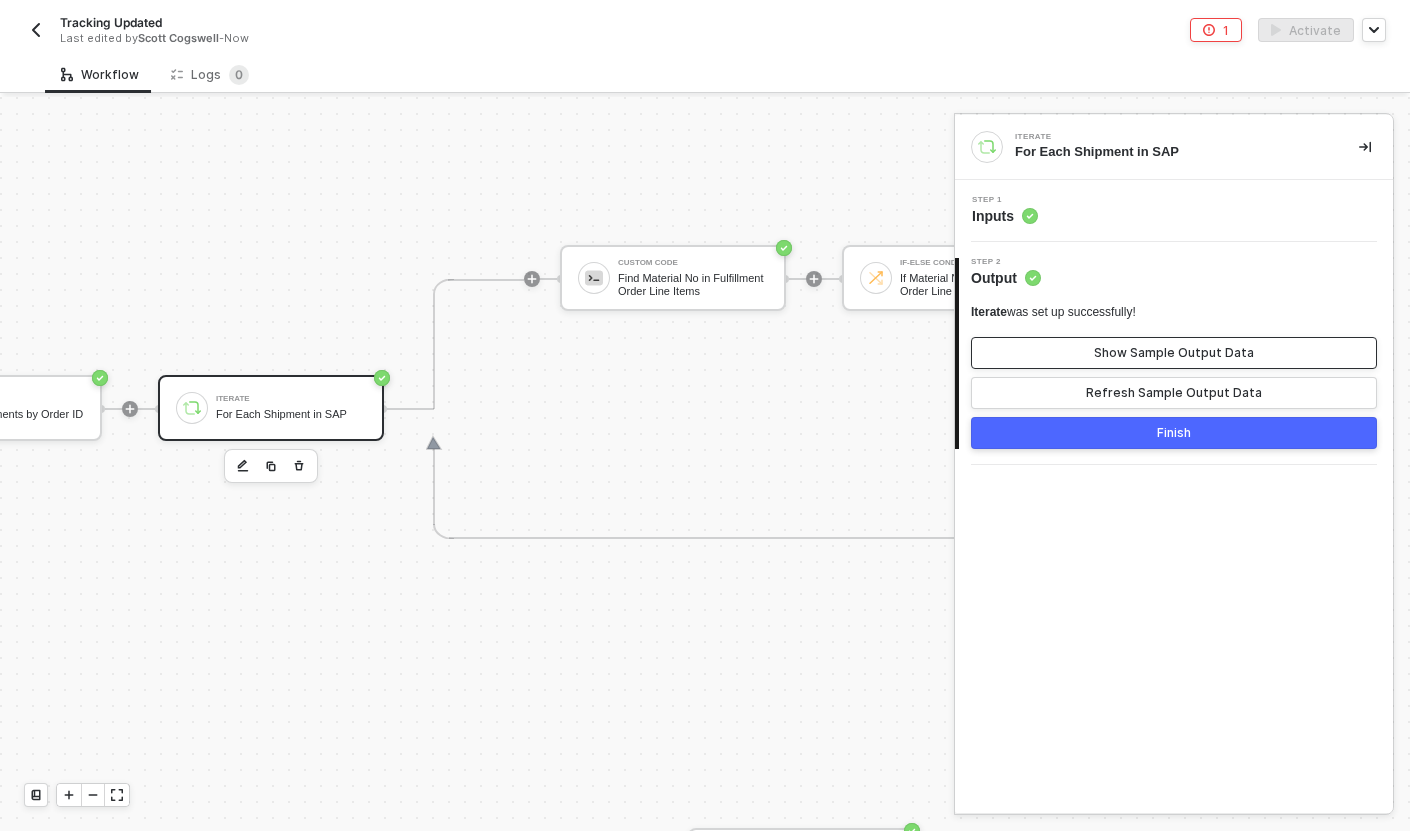 click on "Show Sample Output Data" at bounding box center [1174, 353] 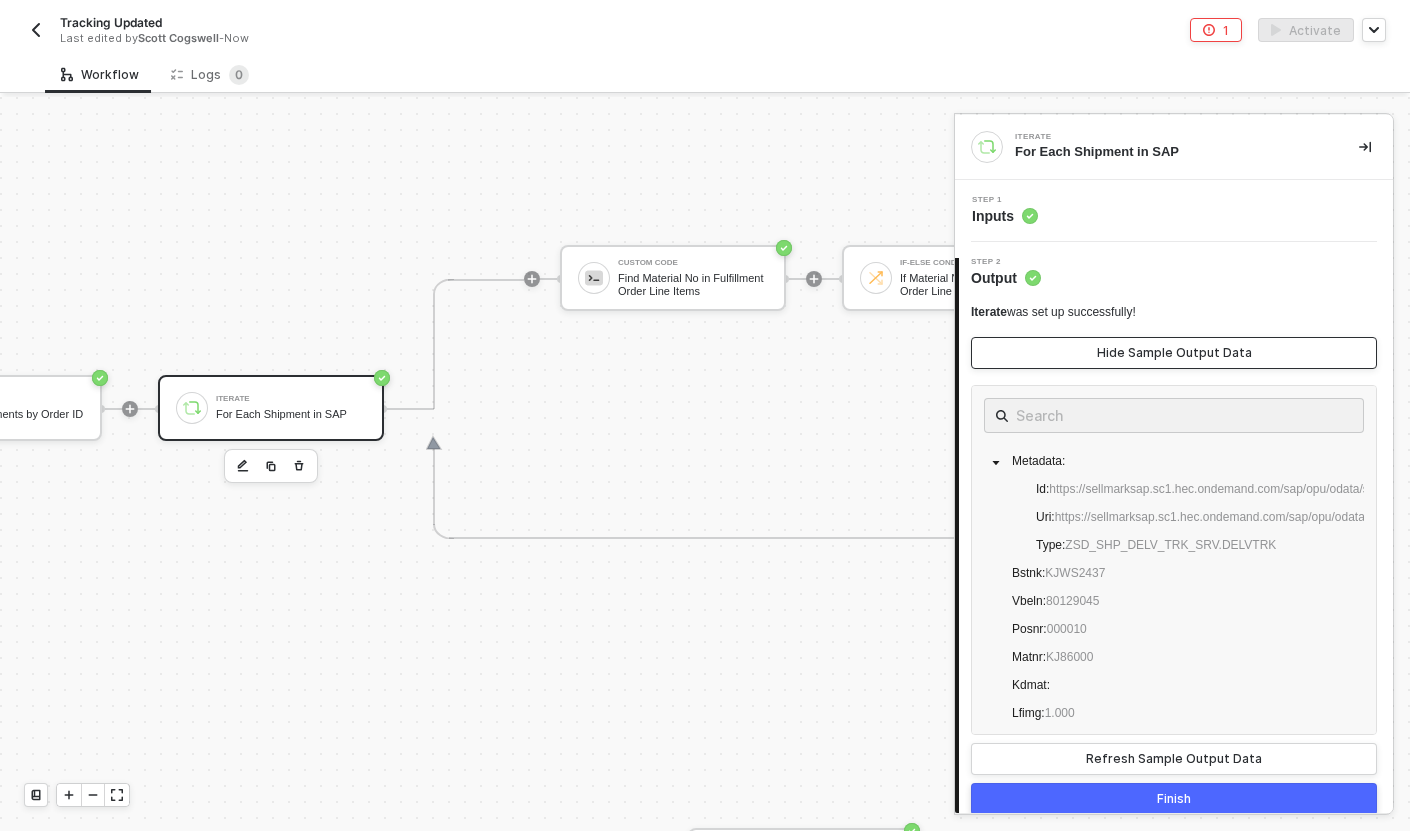 click on "Hide Sample Output Data" at bounding box center (1174, 353) 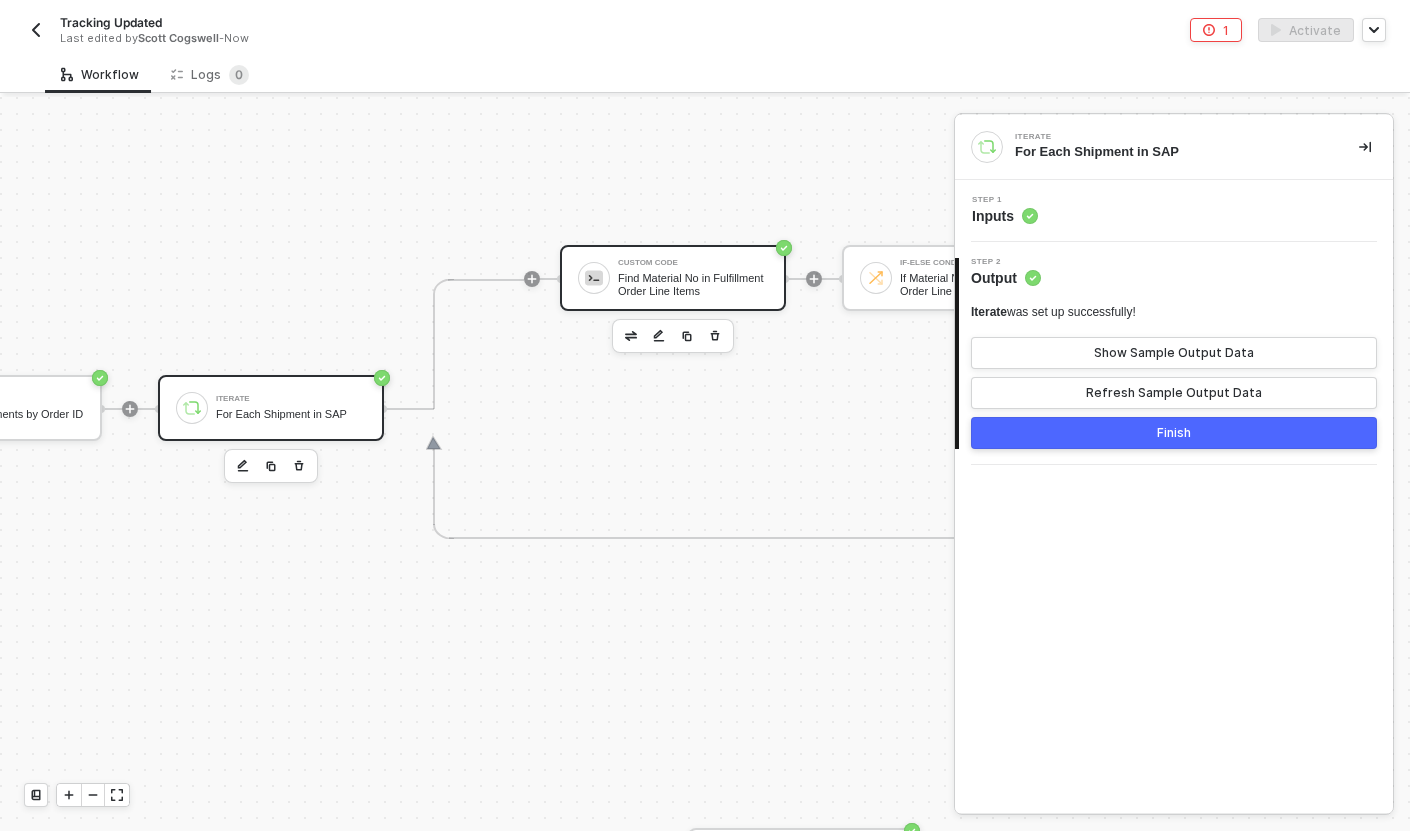 click on "Custom Code Find Material No in Fulfillment Order Line Items" at bounding box center [693, 278] 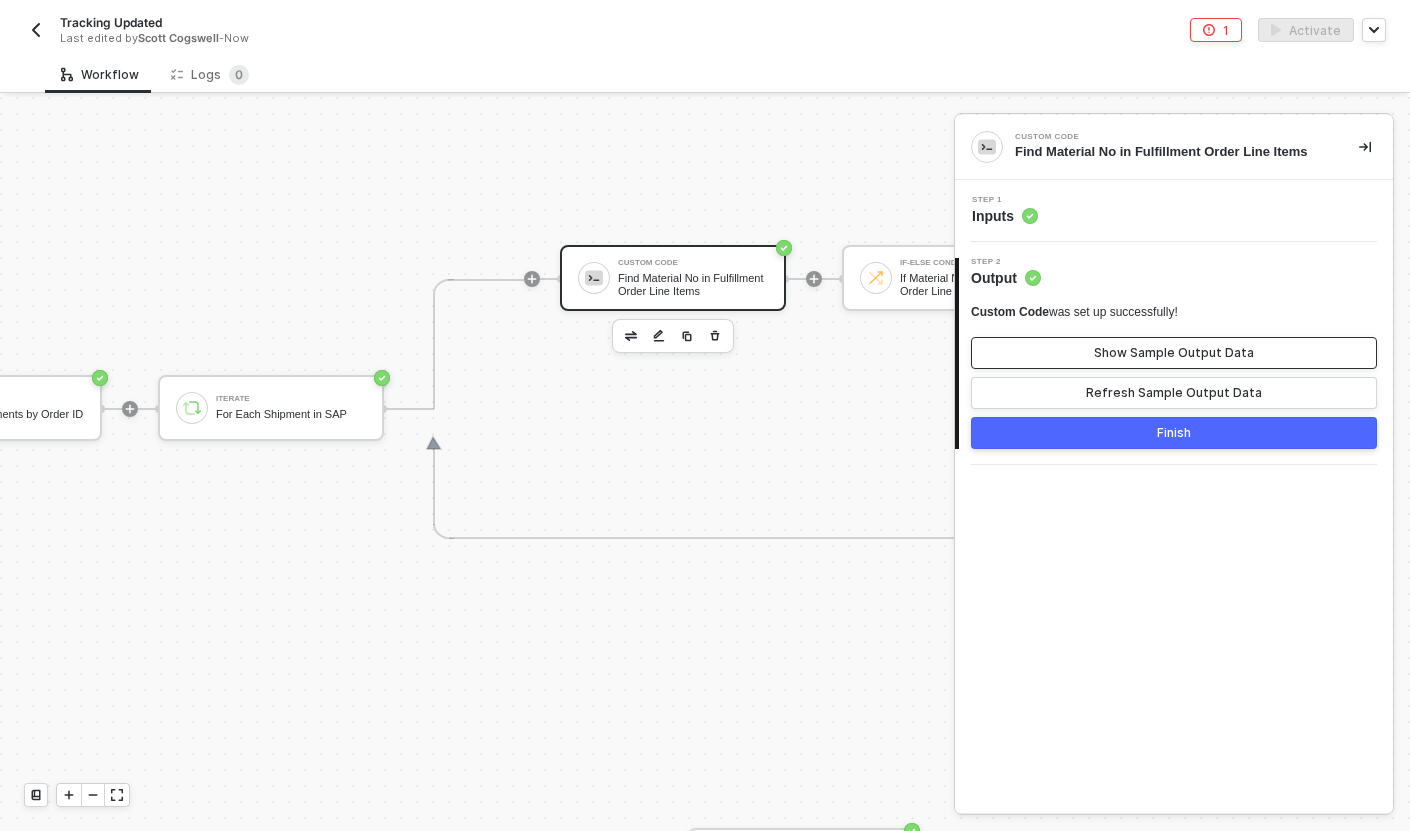 click on "Show Sample Output Data" at bounding box center [1174, 353] 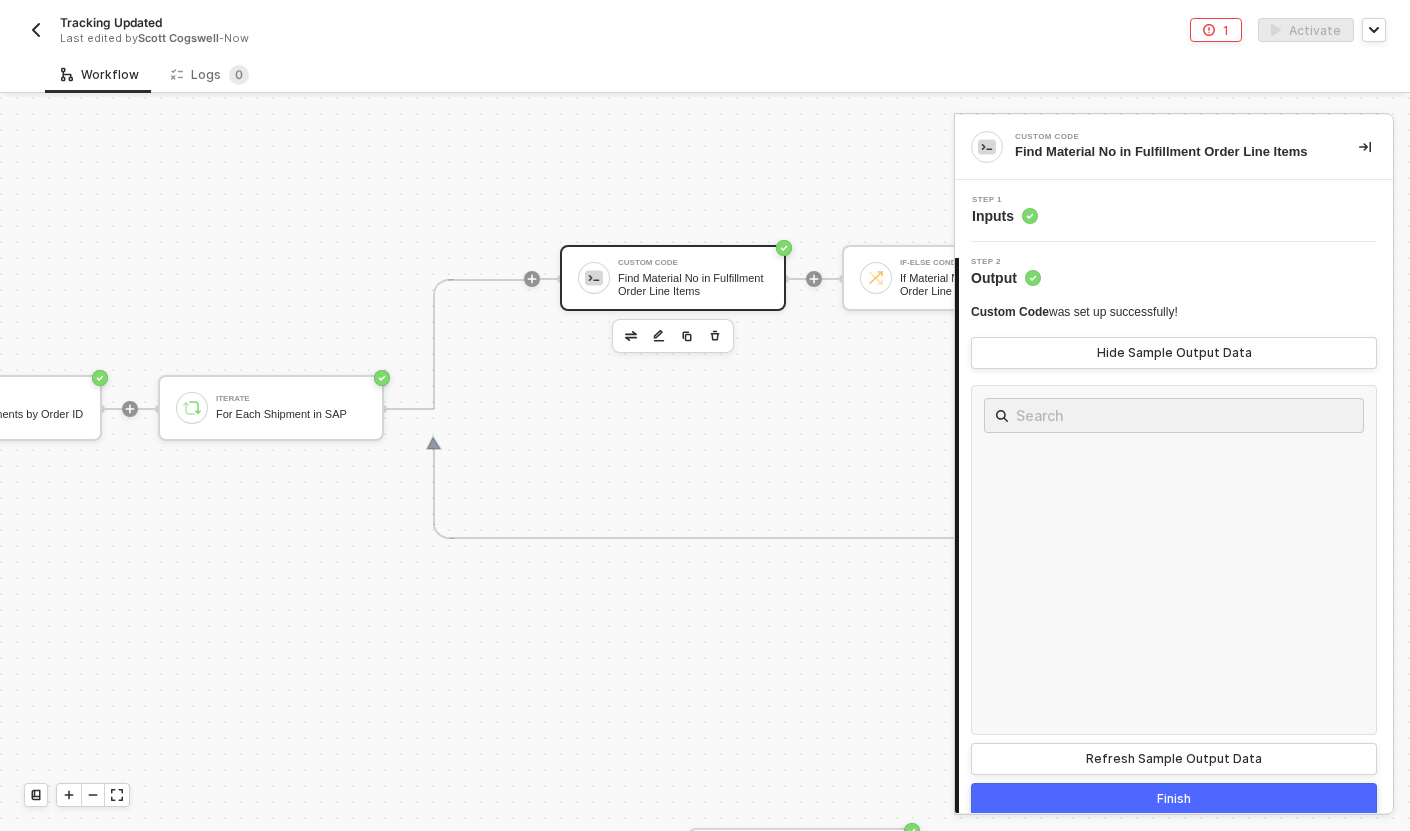 click on "Step 1 Inputs" at bounding box center [1176, 211] 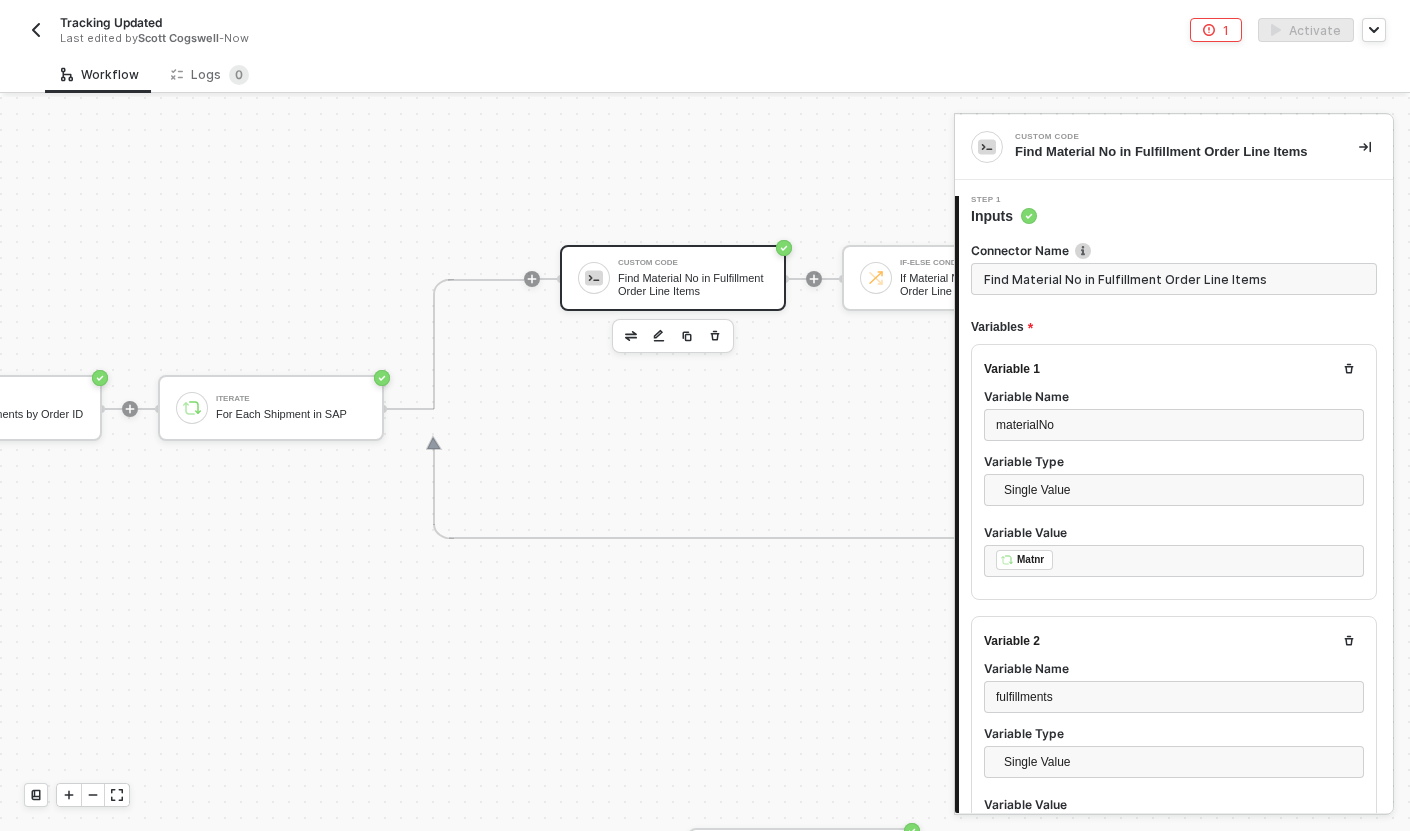 scroll, scrollTop: 126, scrollLeft: 0, axis: vertical 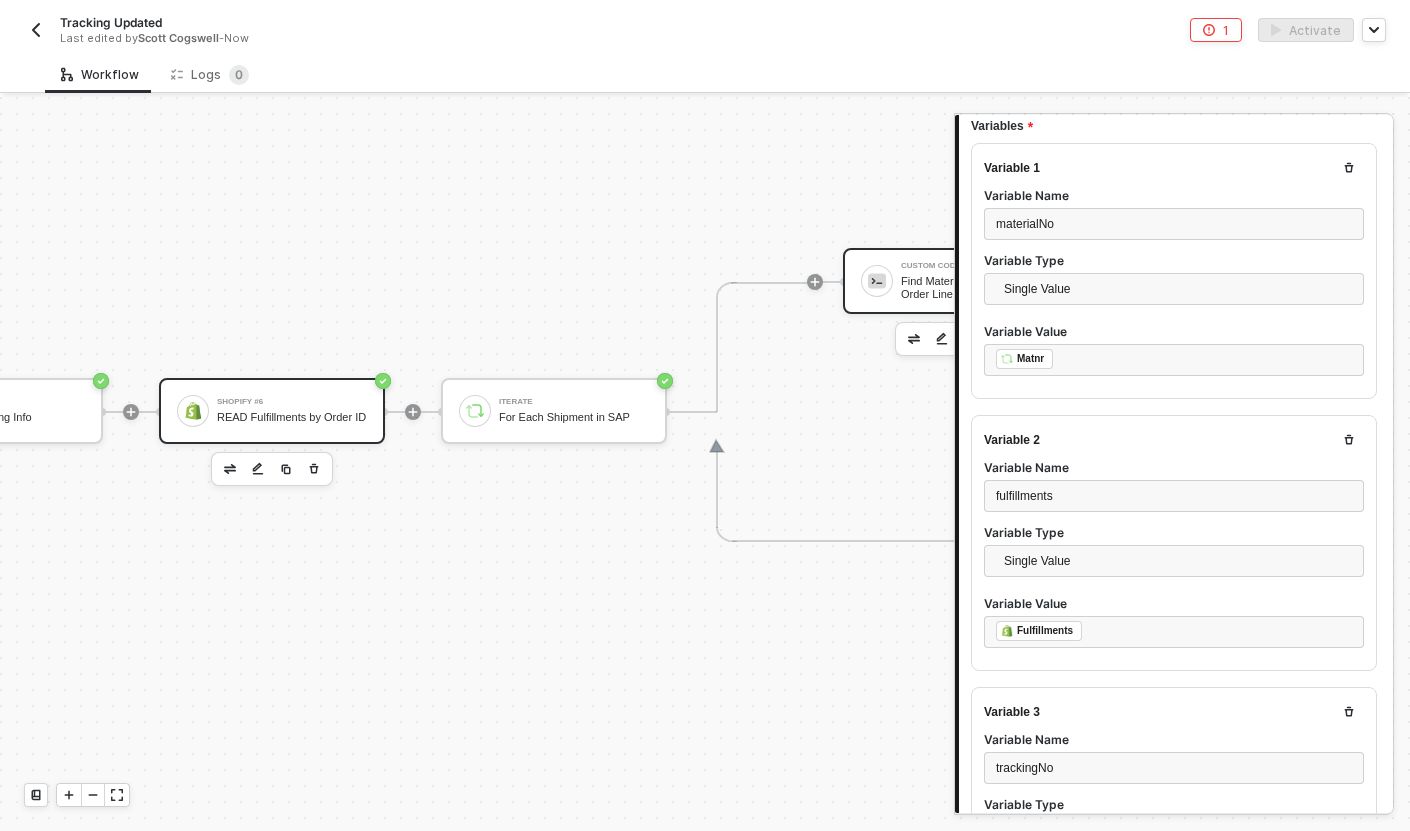 click on "Shopify #6" at bounding box center (292, 402) 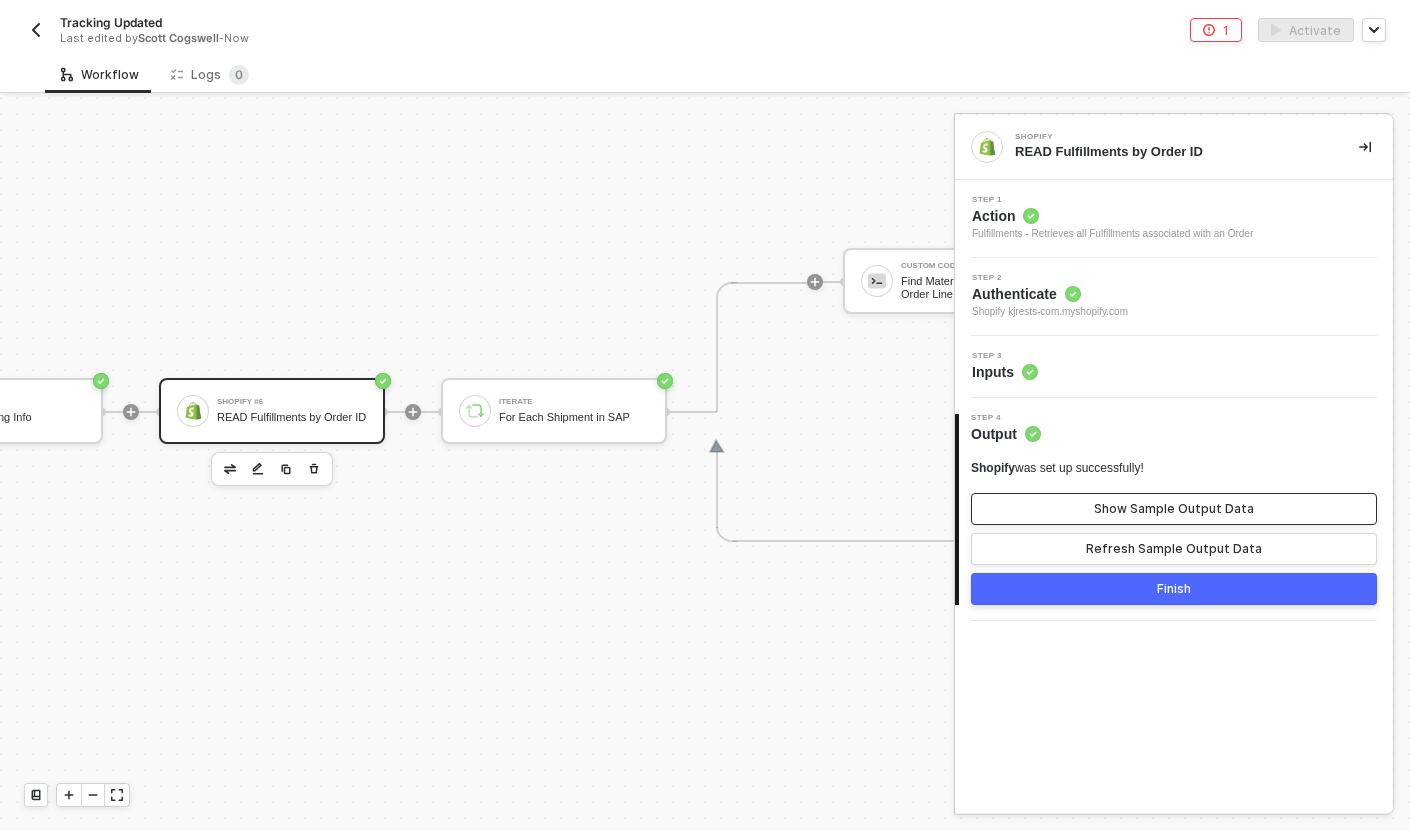 click on "Show Sample Output Data" at bounding box center [1174, 509] 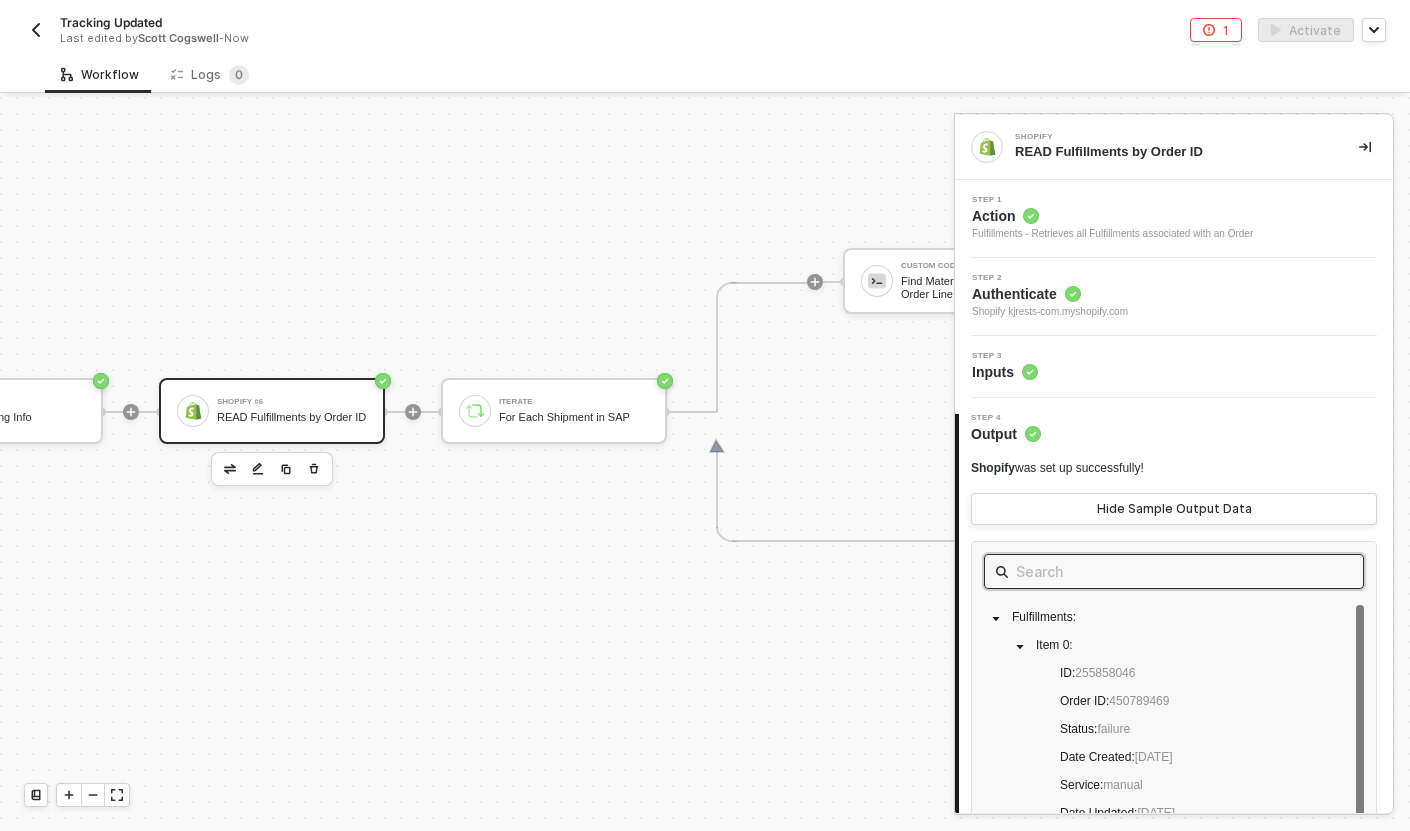 click at bounding box center (1174, 571) 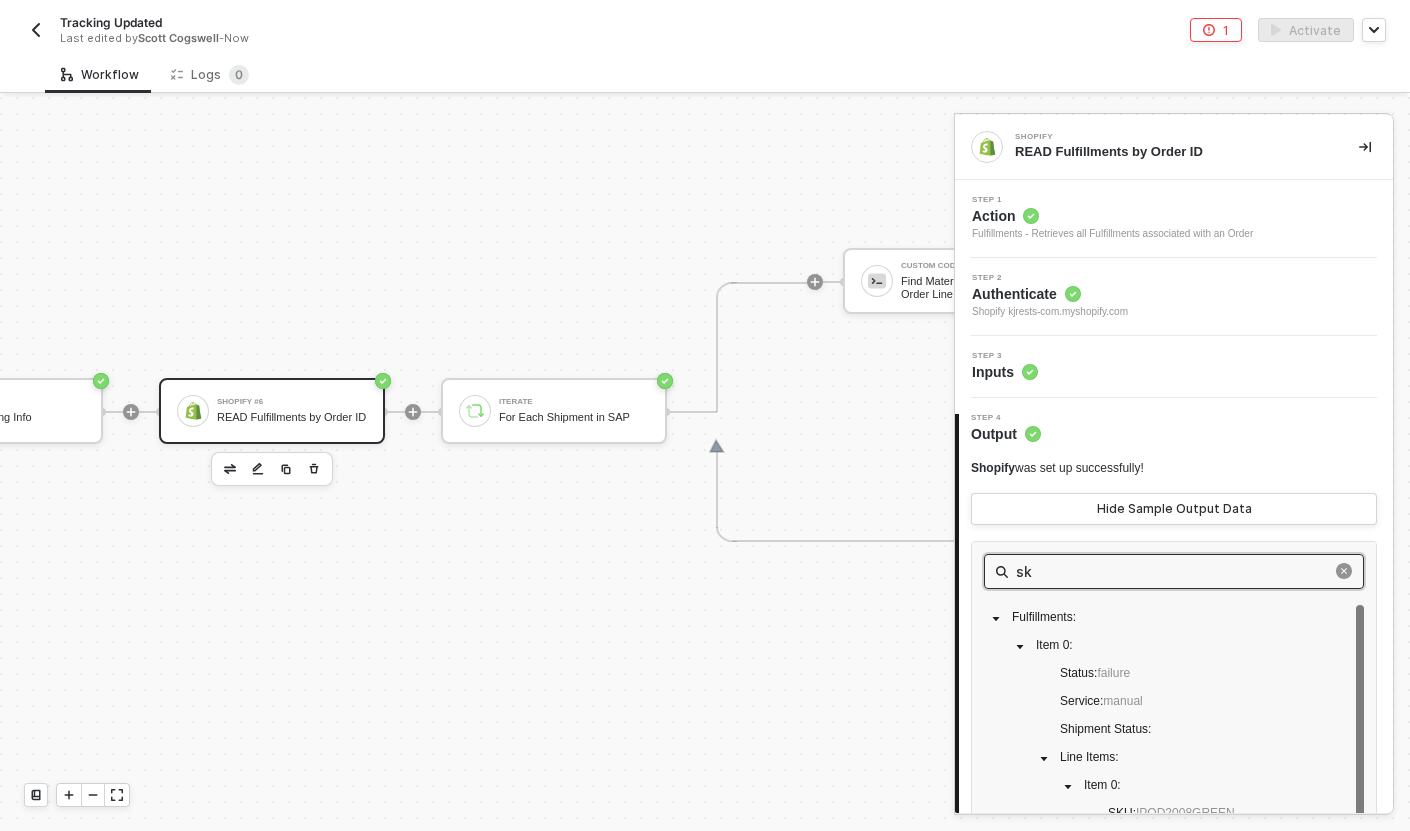 type on "sku" 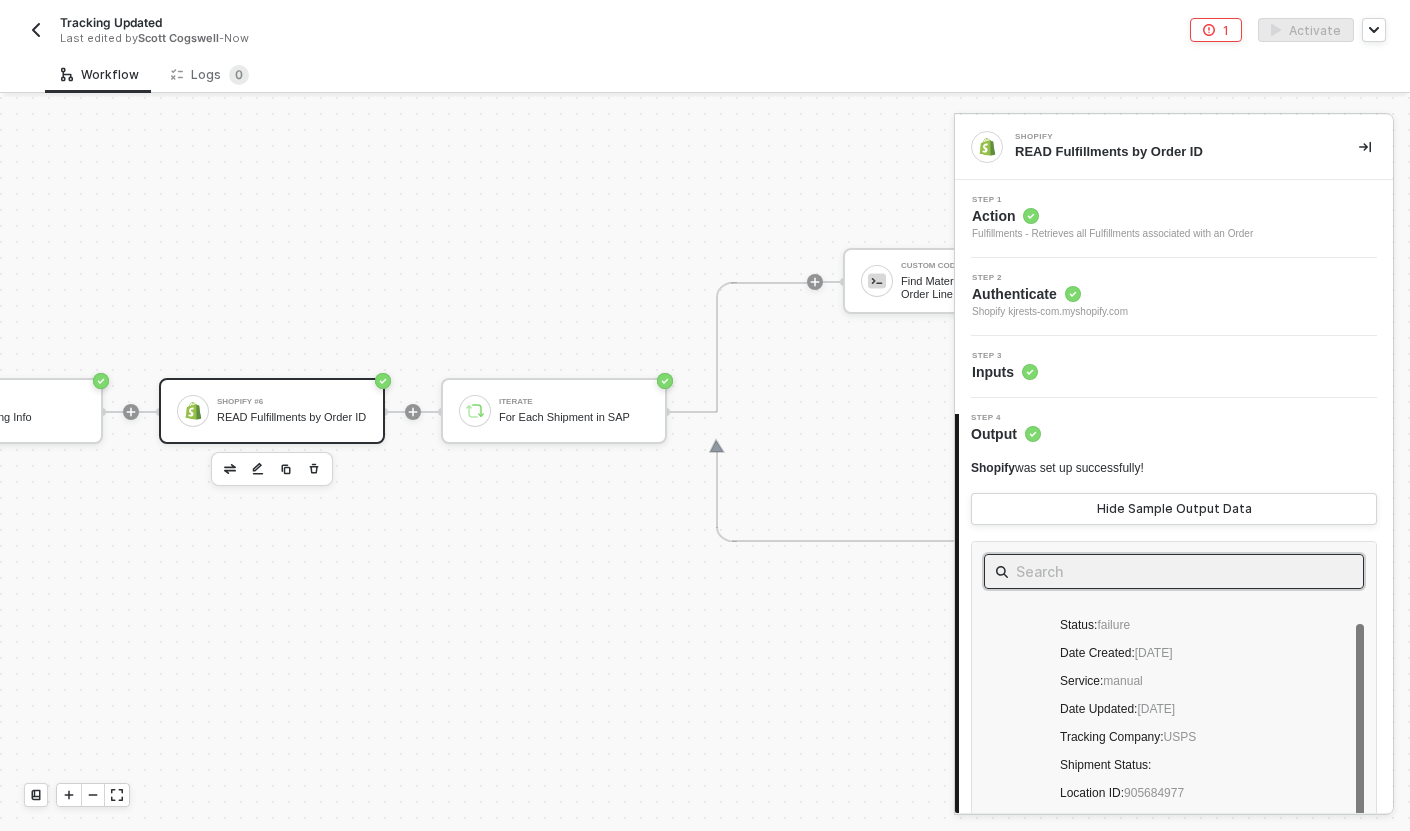 scroll, scrollTop: 0, scrollLeft: 0, axis: both 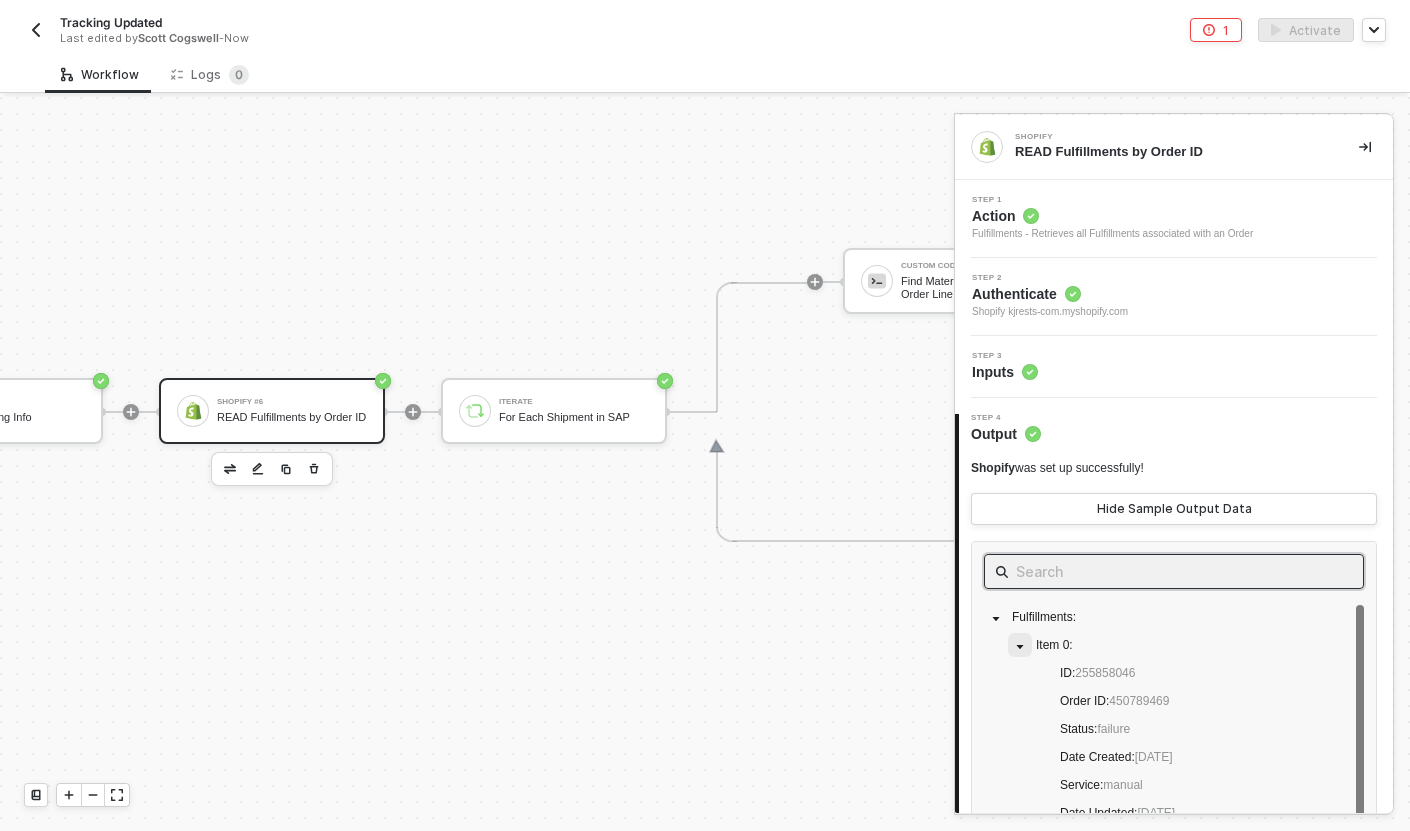 click at bounding box center (1020, 645) 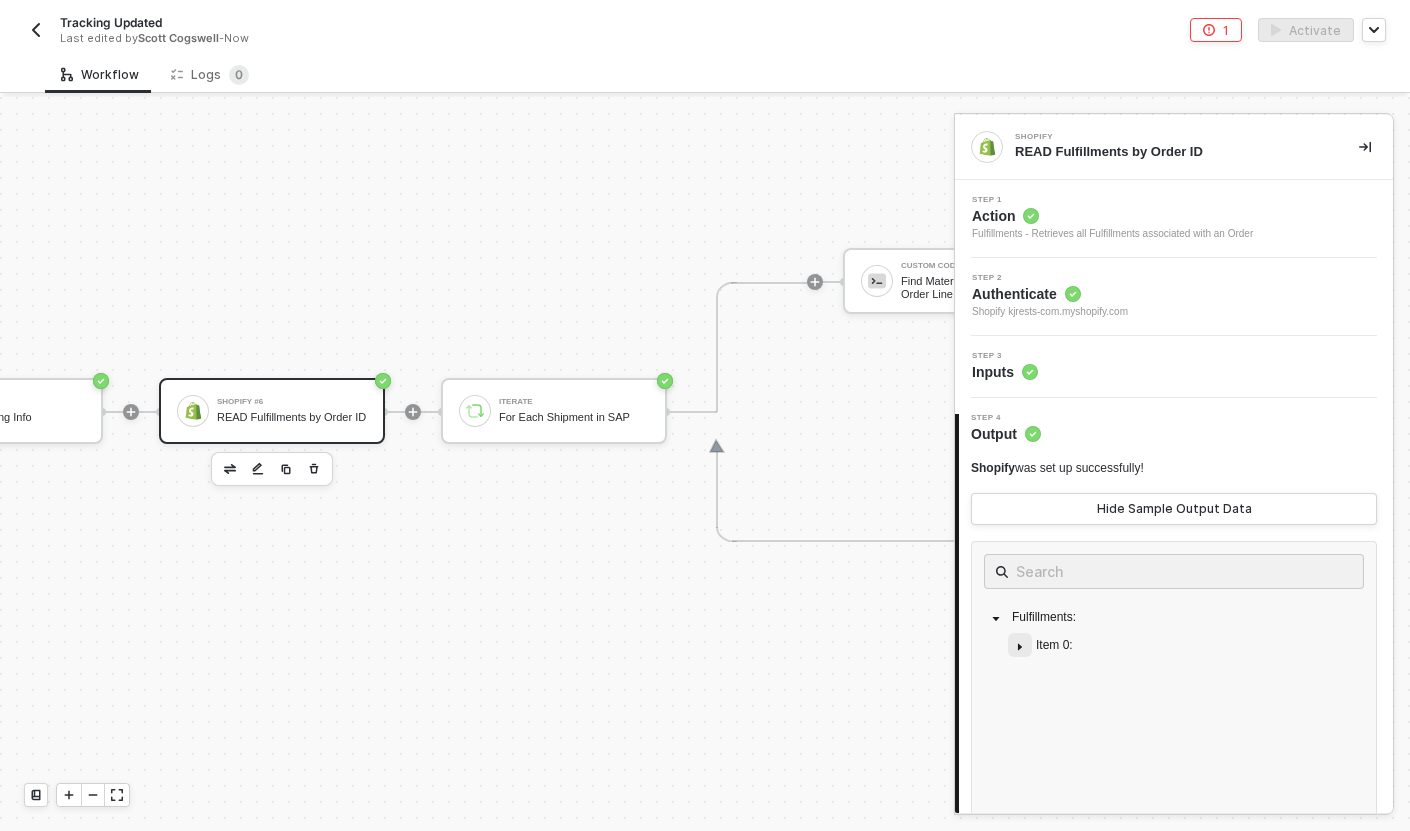 click 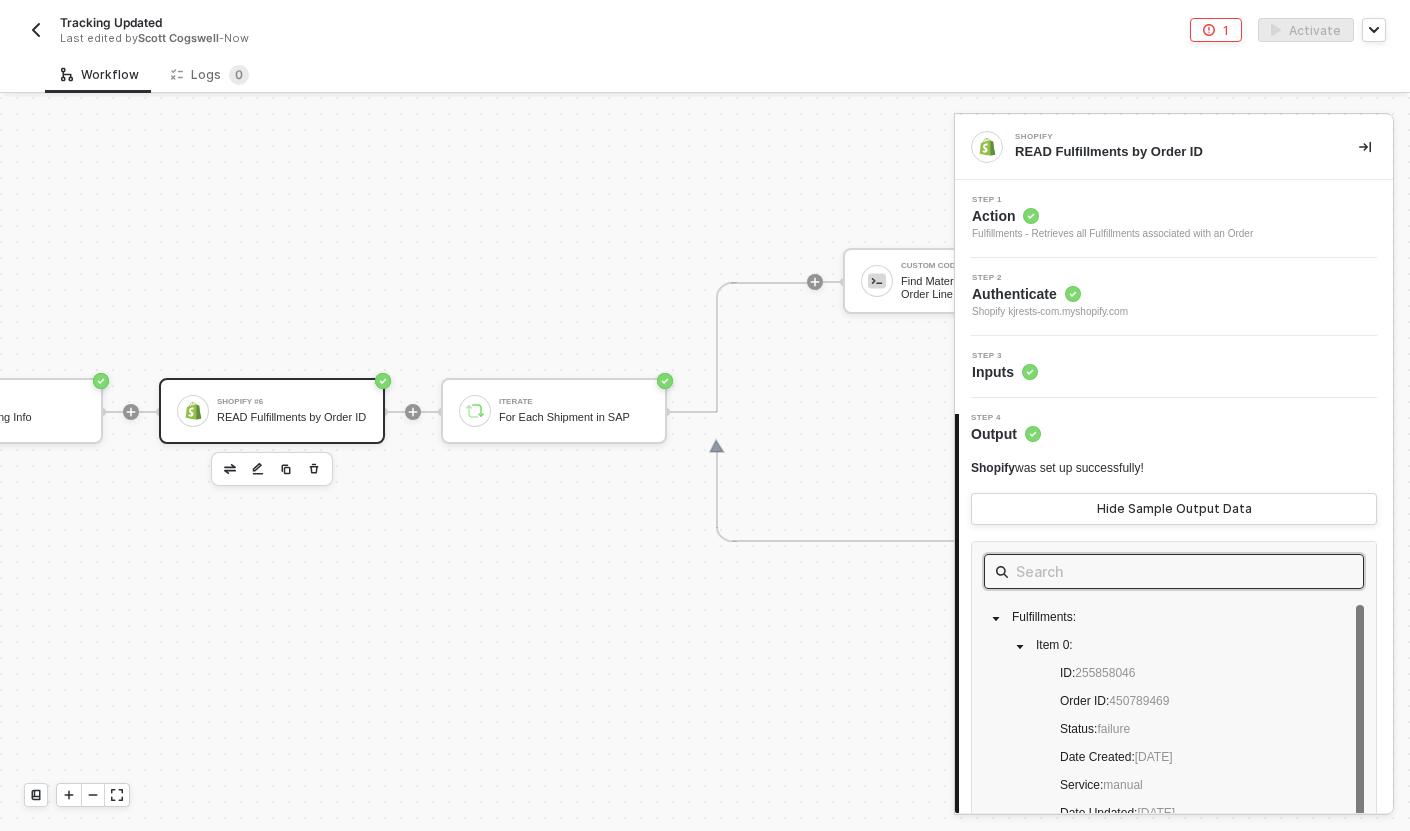 click at bounding box center (1174, 571) 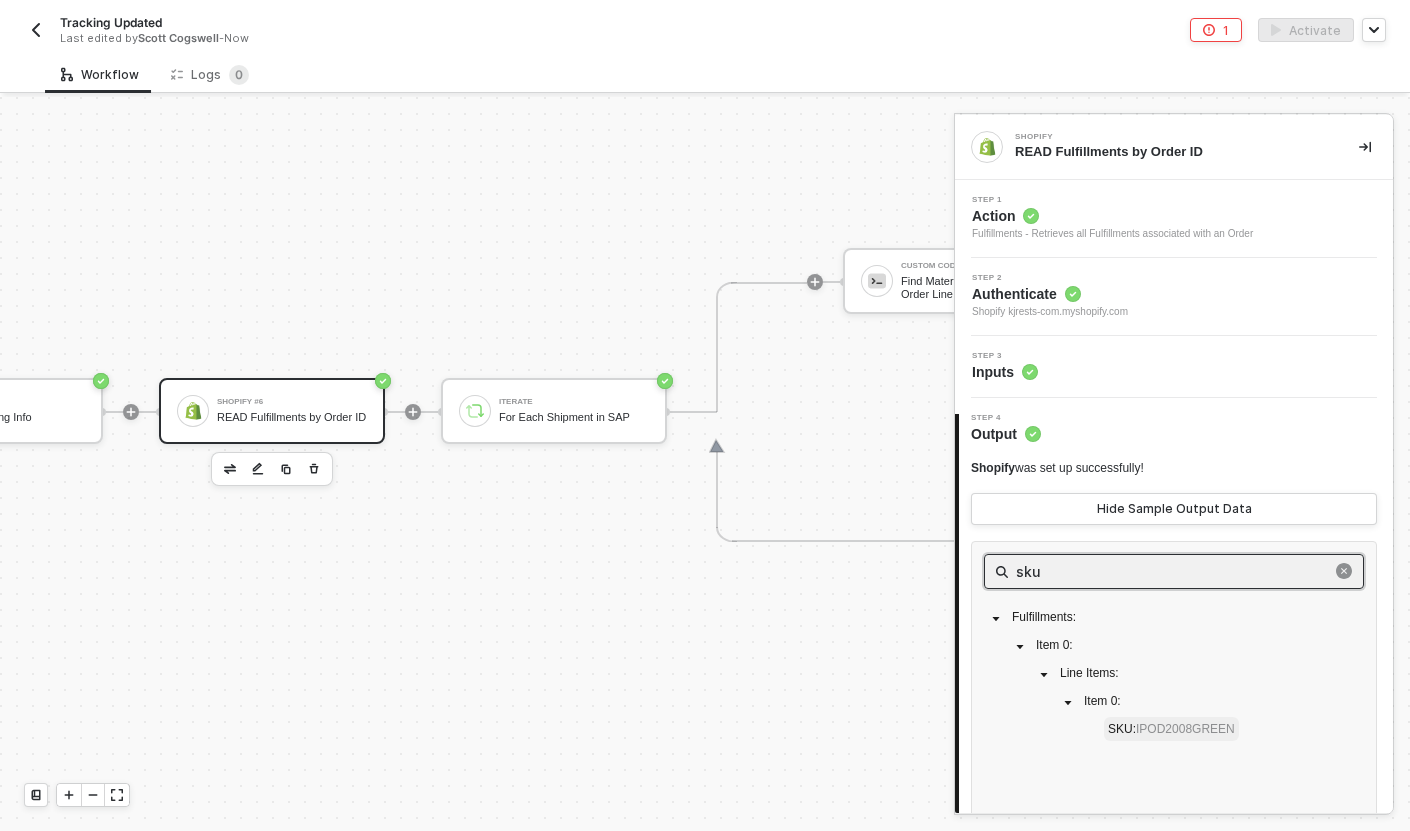 type on "sku" 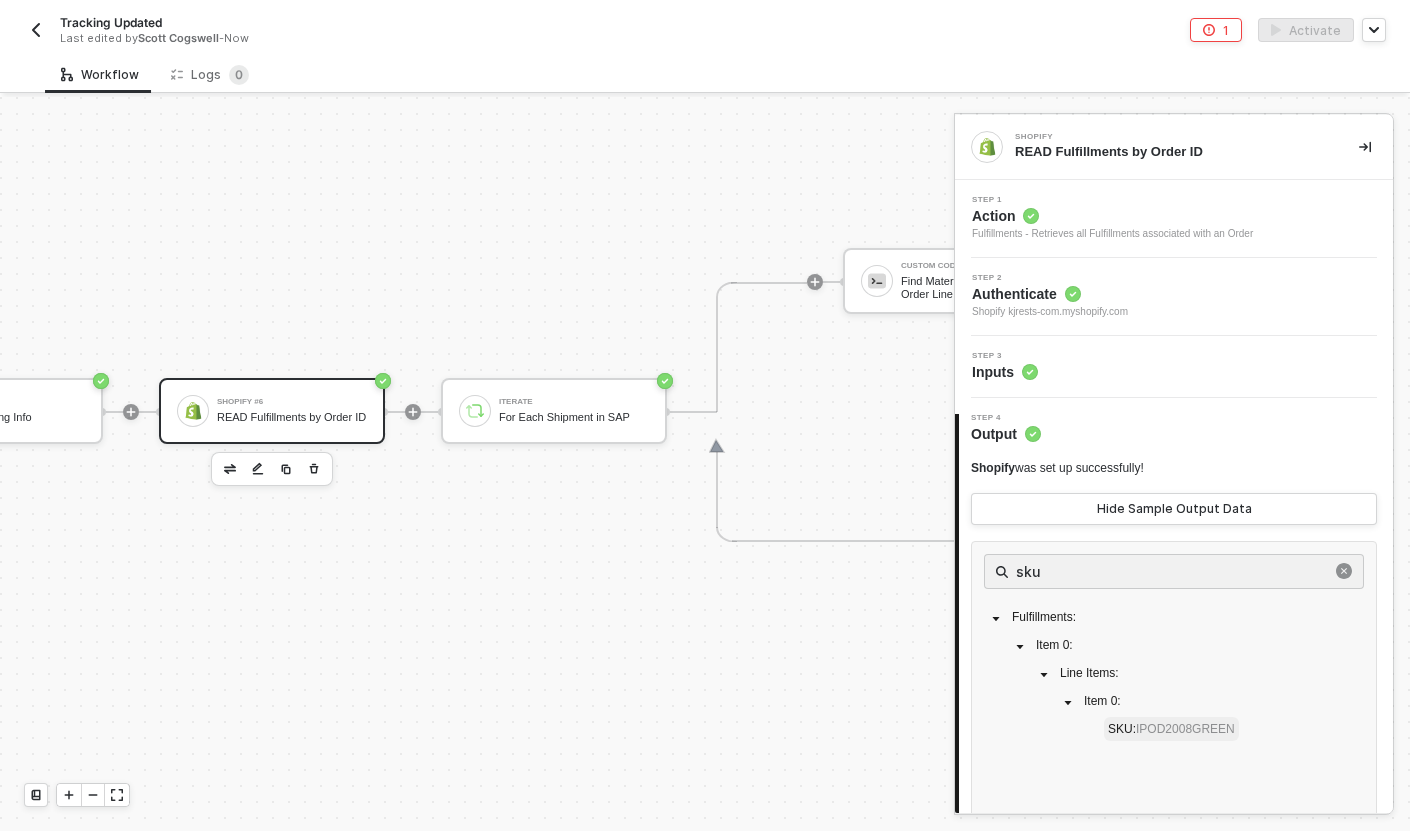 click on "IPOD2008GREEN" at bounding box center (1185, 729) 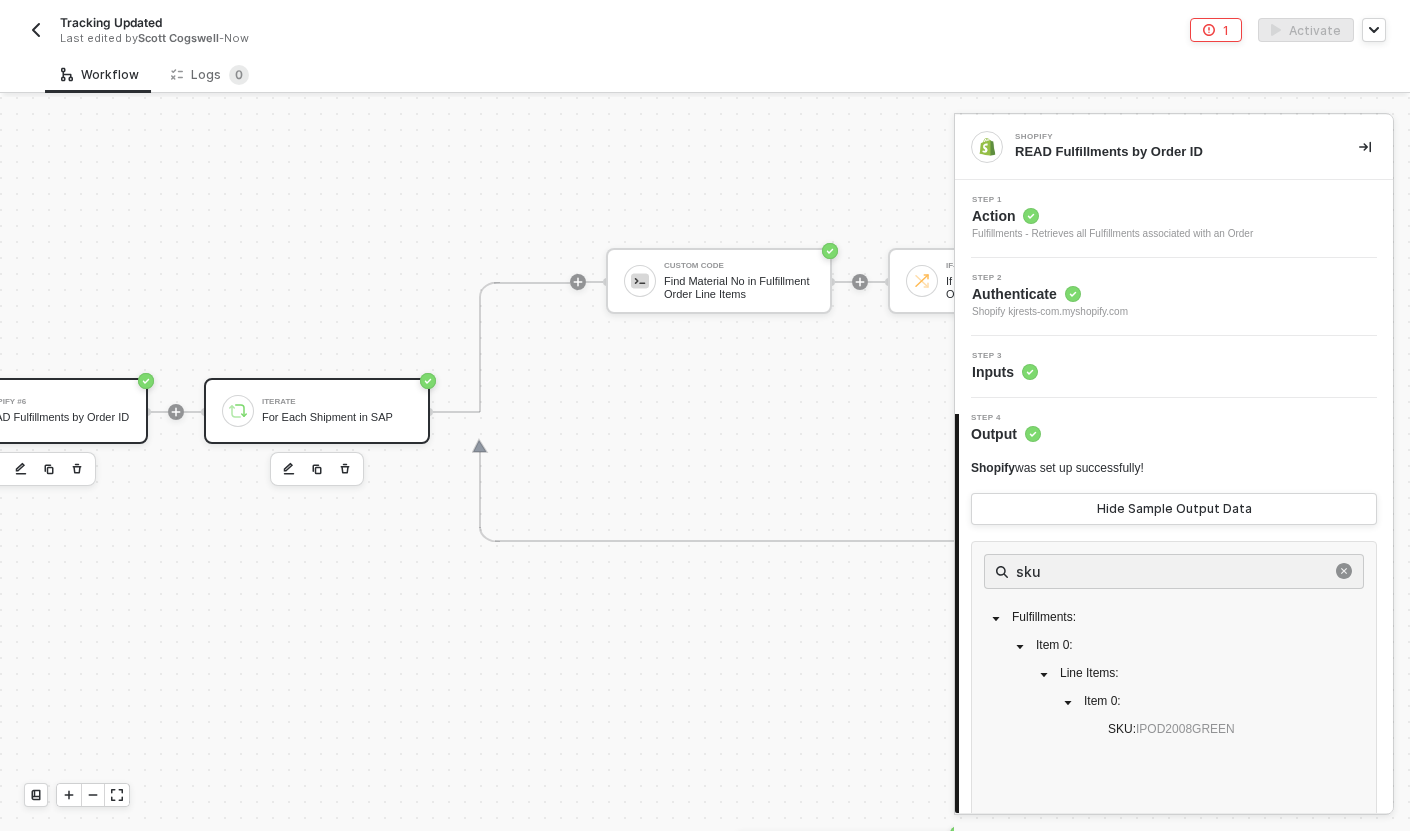 scroll, scrollTop: 624, scrollLeft: 1347, axis: both 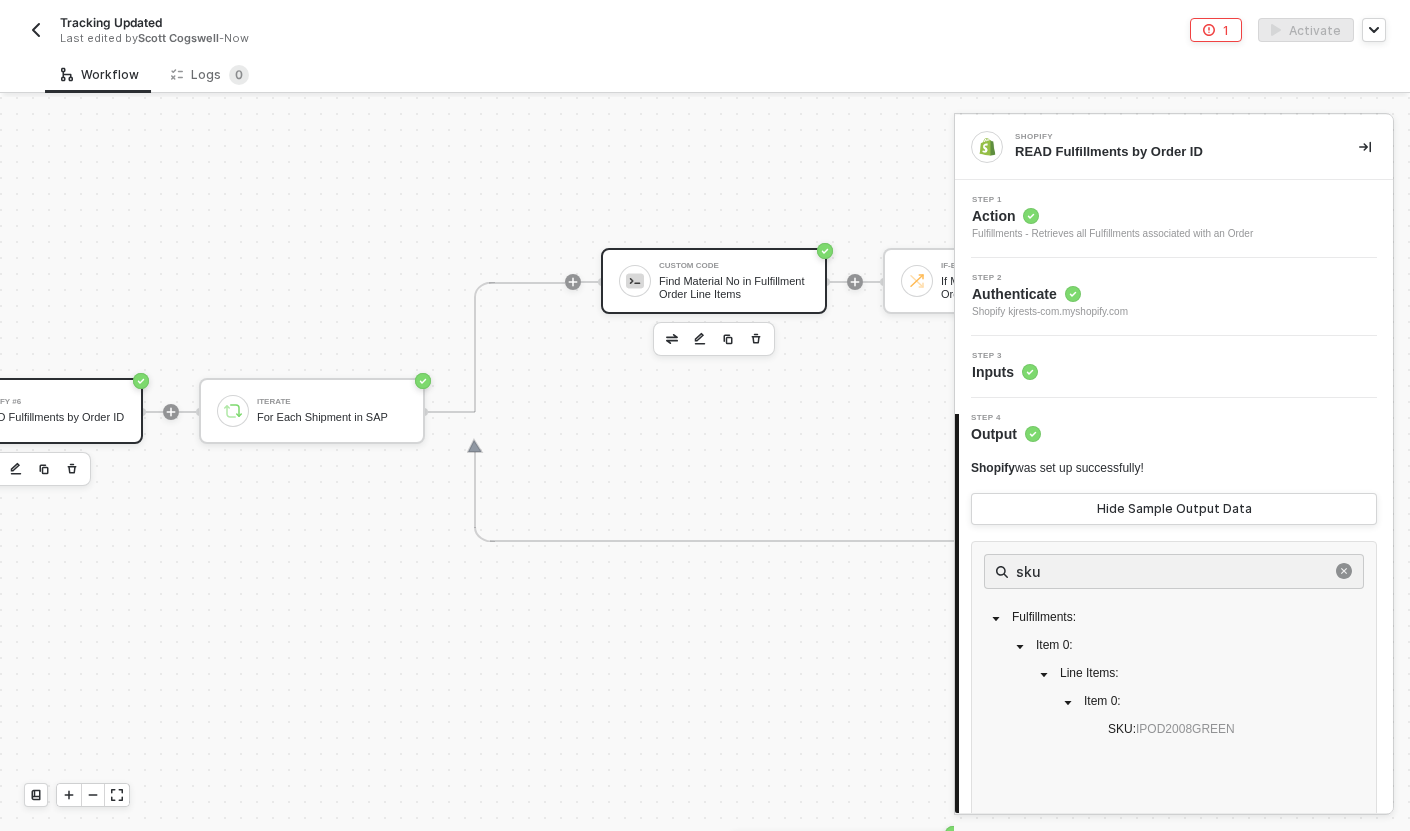 click on "Find Material No in Fulfillment Order Line Items" at bounding box center (734, 287) 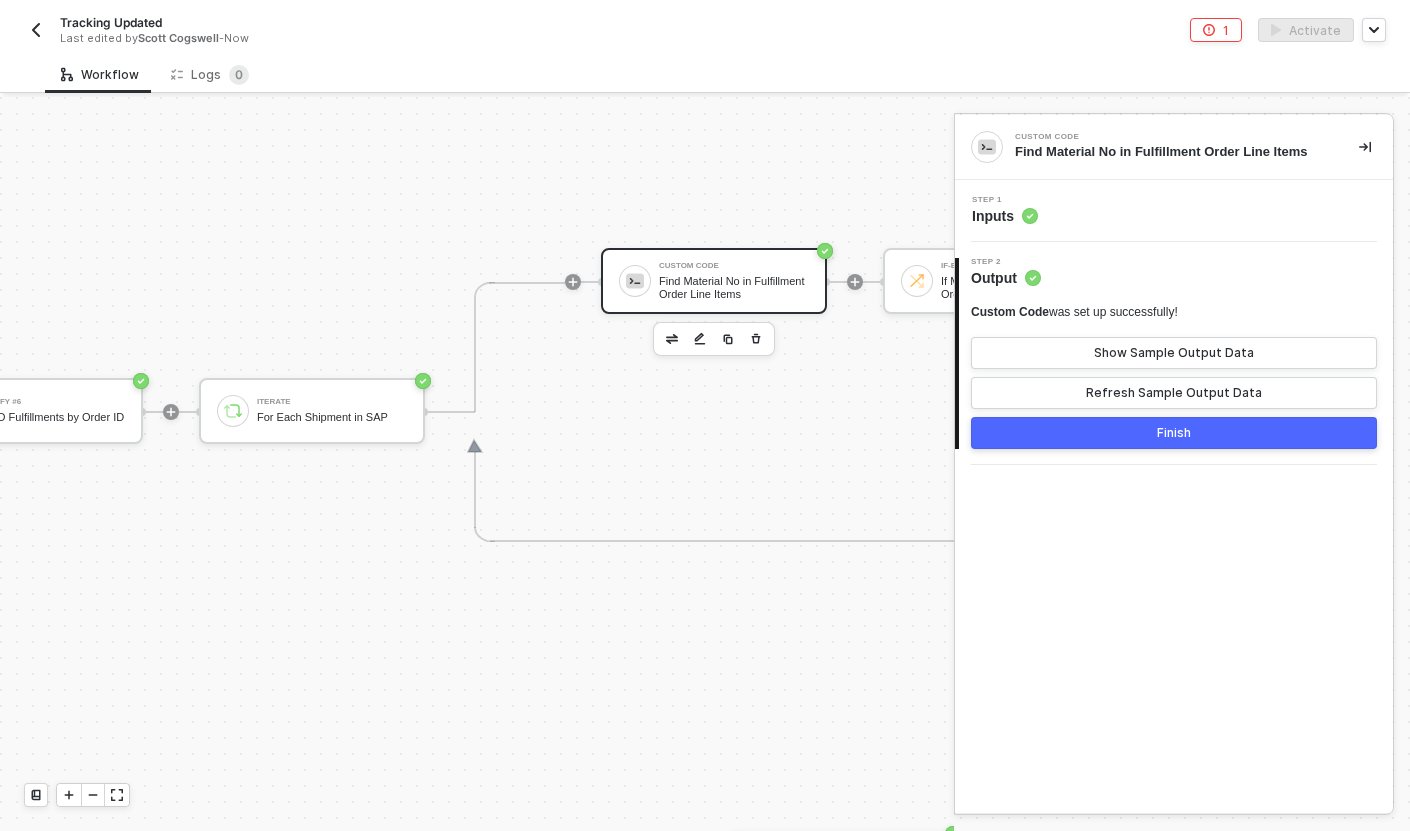 click on "Step 1 Inputs" at bounding box center (1176, 211) 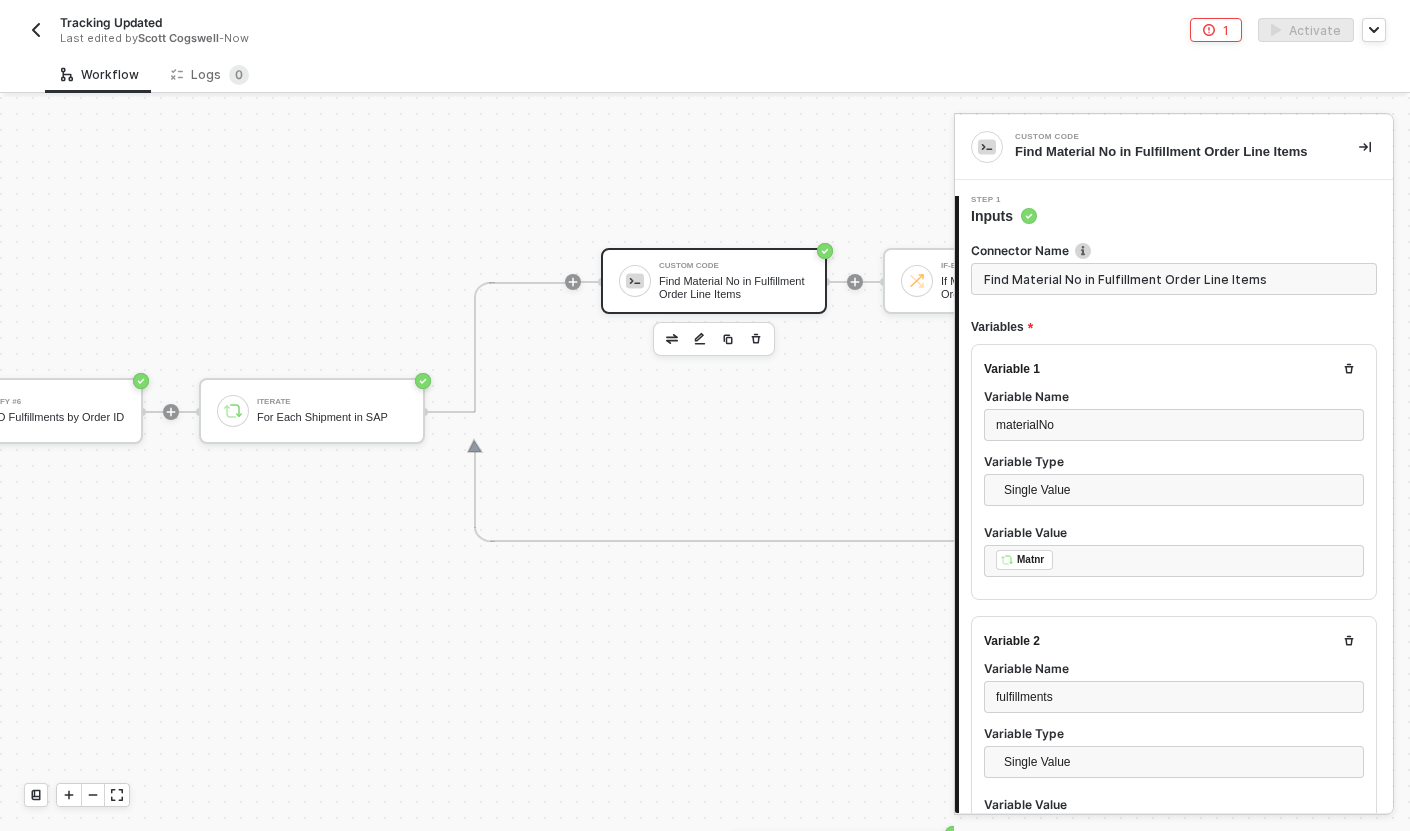 type on "const materialNo = inputData.materialNo;
const trackingNo = inputData.trackingNo;
const fulfillments = inputData.fulfillments;
const resultMap = {};
for (let i = 0; i < fulfillments.length; i++) {" 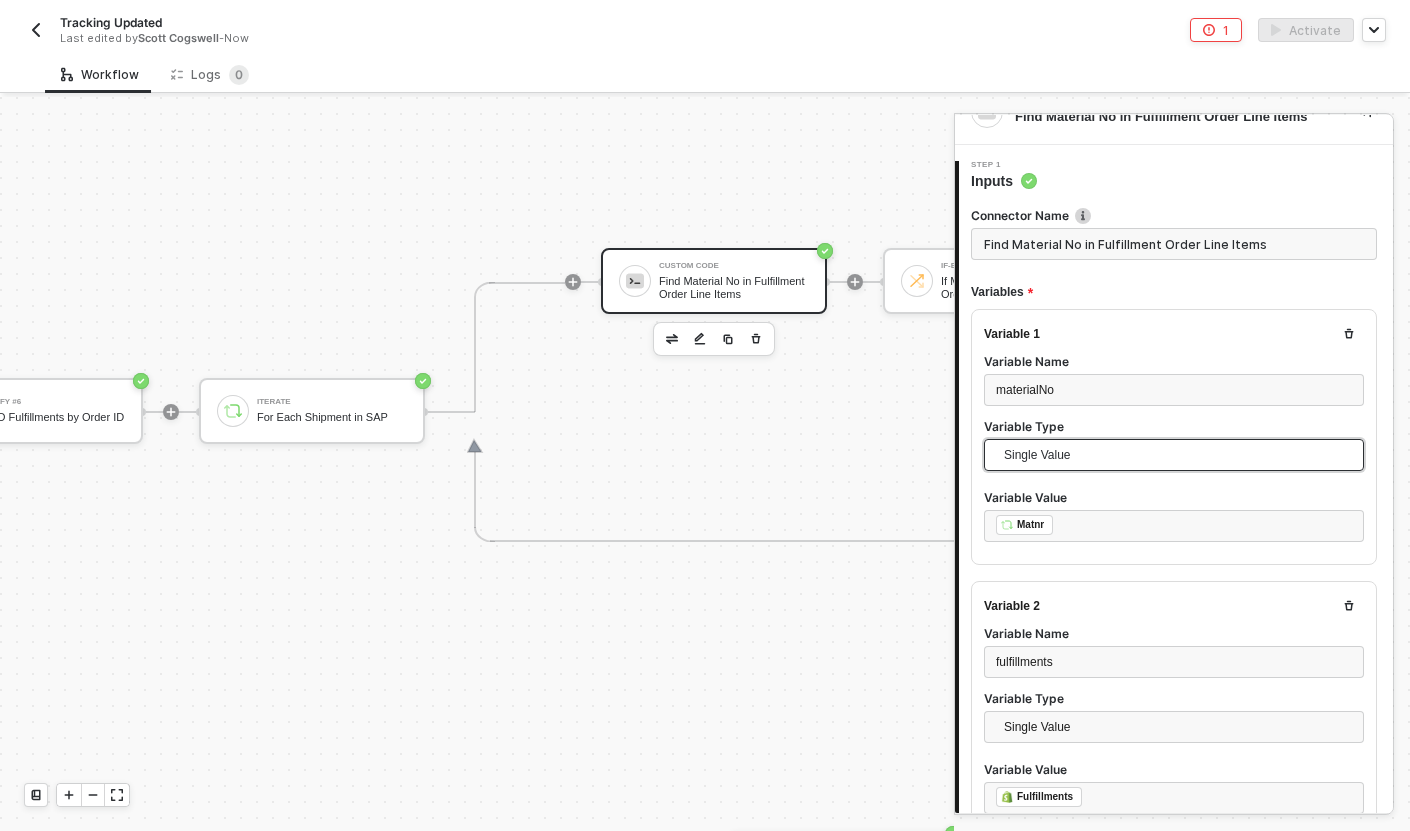 scroll, scrollTop: 44, scrollLeft: 0, axis: vertical 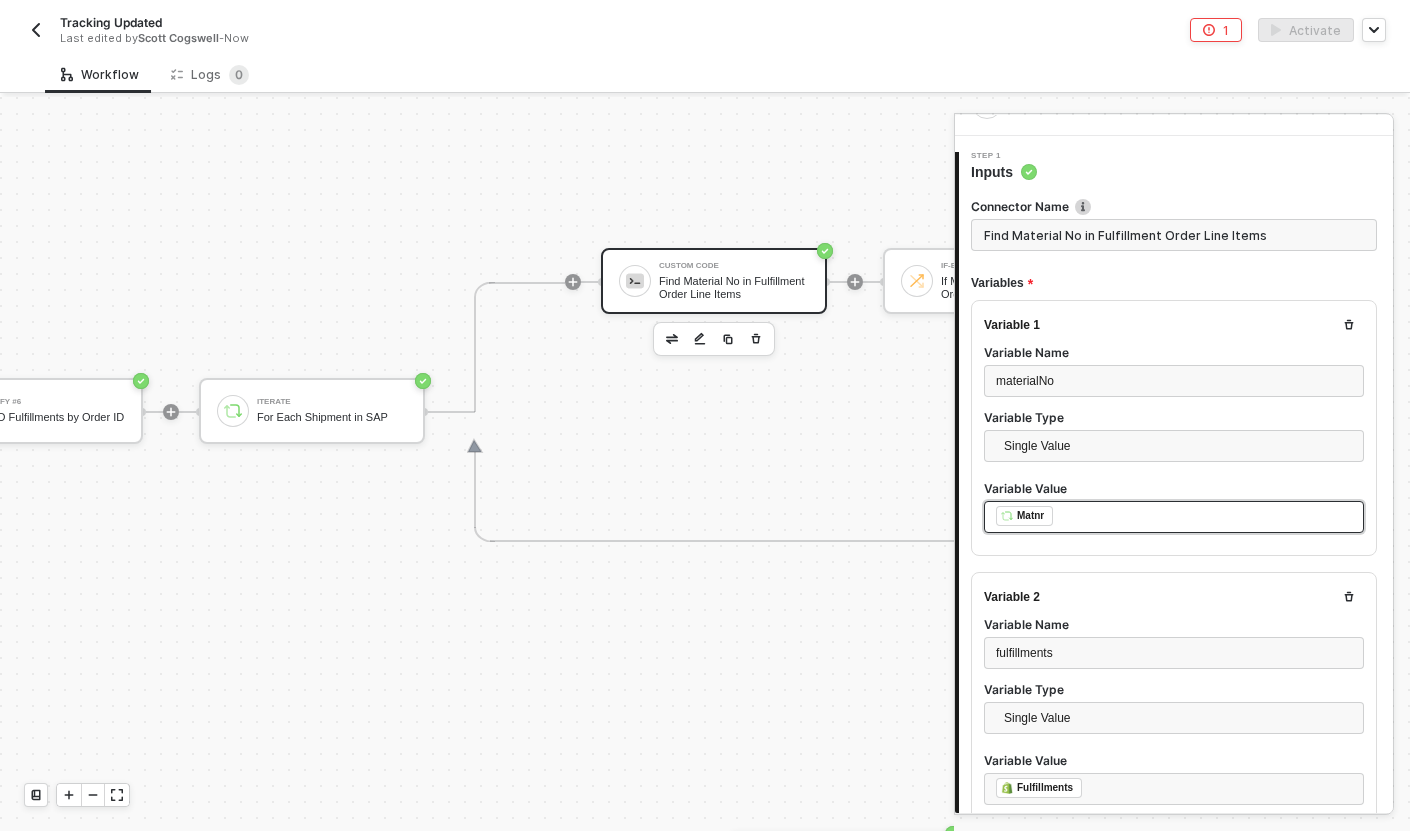 click on "﻿ ﻿ Matnr ﻿" at bounding box center [1174, 517] 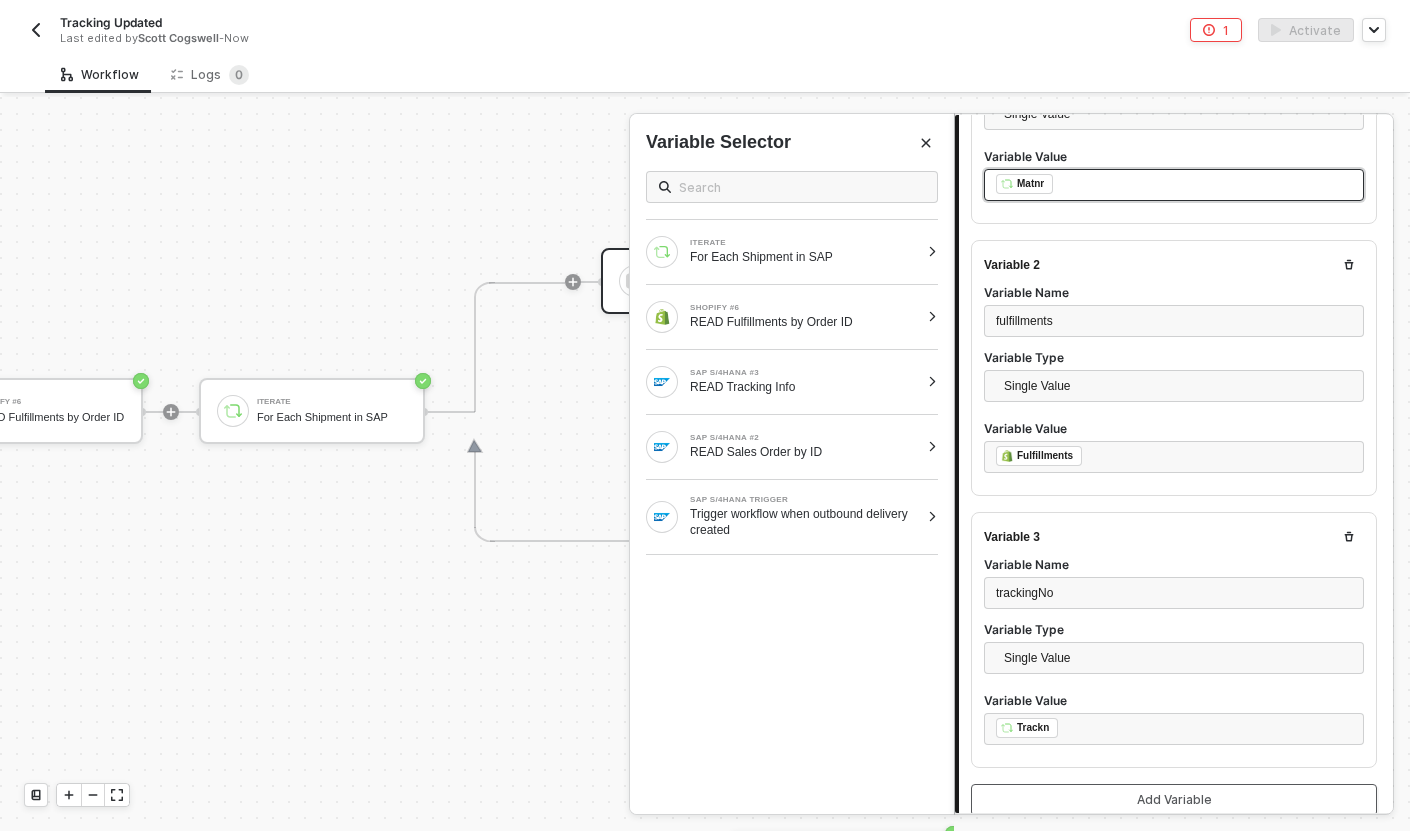 scroll, scrollTop: 286, scrollLeft: 0, axis: vertical 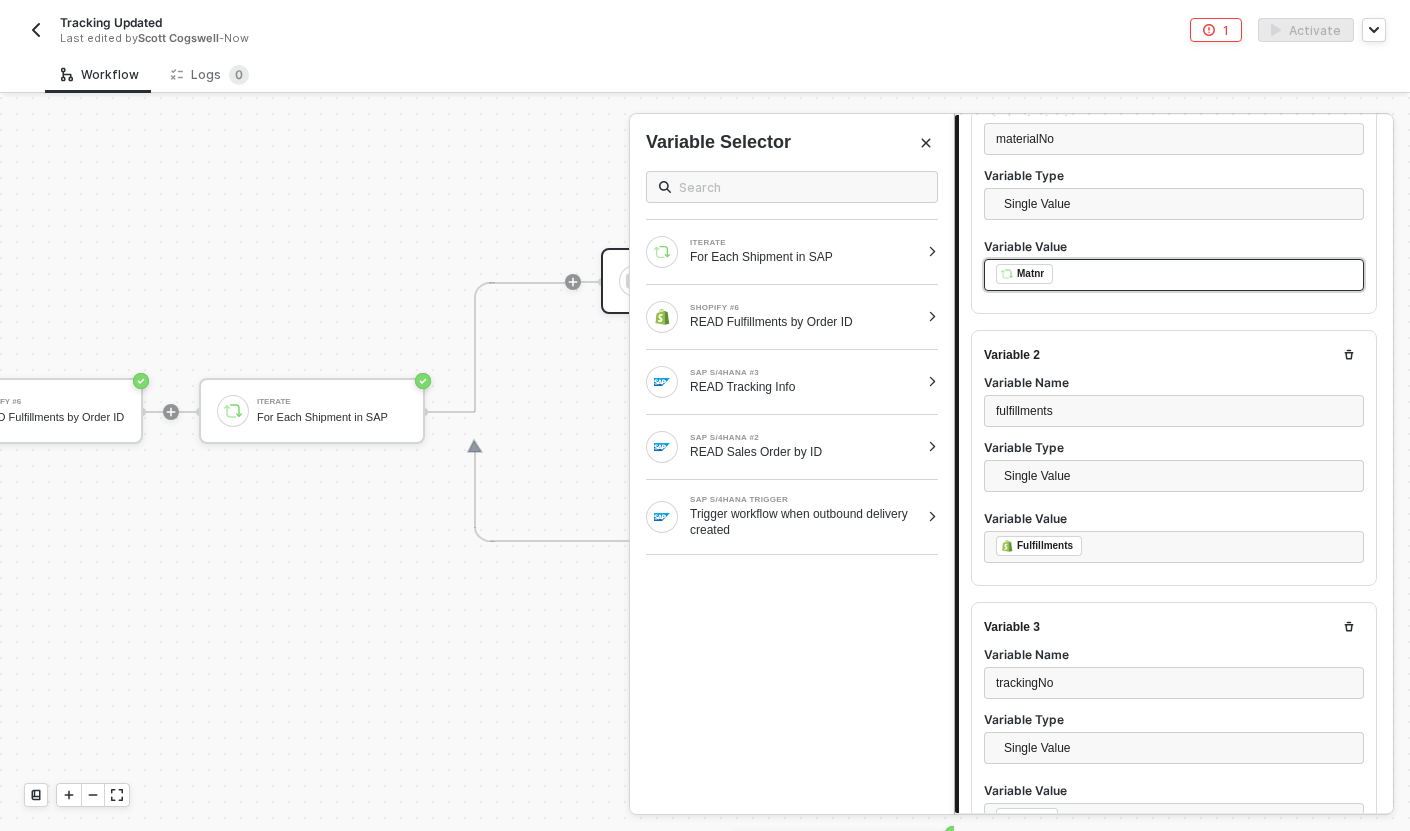 click on "﻿ ﻿ Matnr ﻿" at bounding box center [1174, 275] 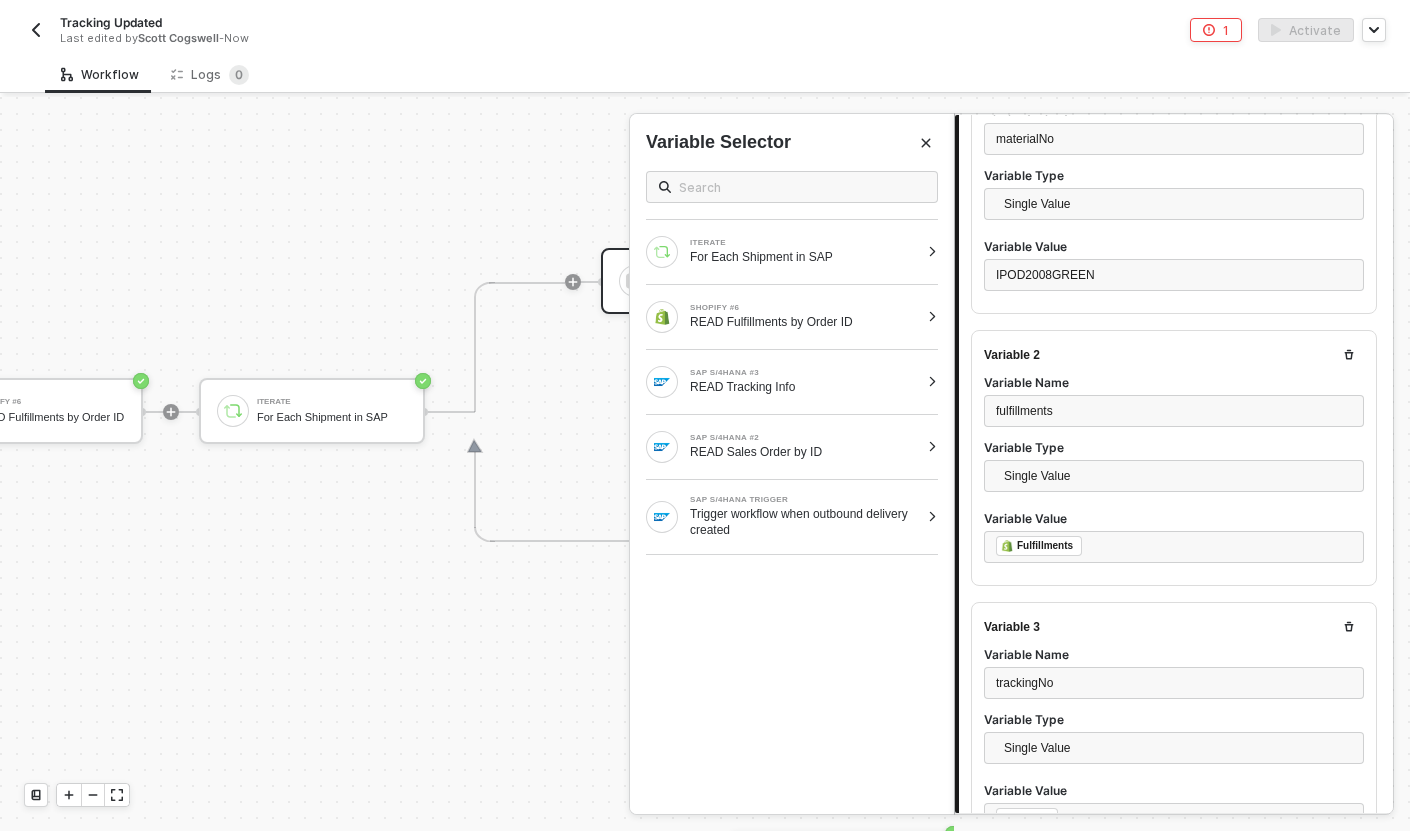 click on "Variable 1 Variable Name materialNo Variable Type Single Value Variable Value [PRODUCT] Variable 2 Variable Name fulfillments Variable Type Single Value Variable Value ﻿ ﻿ Fulfillments ﻿ Variable 3 Variable Name trackingNo Variable Type Single Value Variable Value ﻿ ﻿ Trackn ﻿ Add Variable" at bounding box center [1174, 482] 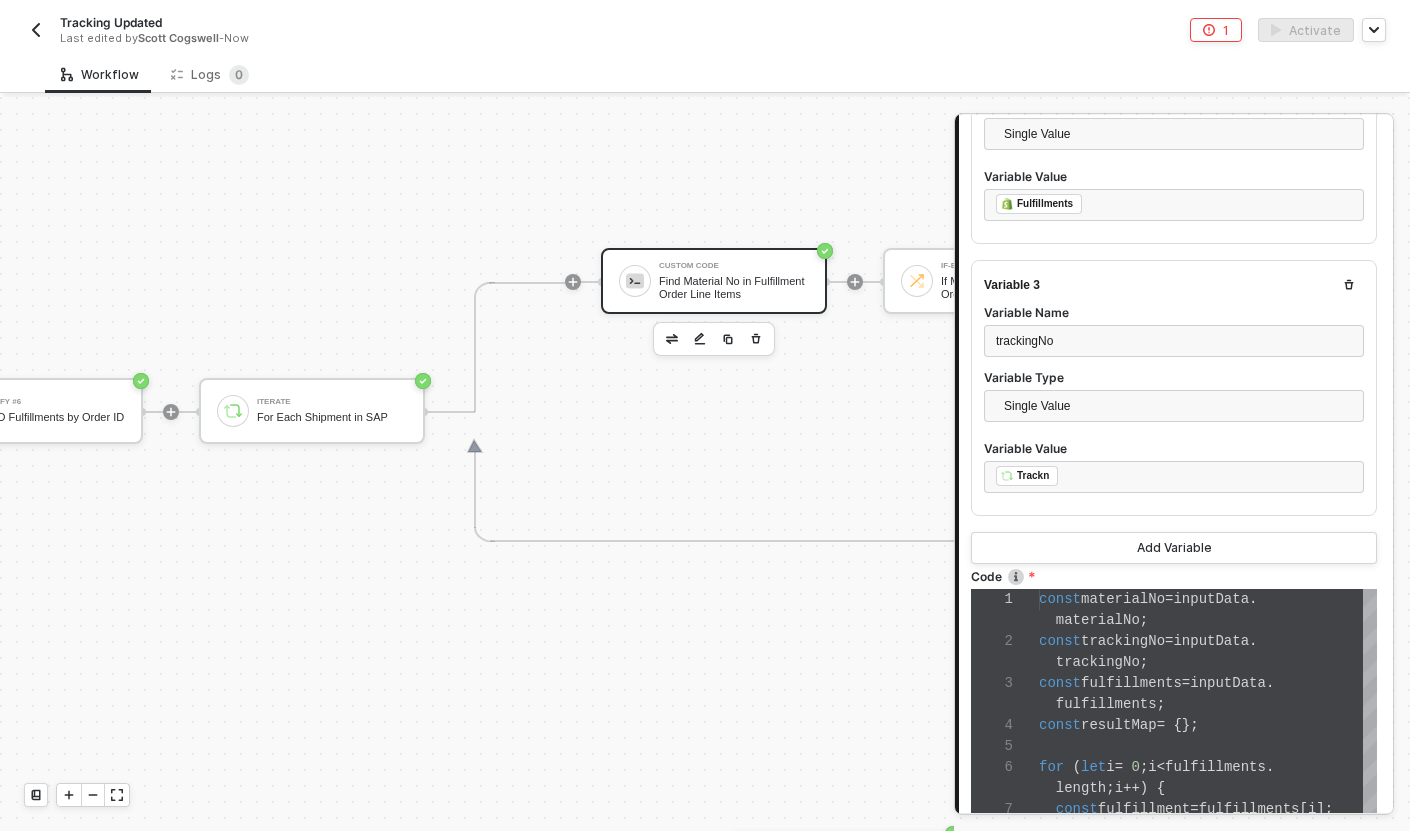 scroll, scrollTop: 908, scrollLeft: 0, axis: vertical 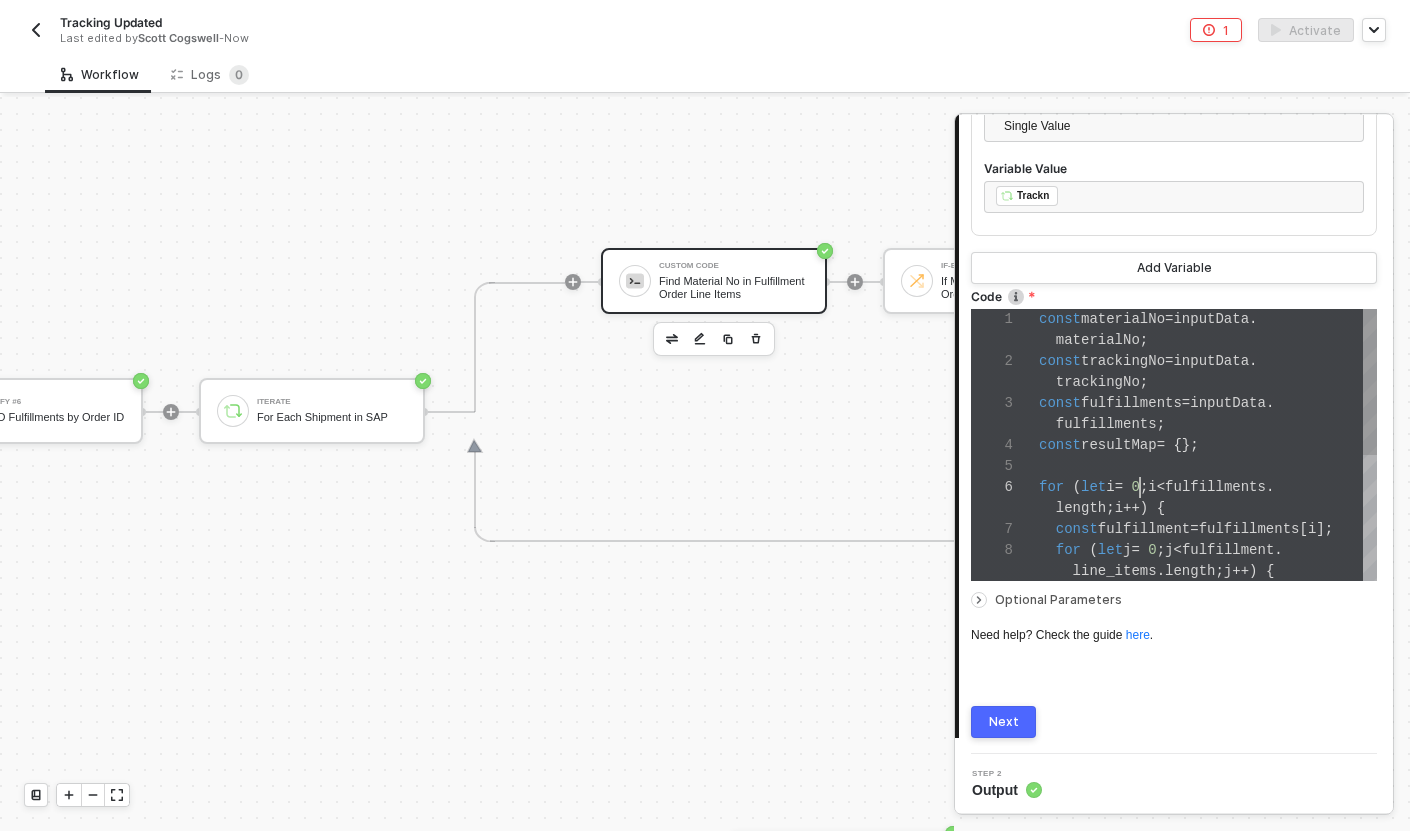 click on "for   ( let  i  =   0 ;  i  <  fulfillments ." at bounding box center (1208, 487) 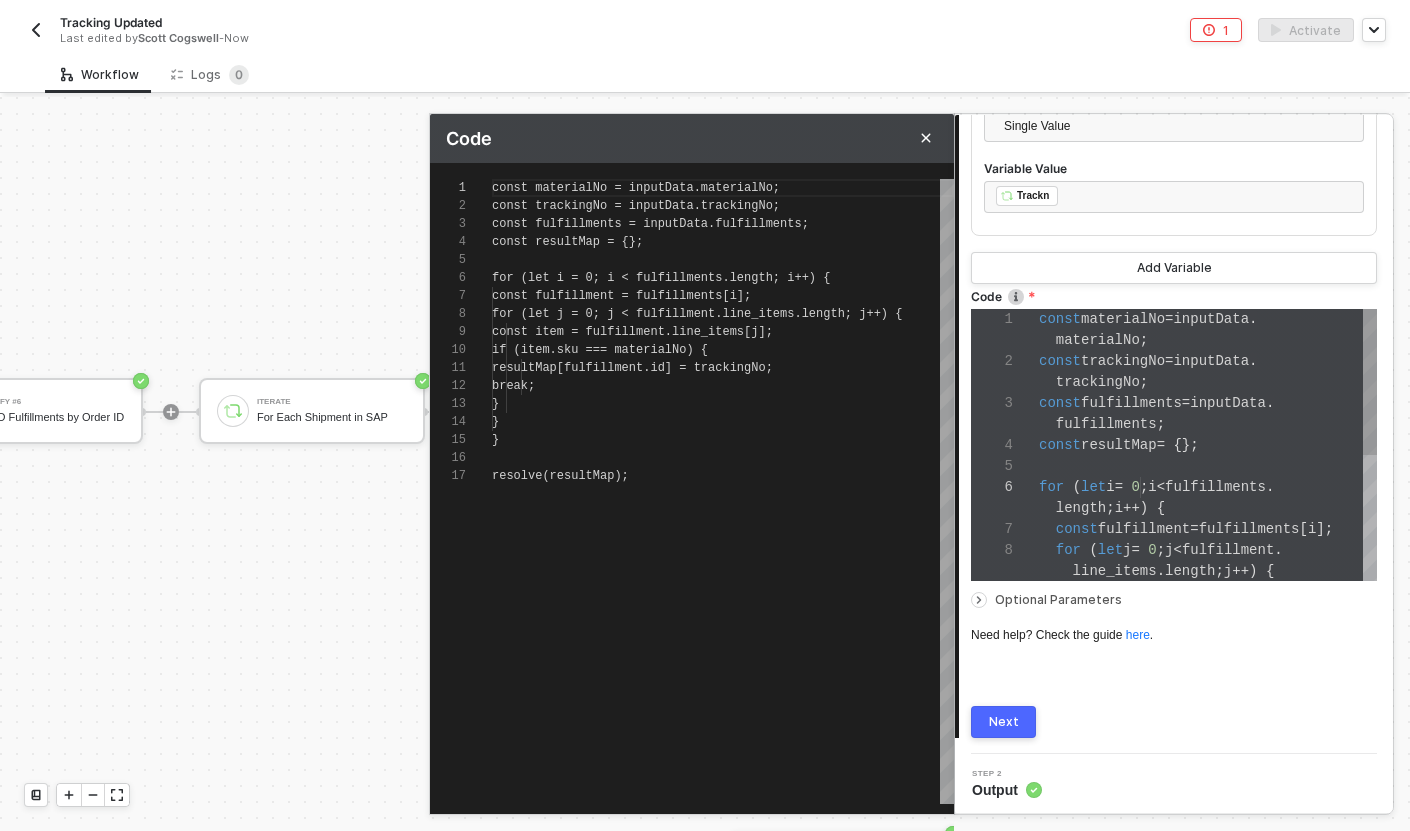 scroll, scrollTop: 180, scrollLeft: 0, axis: vertical 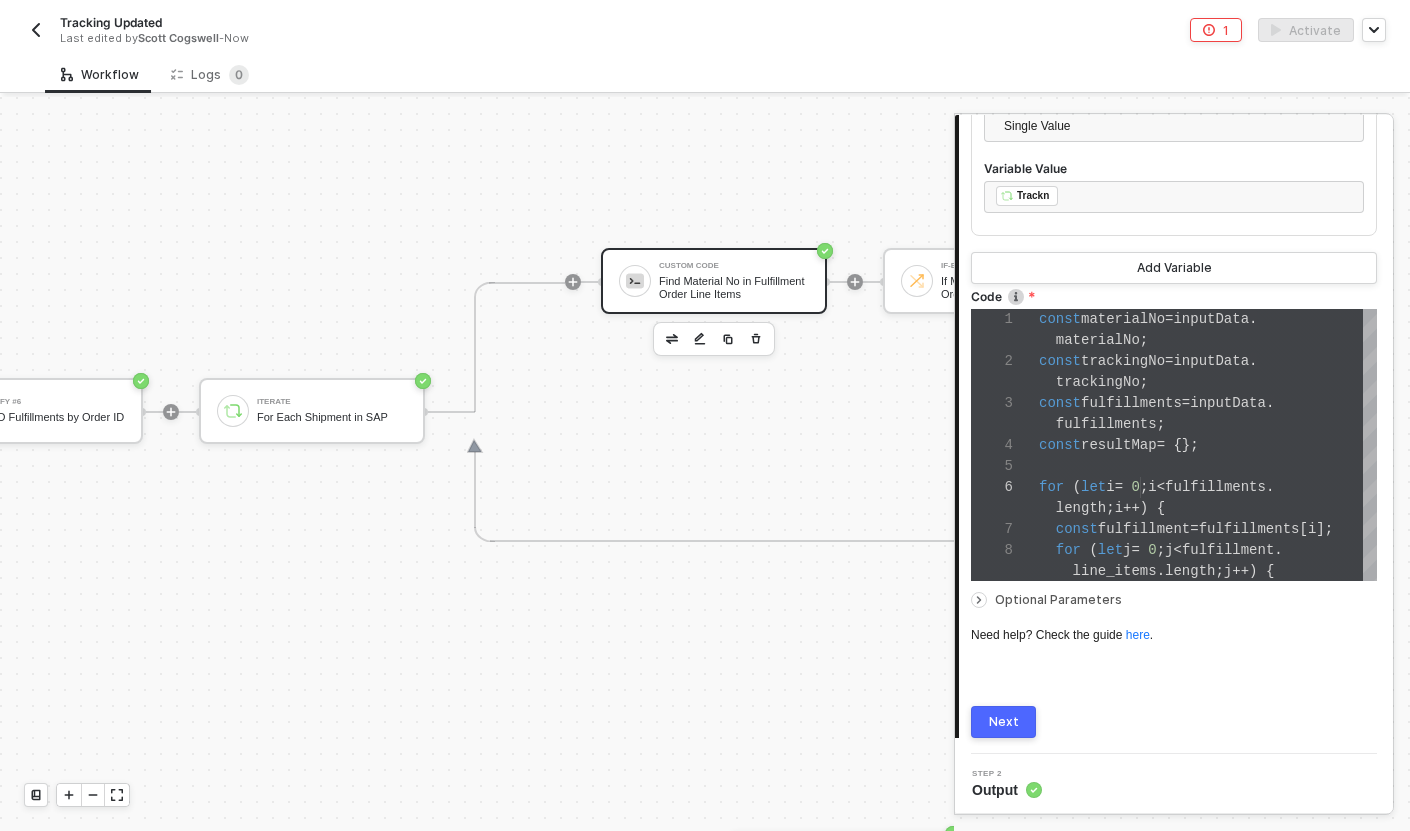 click on "Next" at bounding box center (1004, 722) 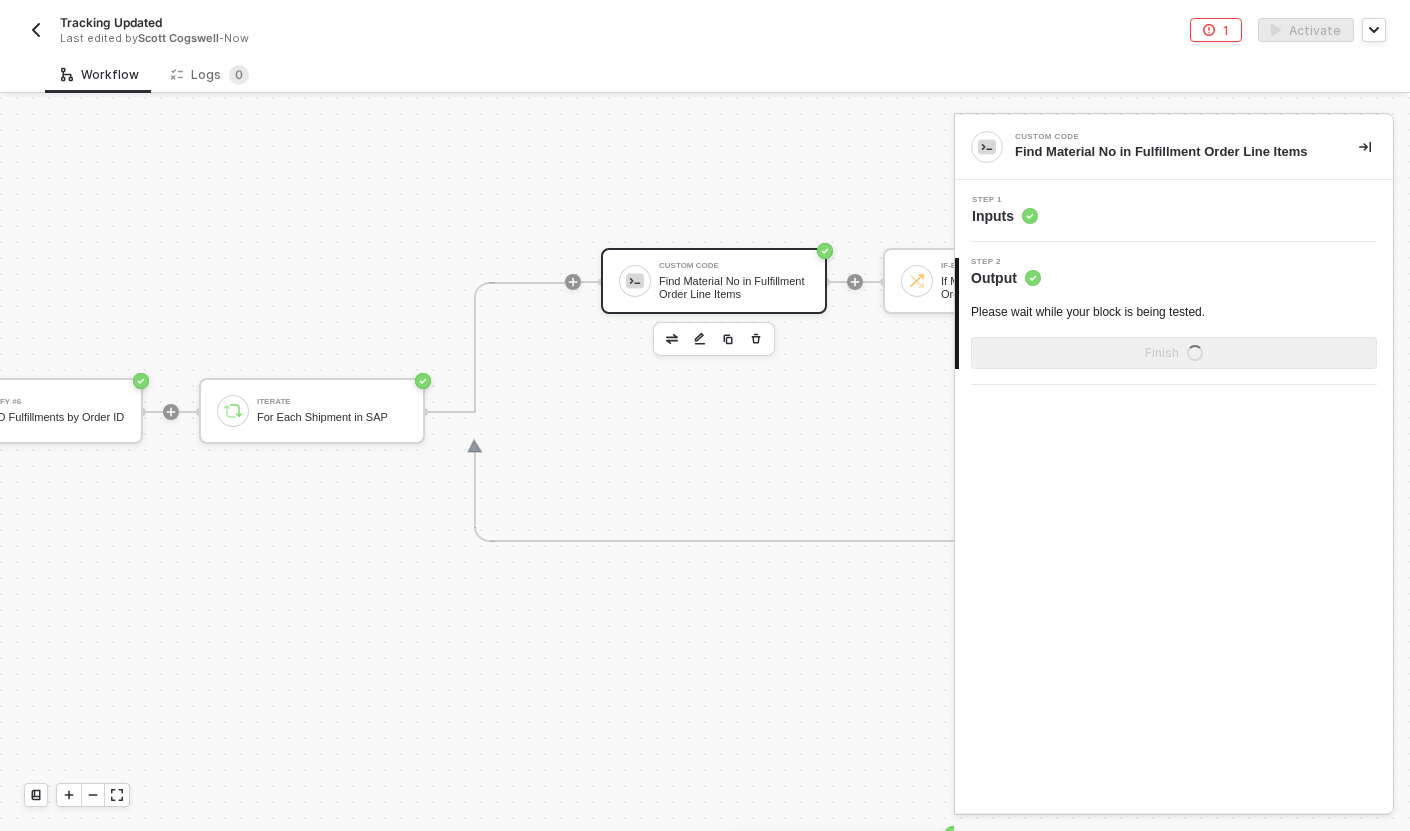 scroll, scrollTop: 0, scrollLeft: 0, axis: both 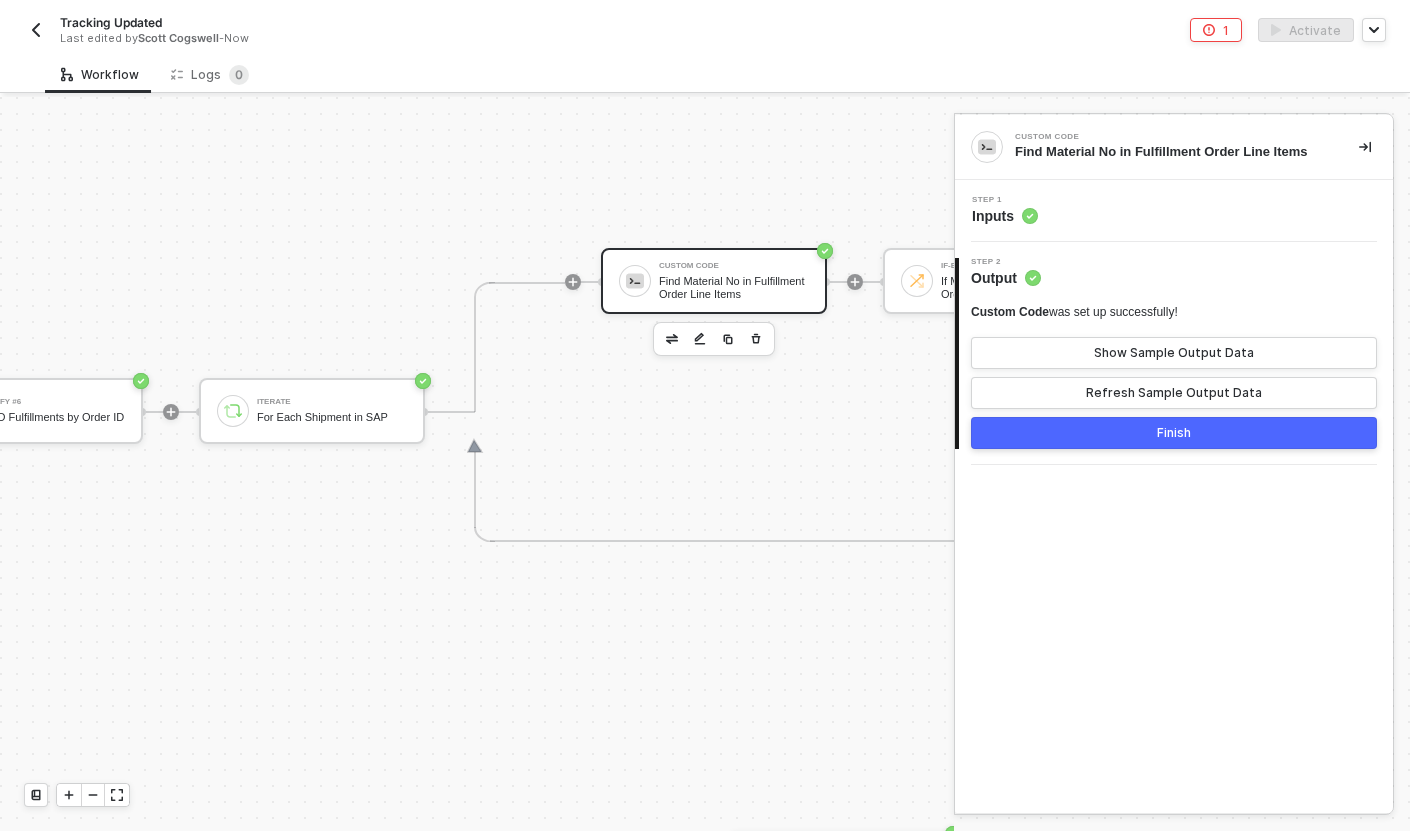 click on "Custom Code  was set up successfully! Show Sample Output Data Refresh Sample Output Data" at bounding box center [1174, 356] 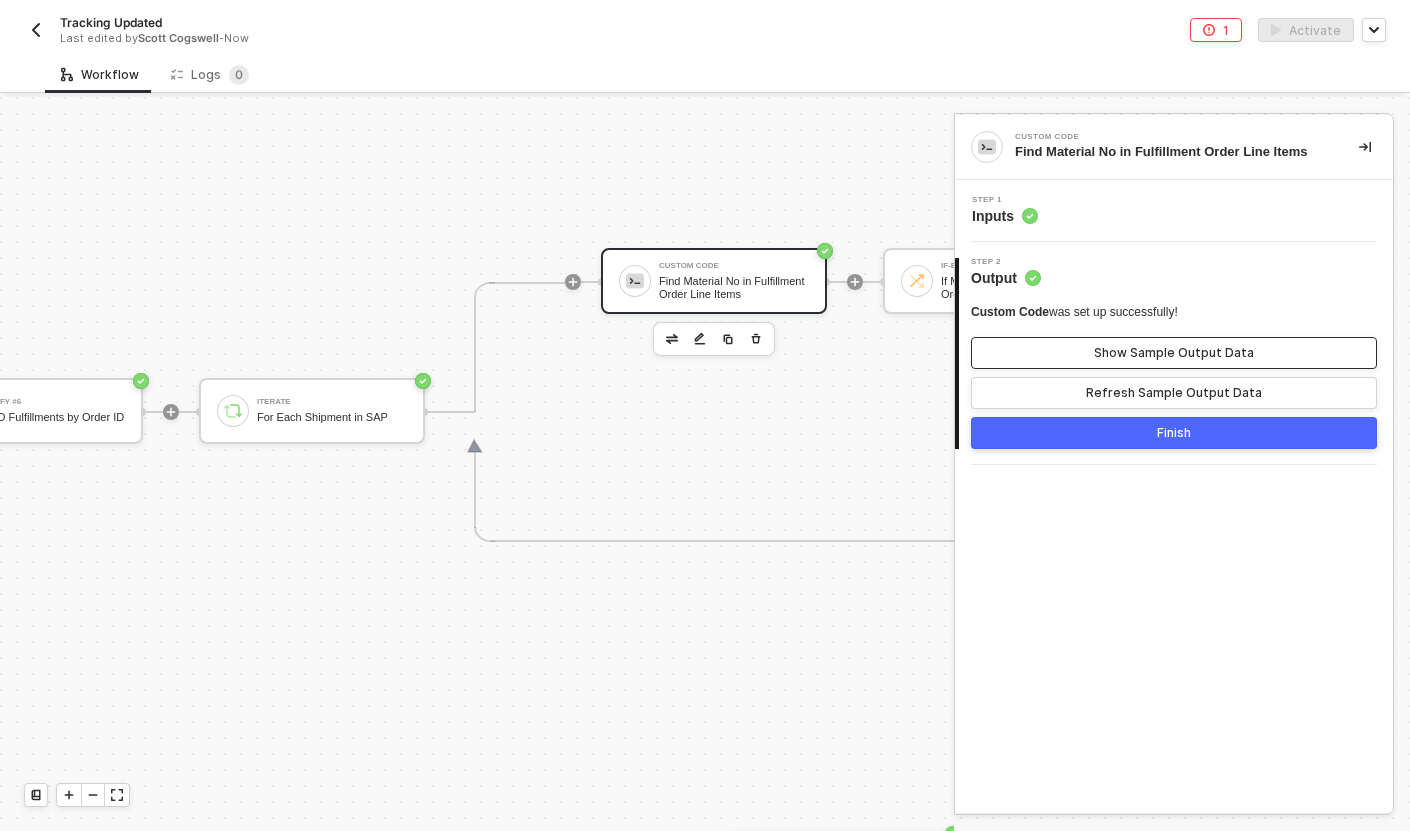 click on "Show Sample Output Data" at bounding box center [1174, 353] 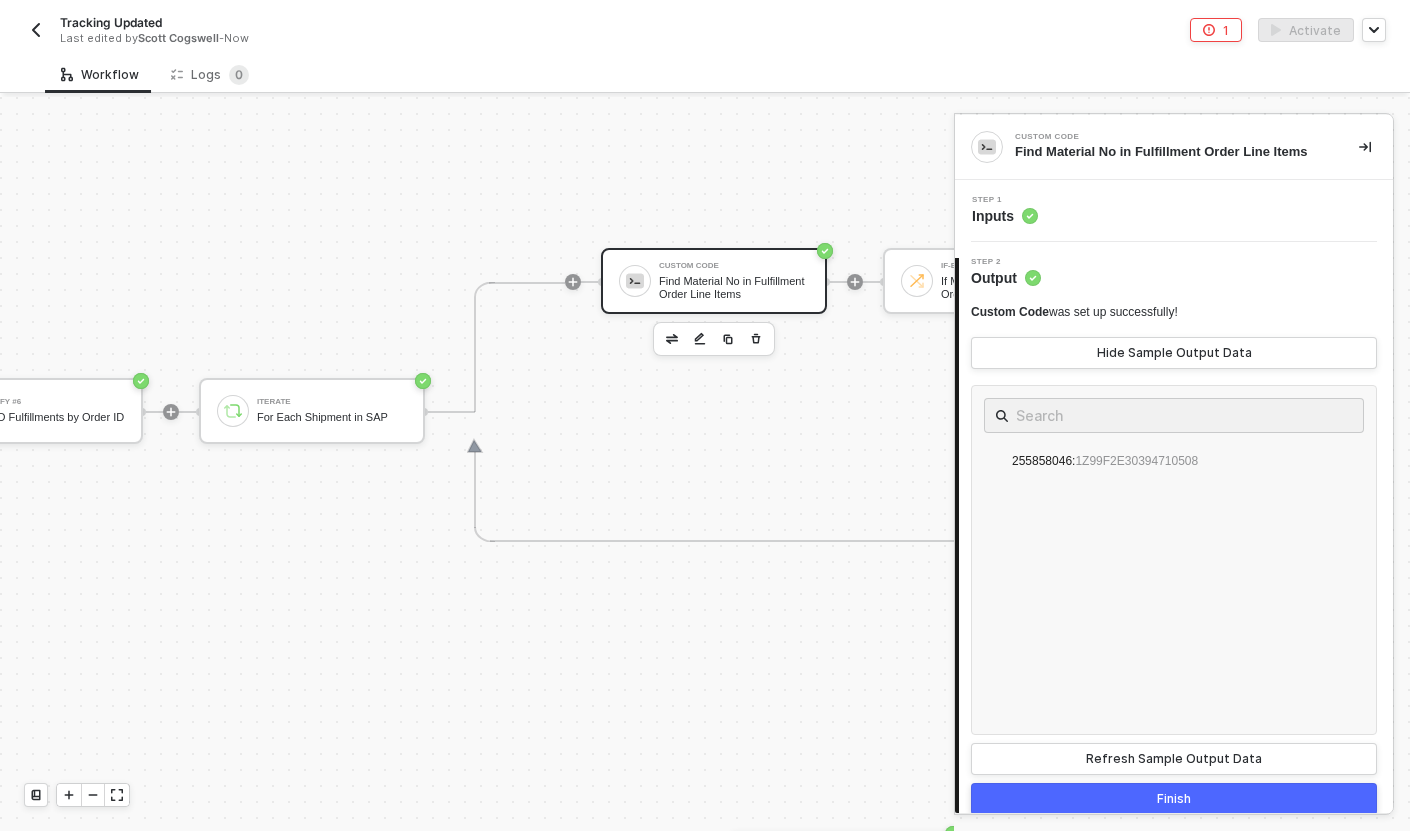 click on "SAP S/4HANA Trigger Trigger workflow when outbound delivery created SAP S/4HANA #2 READ Sales Order by ID If-Else Conditions #2 If Sales Order Contains 'KJ' TRUE SAP S/4HANA #3 READ Tracking Info Shopify #6 READ Fulfillments by Order ID Iterate For Each Shipment in SAP Custom Code Find Material No in Fulfillment Order Line Items If-Else Conditions If Material No in Fulfillment Order Line Items TRUE Shopify #5 UPDATE Fulfillment Tracking Number Stop Workflow Stop Workflow FALSE FALSE Stop Workflow #2 Stop Workflow" at bounding box center [433, 638] 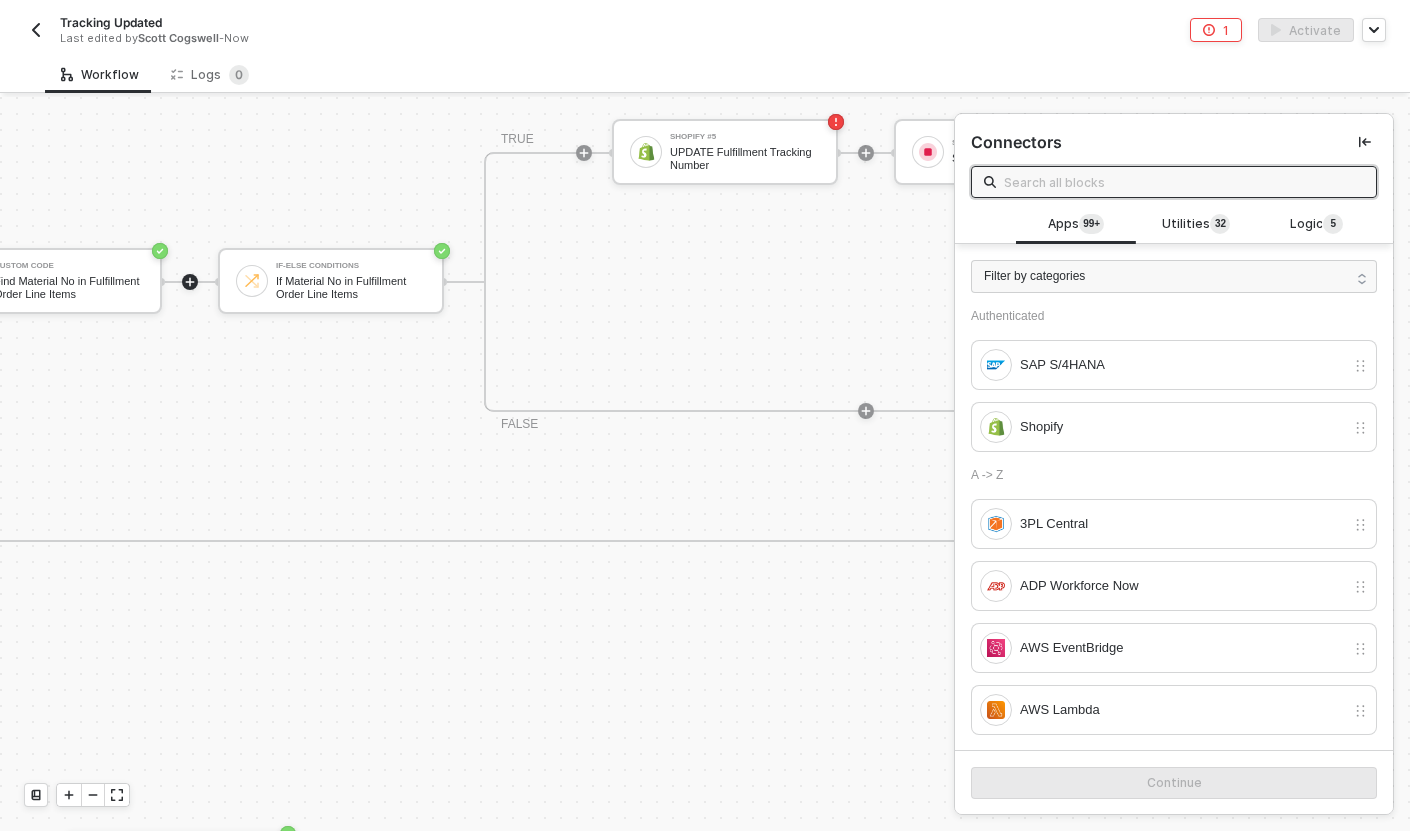 scroll, scrollTop: 476, scrollLeft: 2012, axis: both 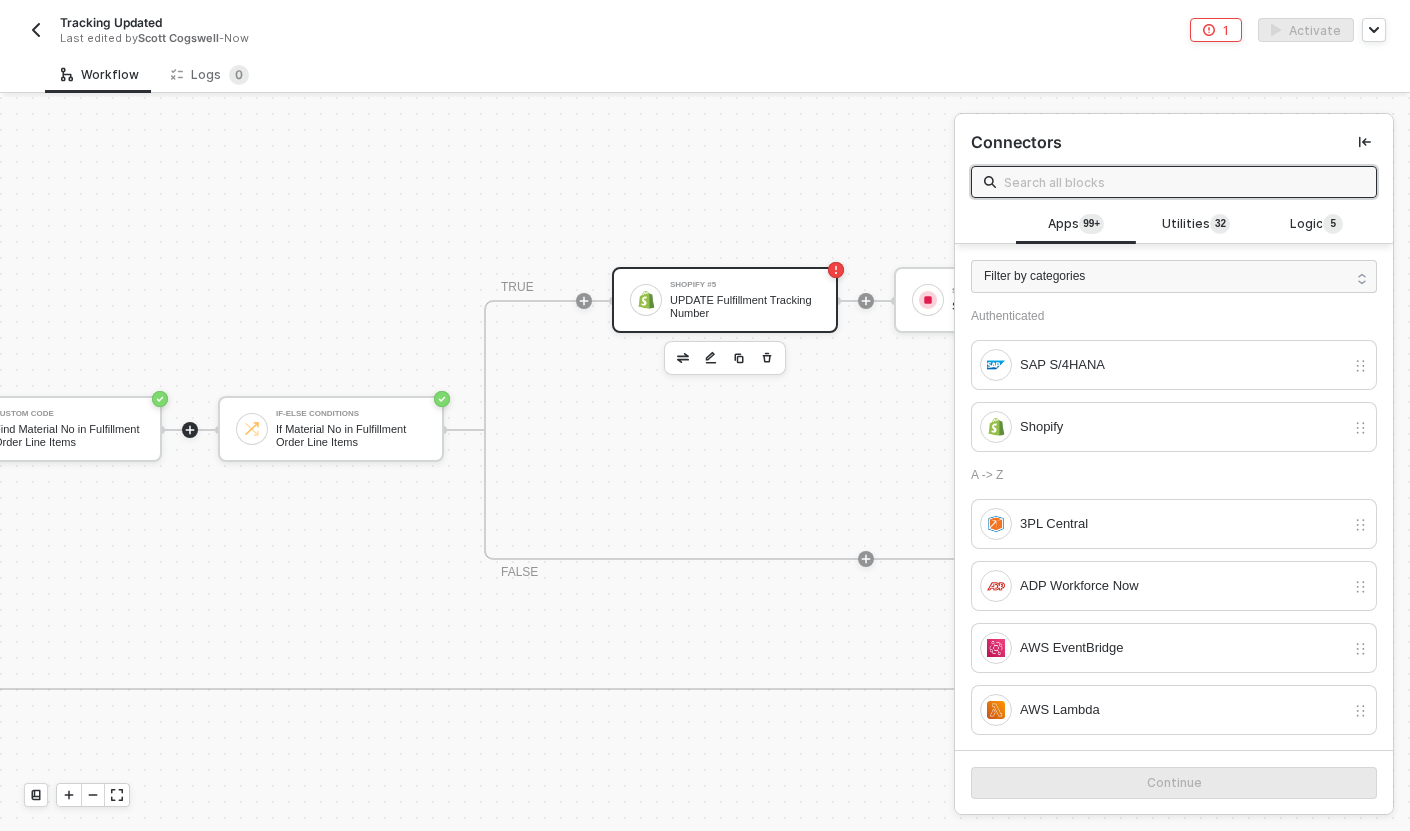 click on "Shopify #5 UPDATE Fulfillment Tracking Number" at bounding box center [745, 300] 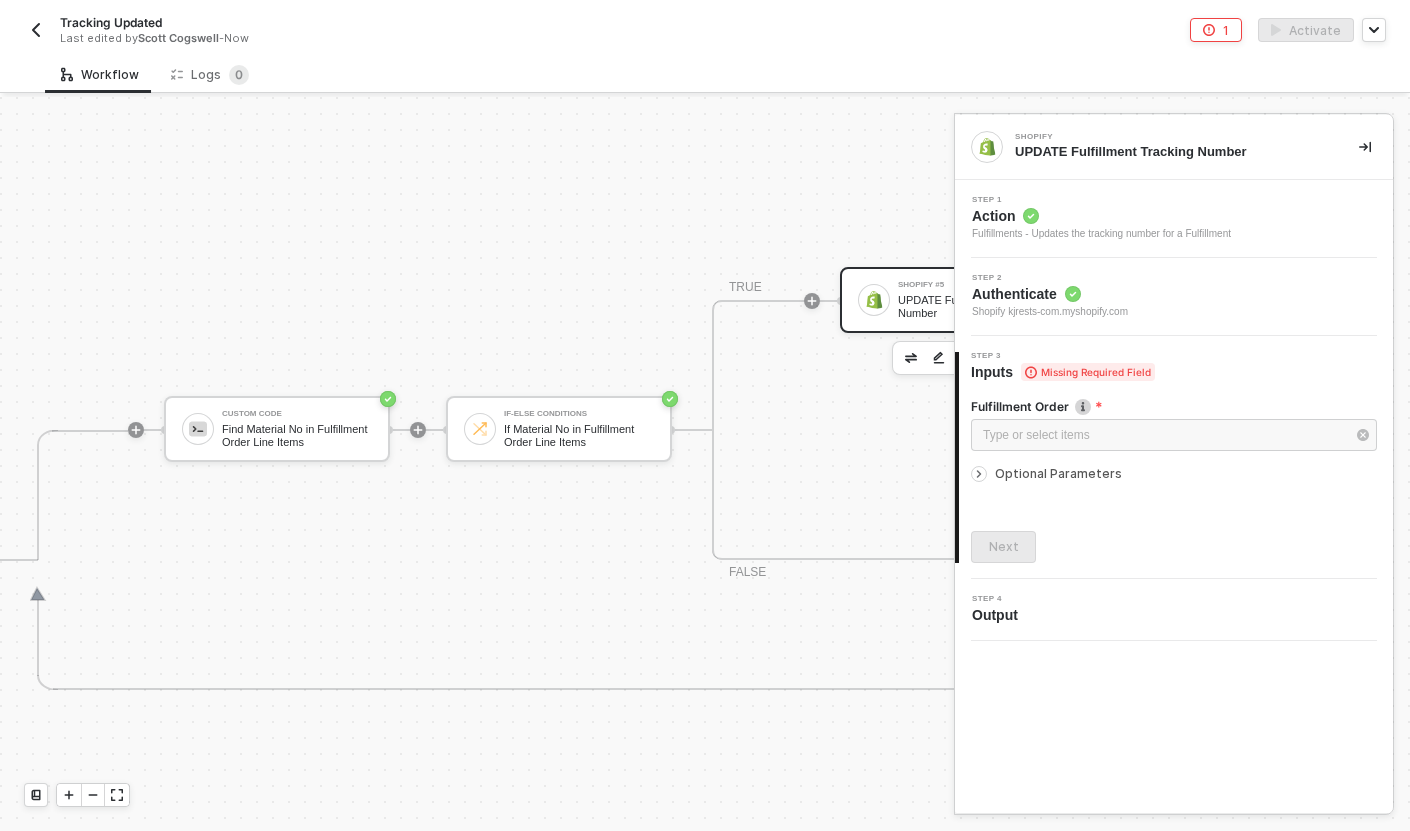 scroll, scrollTop: 476, scrollLeft: 1782, axis: both 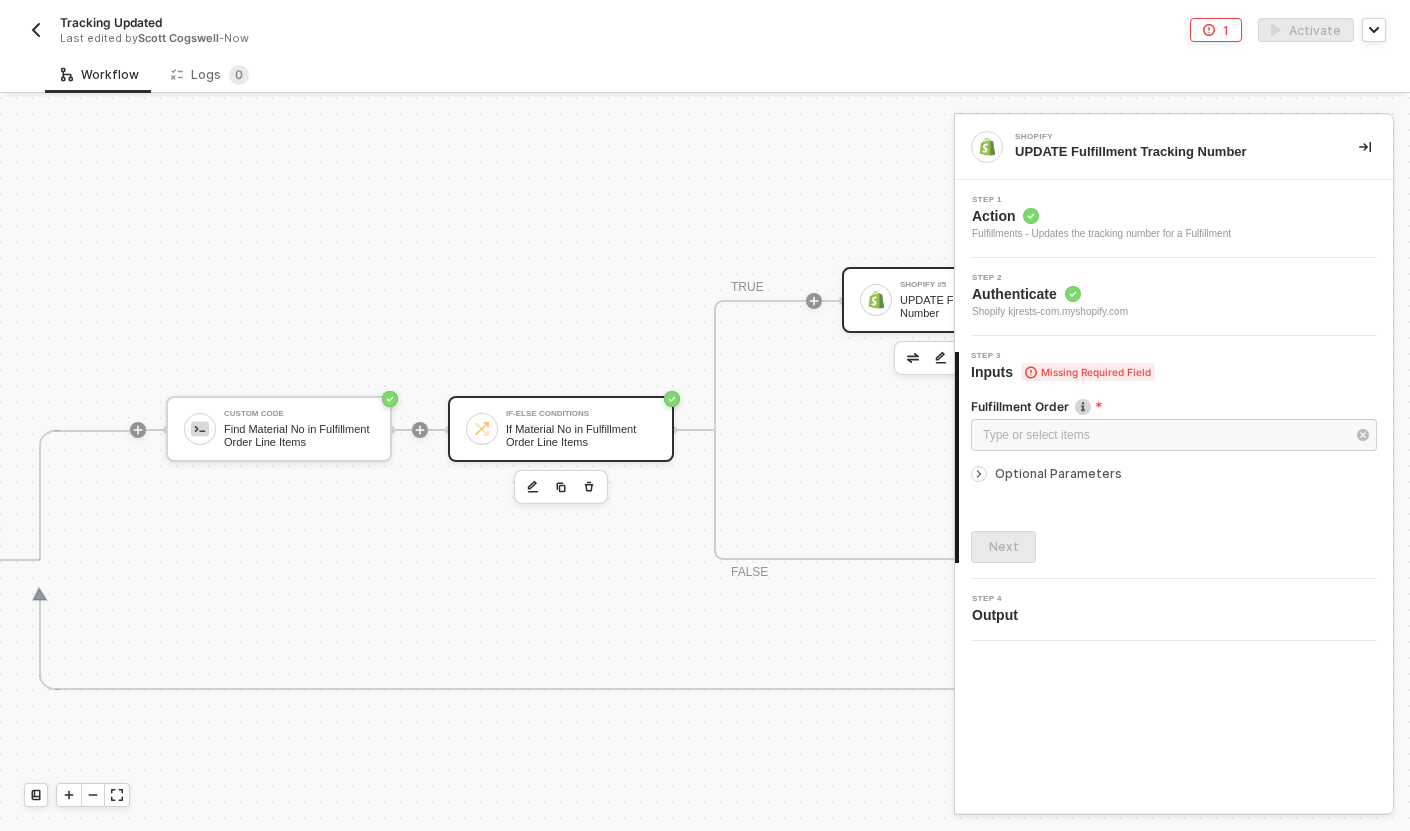 click on "If Material No in Fulfillment Order Line Items" at bounding box center [581, 435] 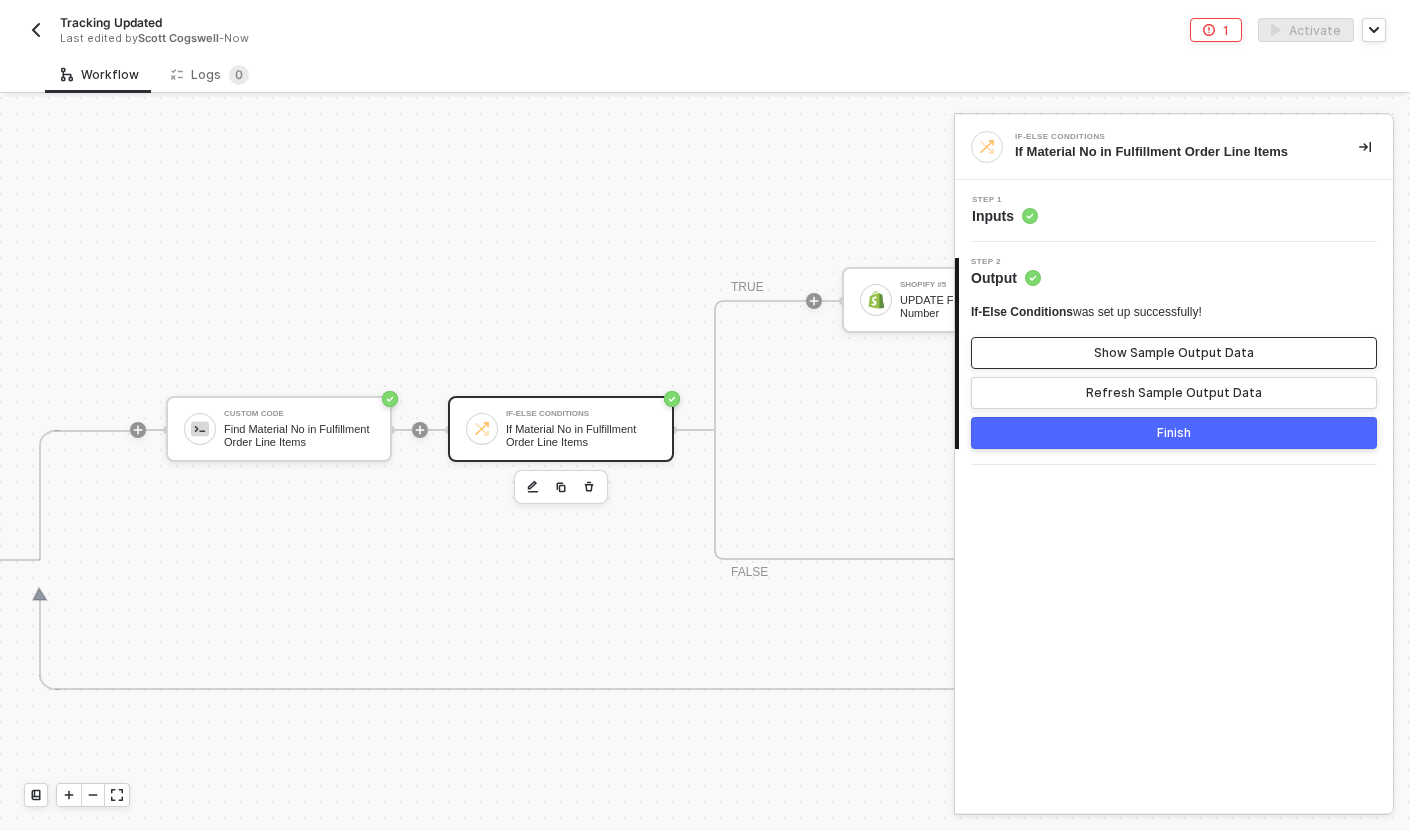click on "Show Sample Output Data" at bounding box center (1174, 353) 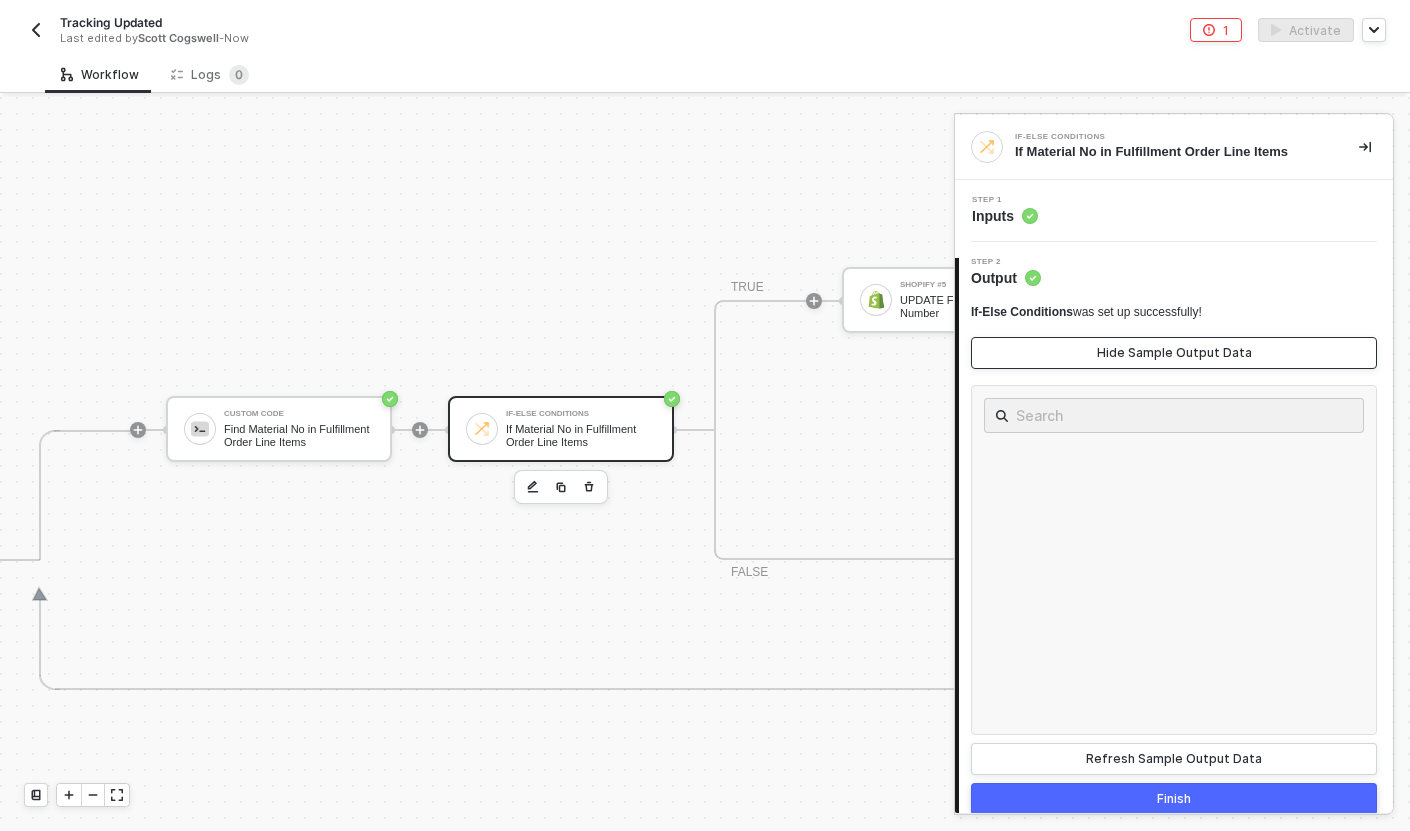 click on "Hide Sample Output Data" at bounding box center (1174, 353) 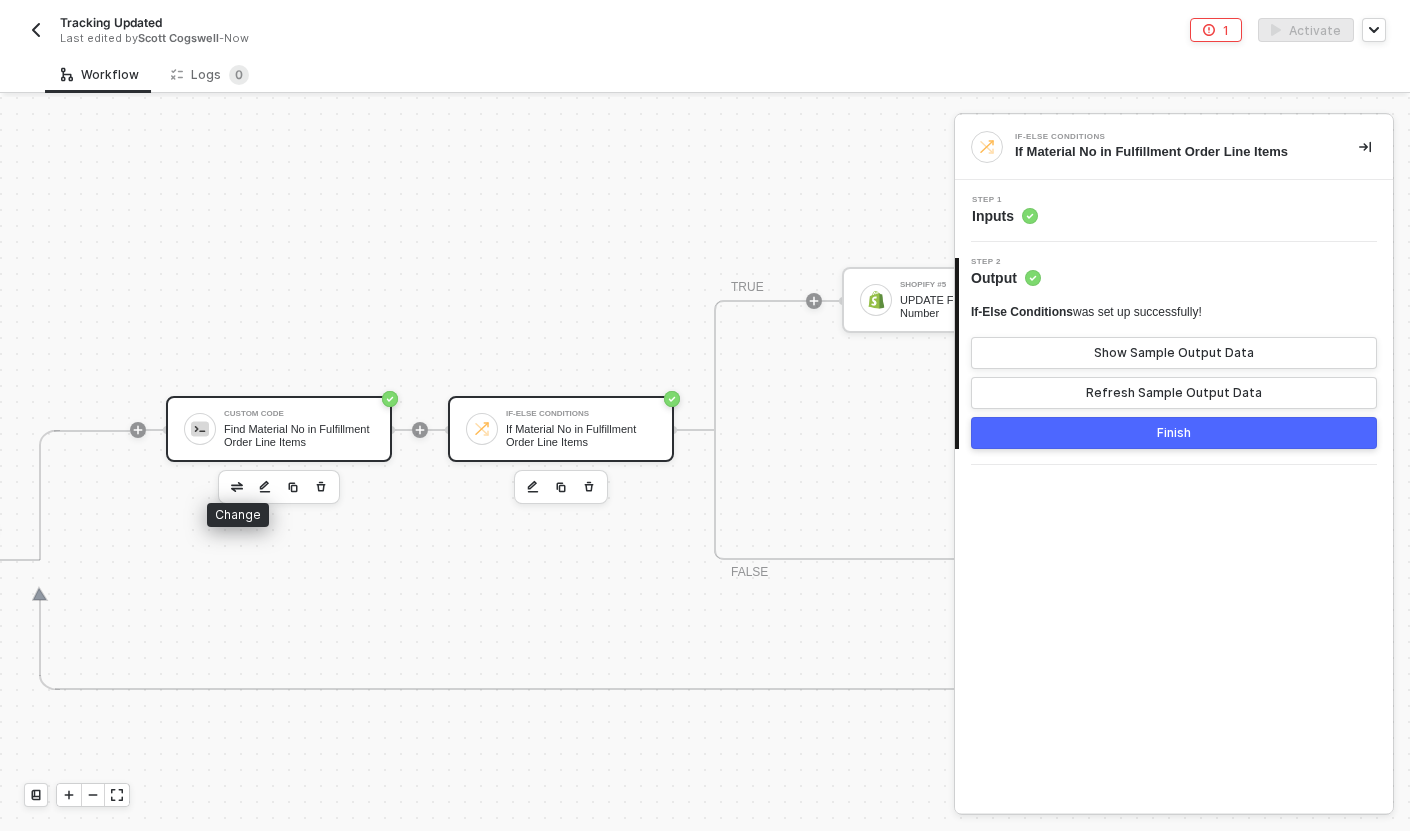 click on "Find Material No in Fulfillment Order Line Items" at bounding box center (299, 435) 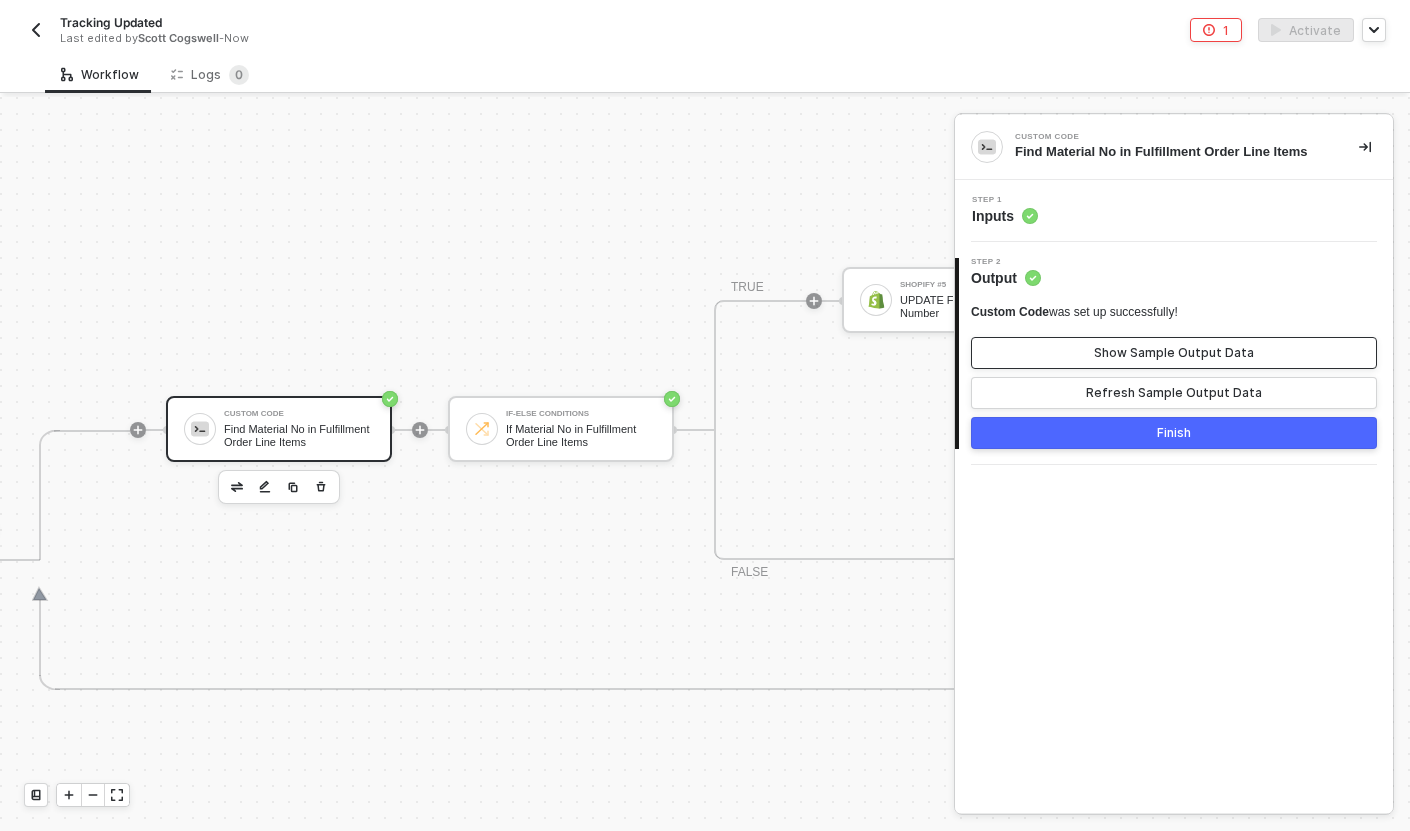 click on "Show Sample Output Data" at bounding box center (1174, 353) 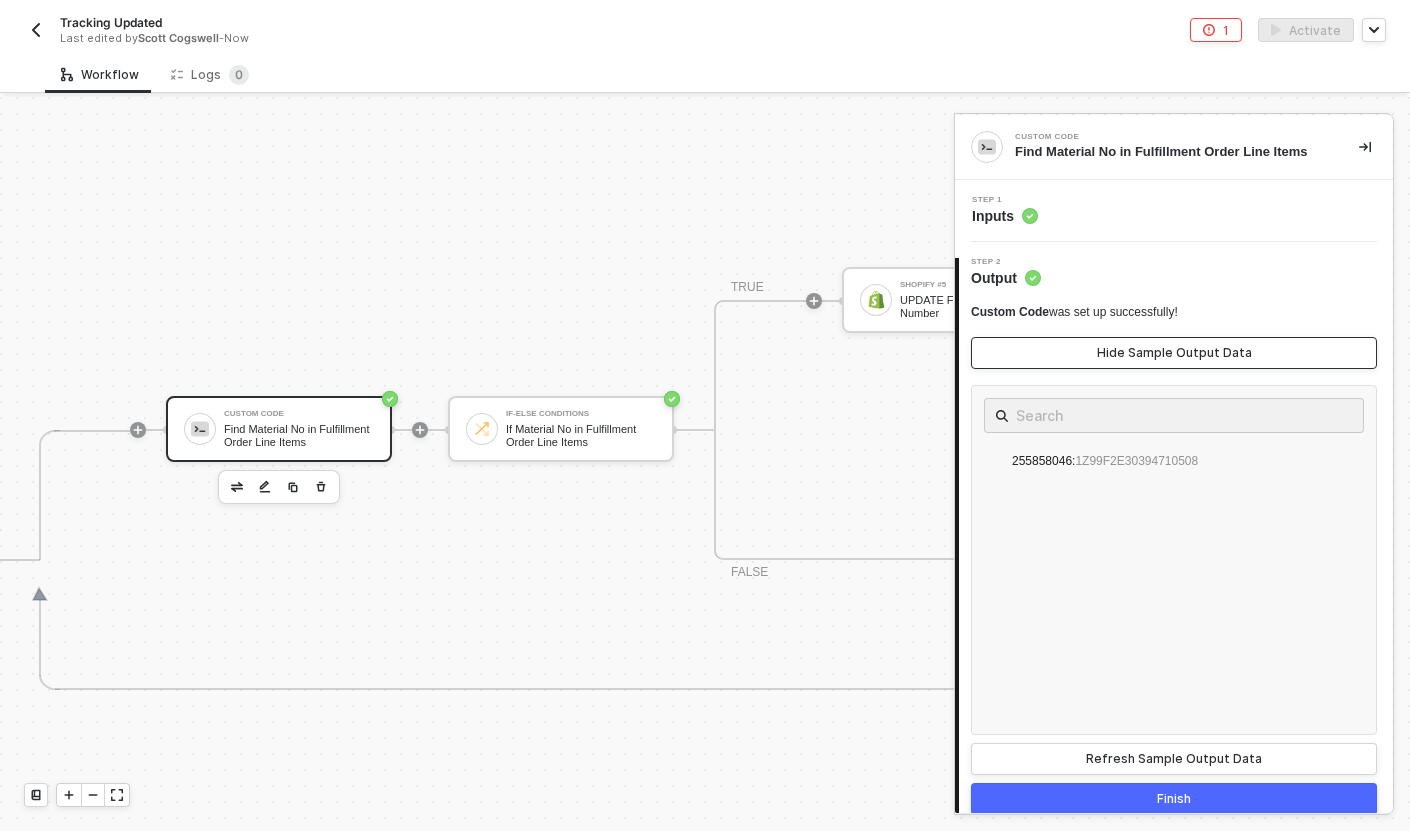 click on "Hide Sample Output Data" at bounding box center [1174, 353] 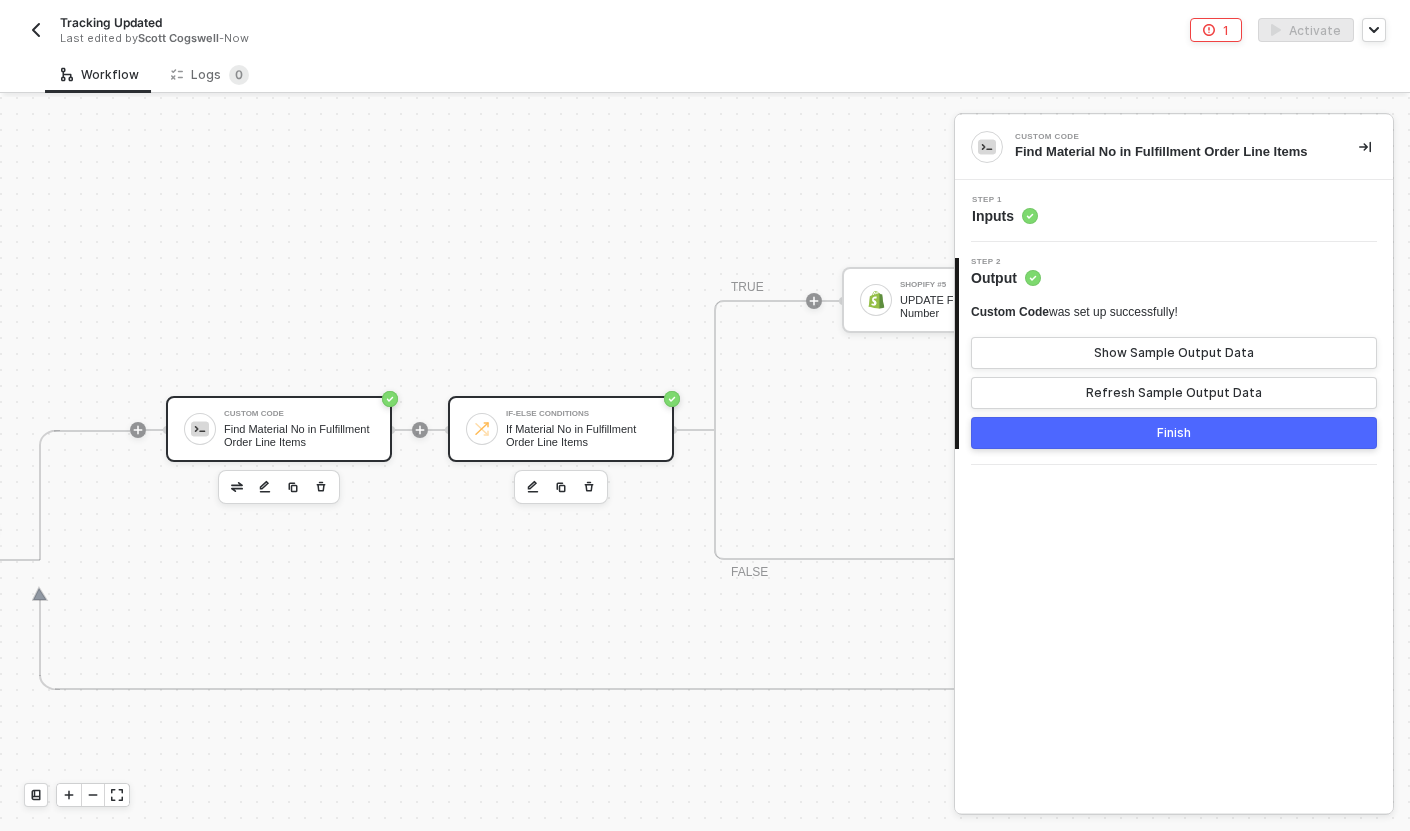 click on "If Material No in Fulfillment Order Line Items" at bounding box center [581, 435] 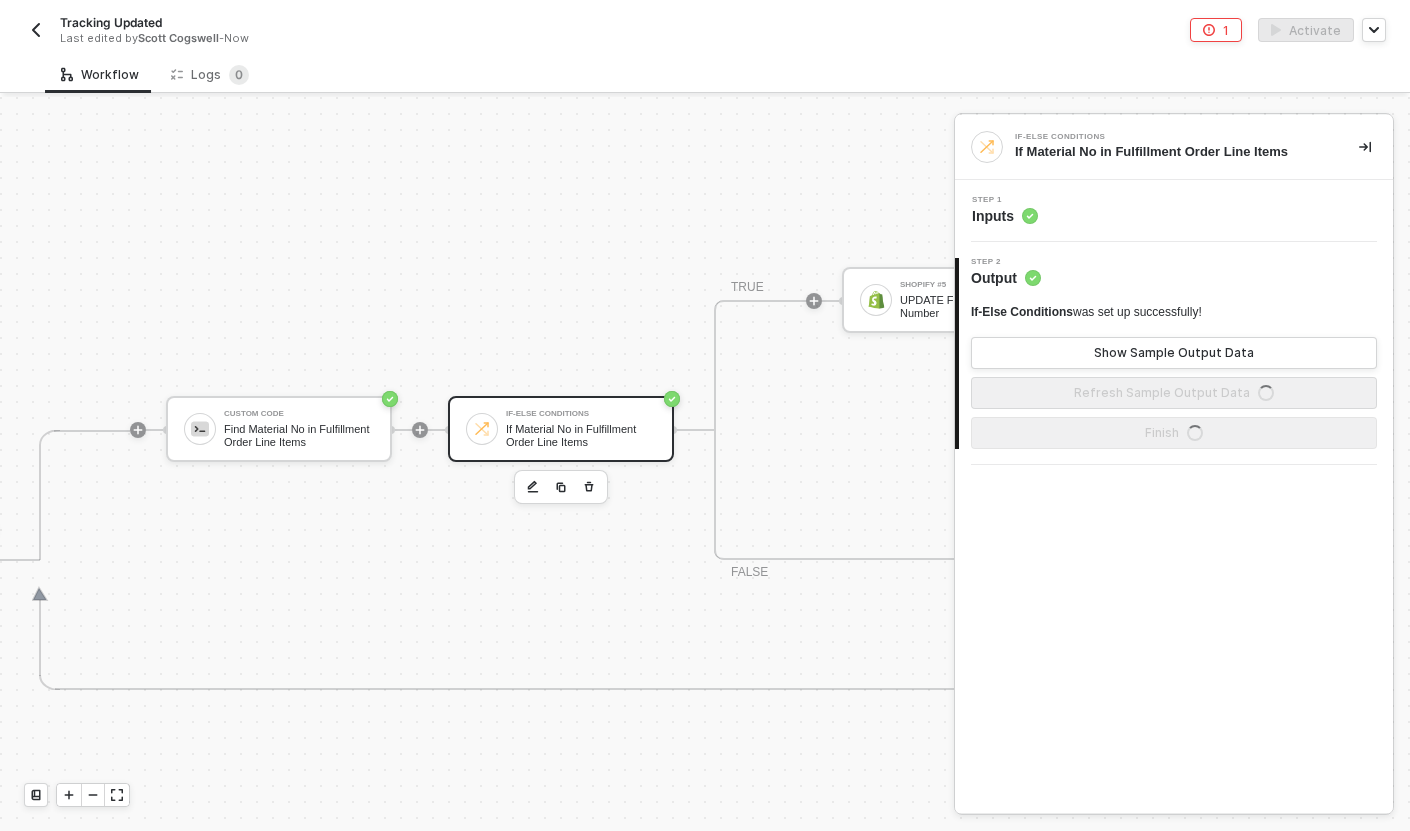 click on "2 Step 2 Output    If-Else Conditions  was set up successfully! Show Sample Output Data Refresh Sample Output Data Finish" at bounding box center (1174, 353) 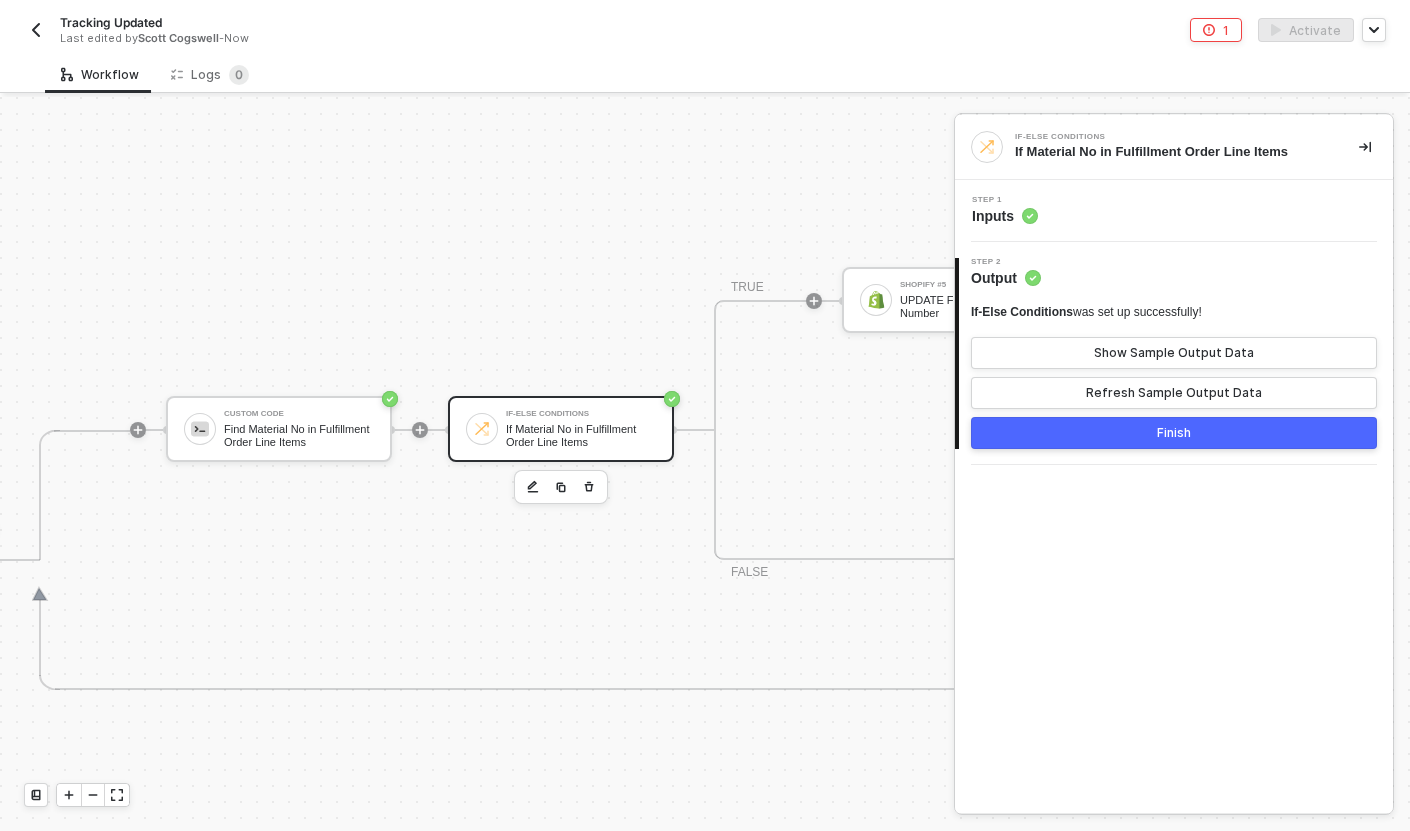 click on "Step 1 Inputs" at bounding box center [1176, 211] 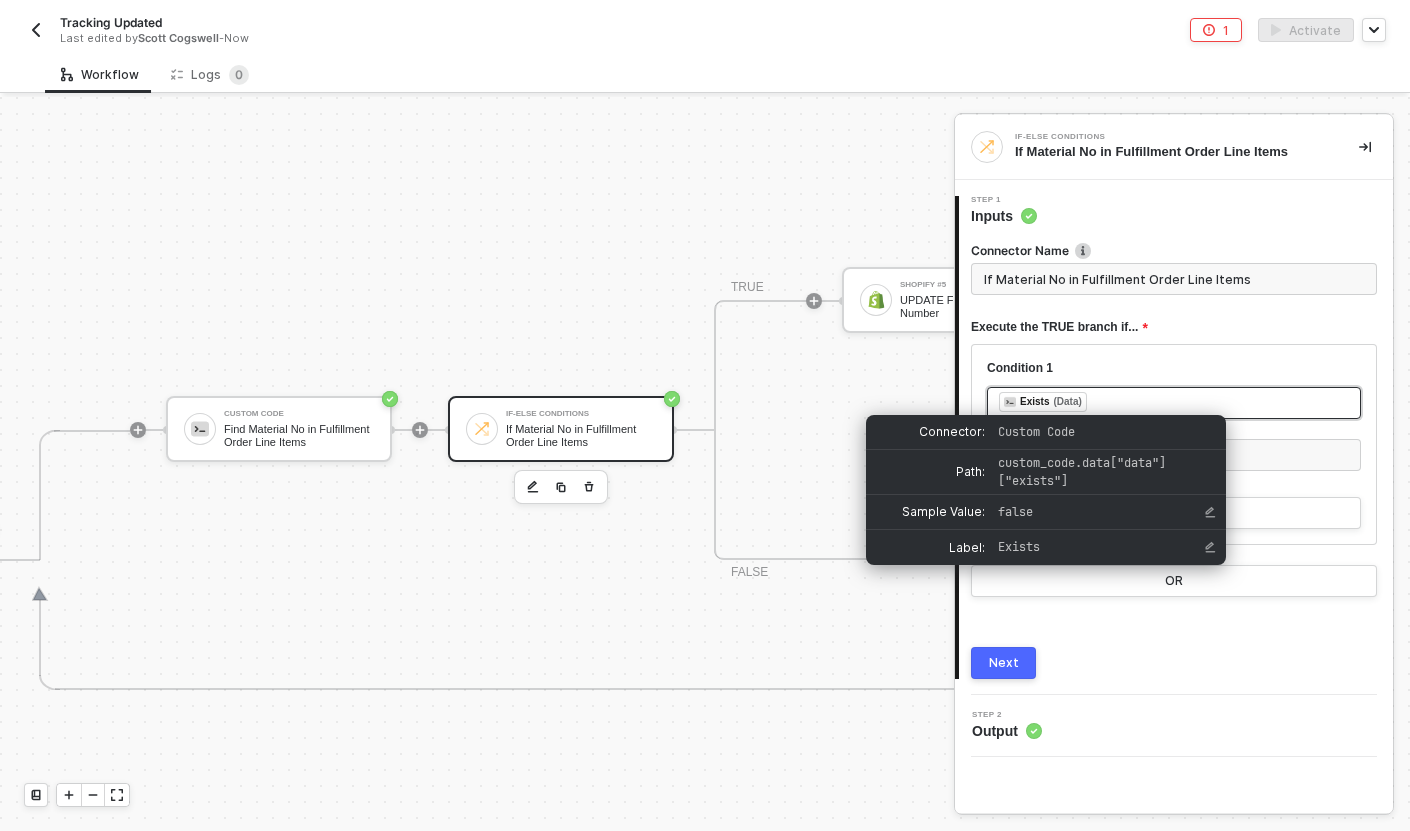 click on "﻿ ﻿ Exists (Data) ﻿" at bounding box center (1174, 403) 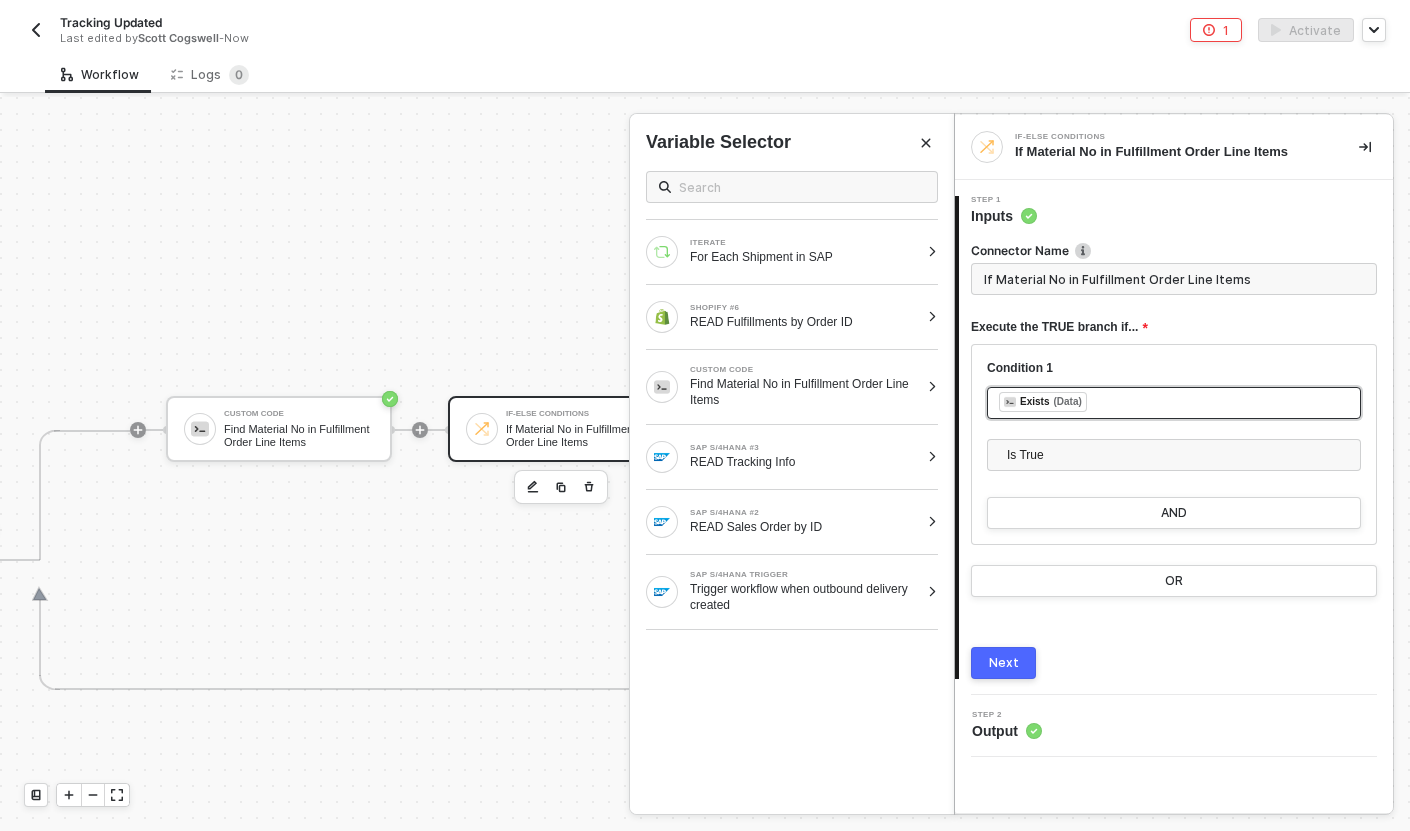 click on "﻿ ﻿ Exists (Data) ﻿" at bounding box center (1174, 403) 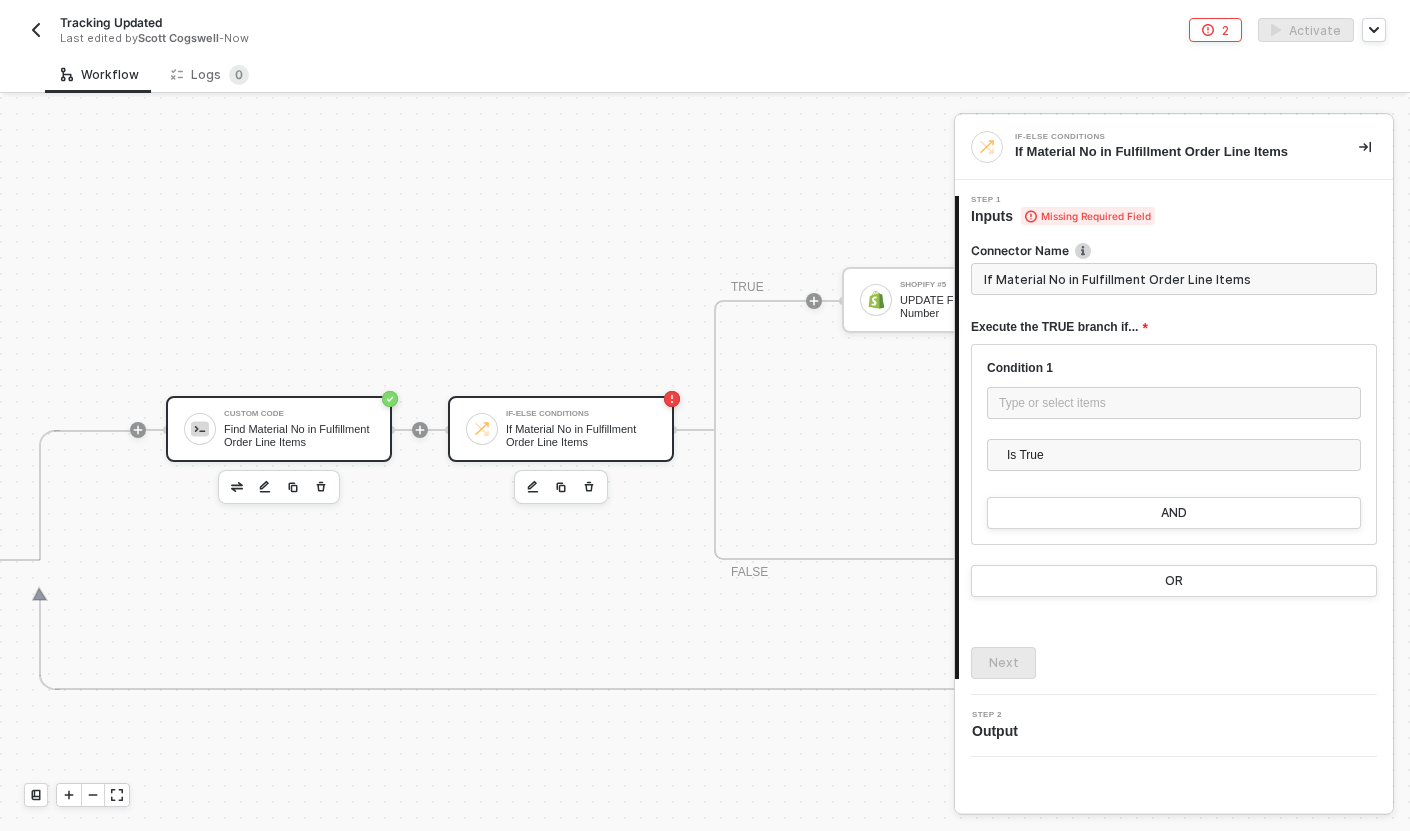 click on "Custom Code" at bounding box center (299, 414) 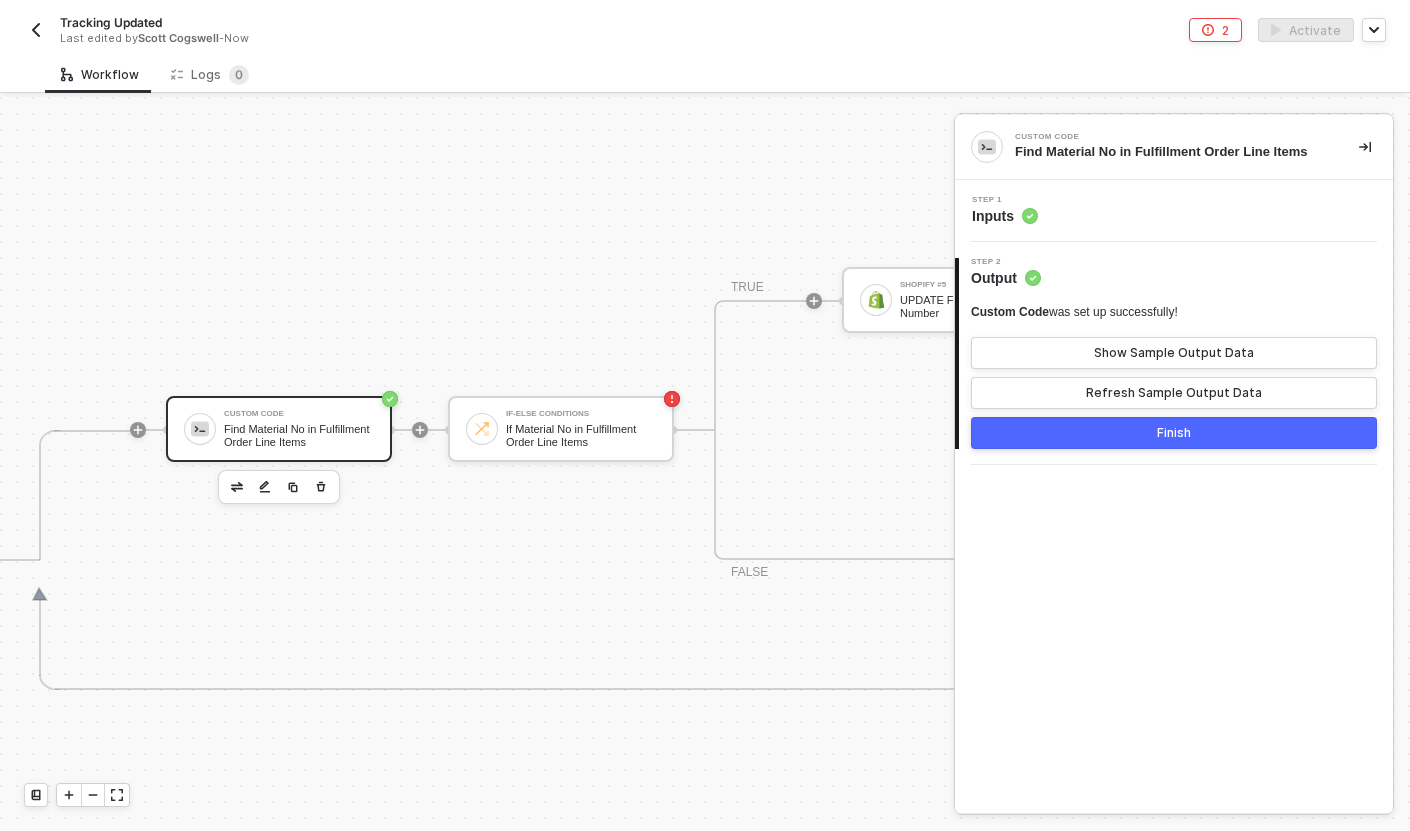 click on "Step 1 Inputs" at bounding box center [1176, 211] 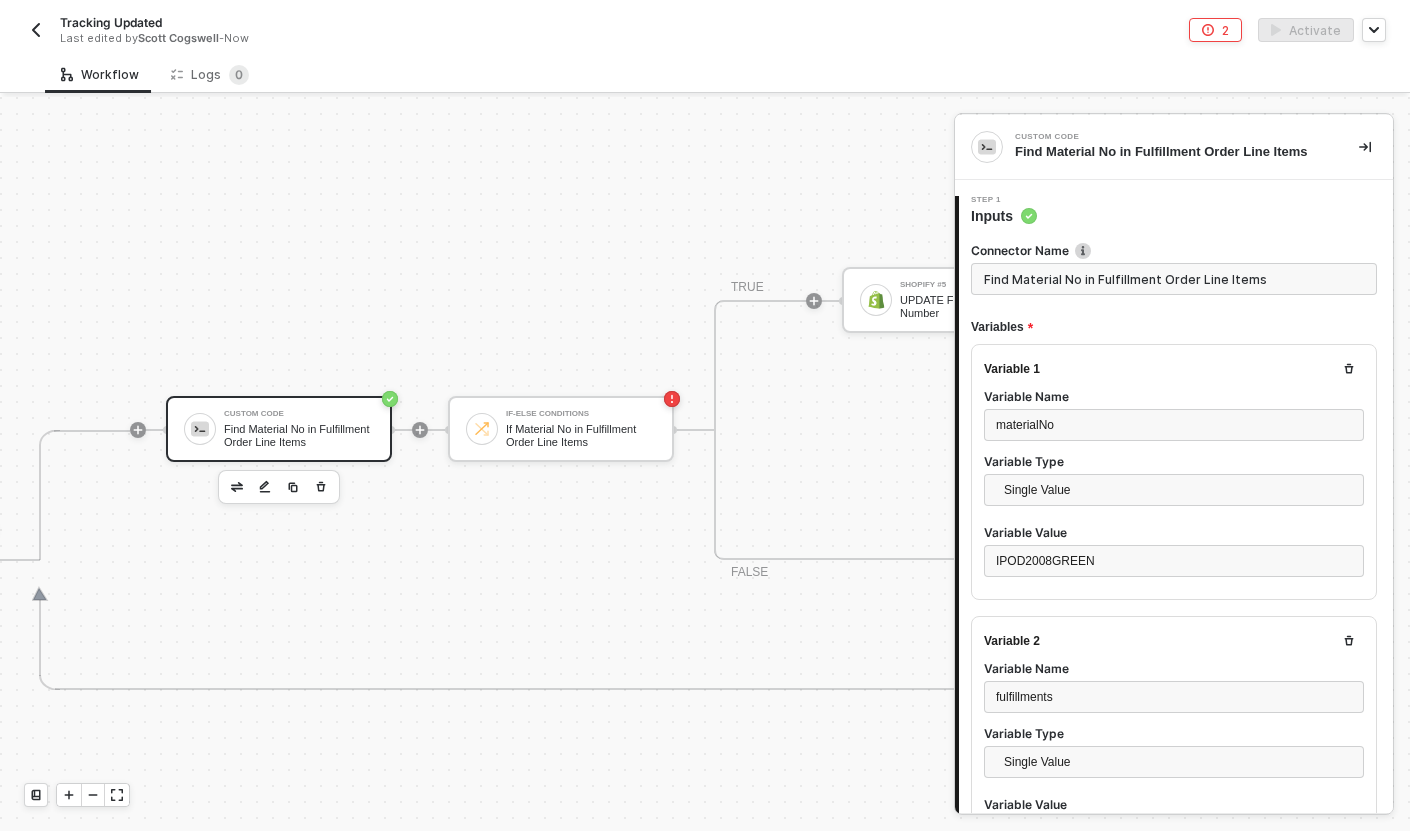 type on "const materialNo = inputData.materialNo;
const trackingNo = inputData.trackingNo;
const fulfillments = inputData.fulfillments;
const resultMap = {};
for (let i = 0; i < fulfillments.length; i++) {" 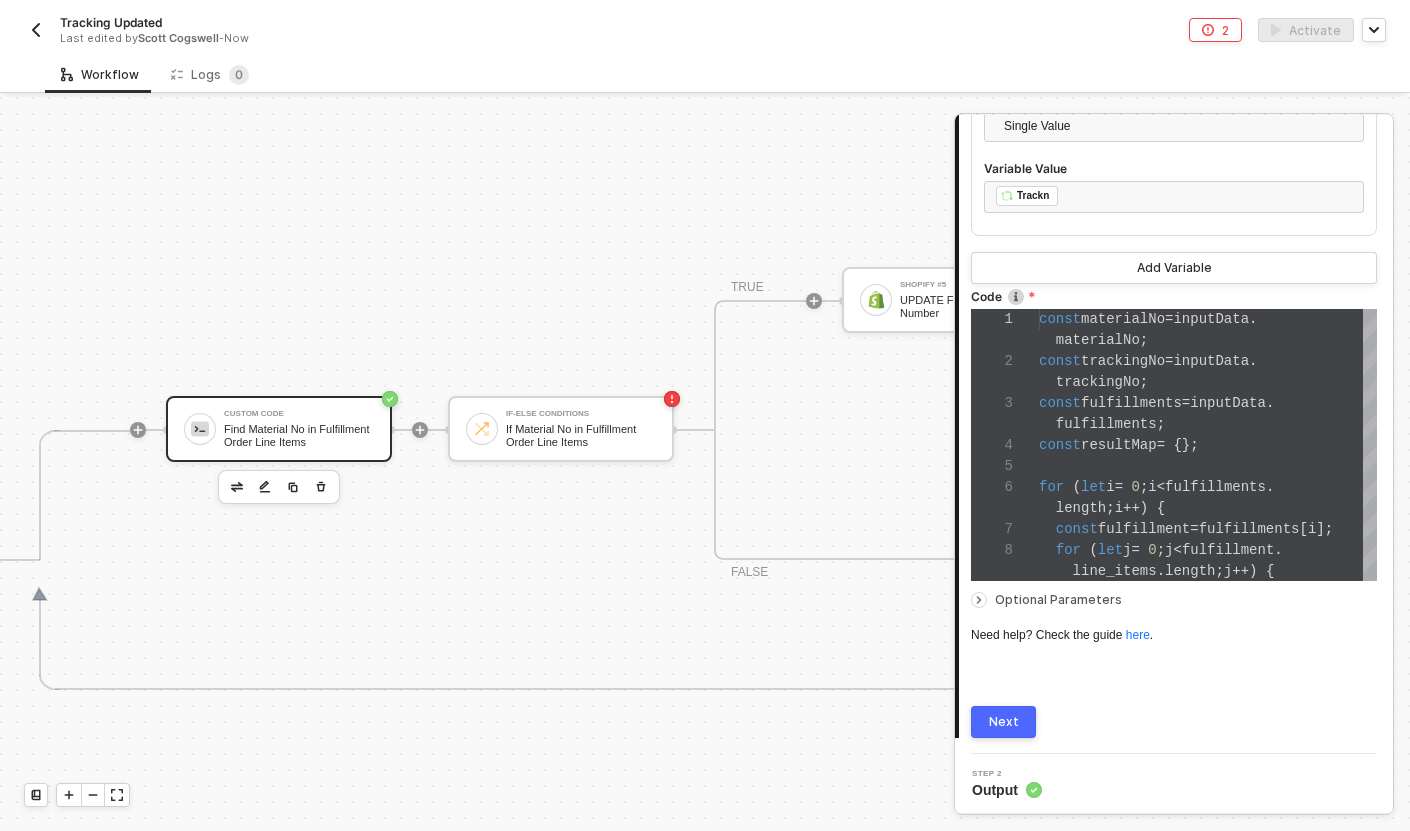 click at bounding box center [1174, 585] 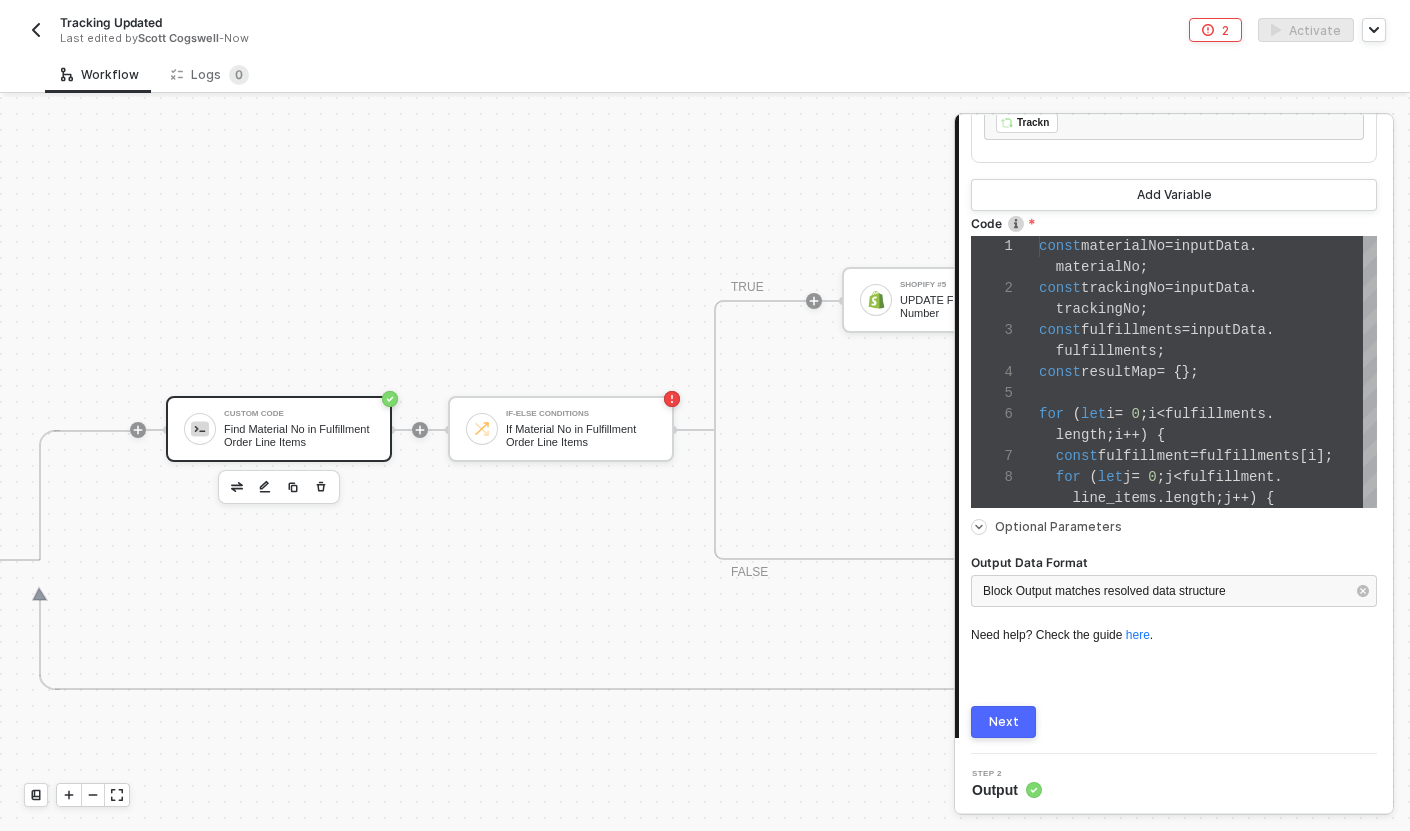 scroll, scrollTop: 981, scrollLeft: 0, axis: vertical 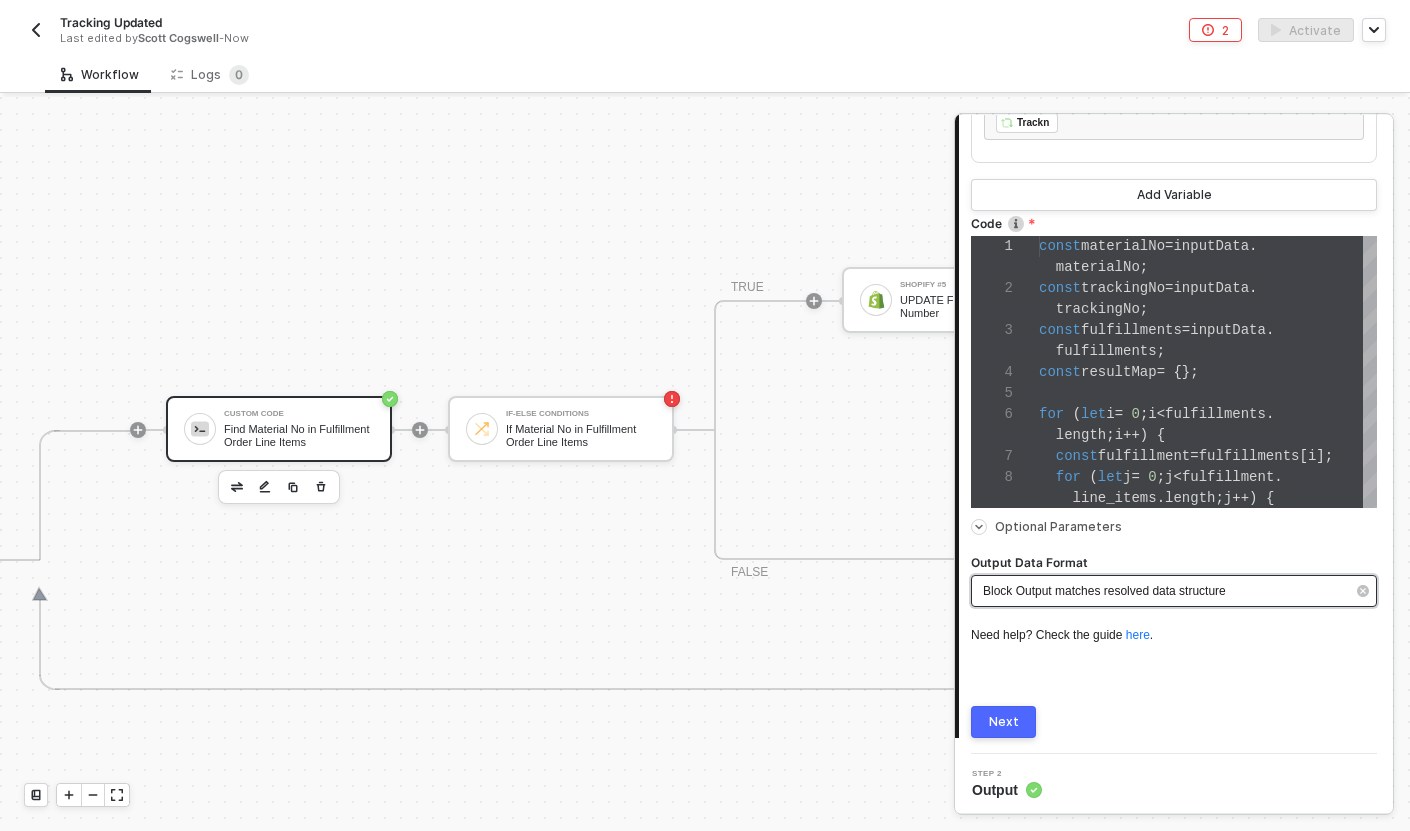 click on "Block Output matches resolved data structure" at bounding box center [1104, 591] 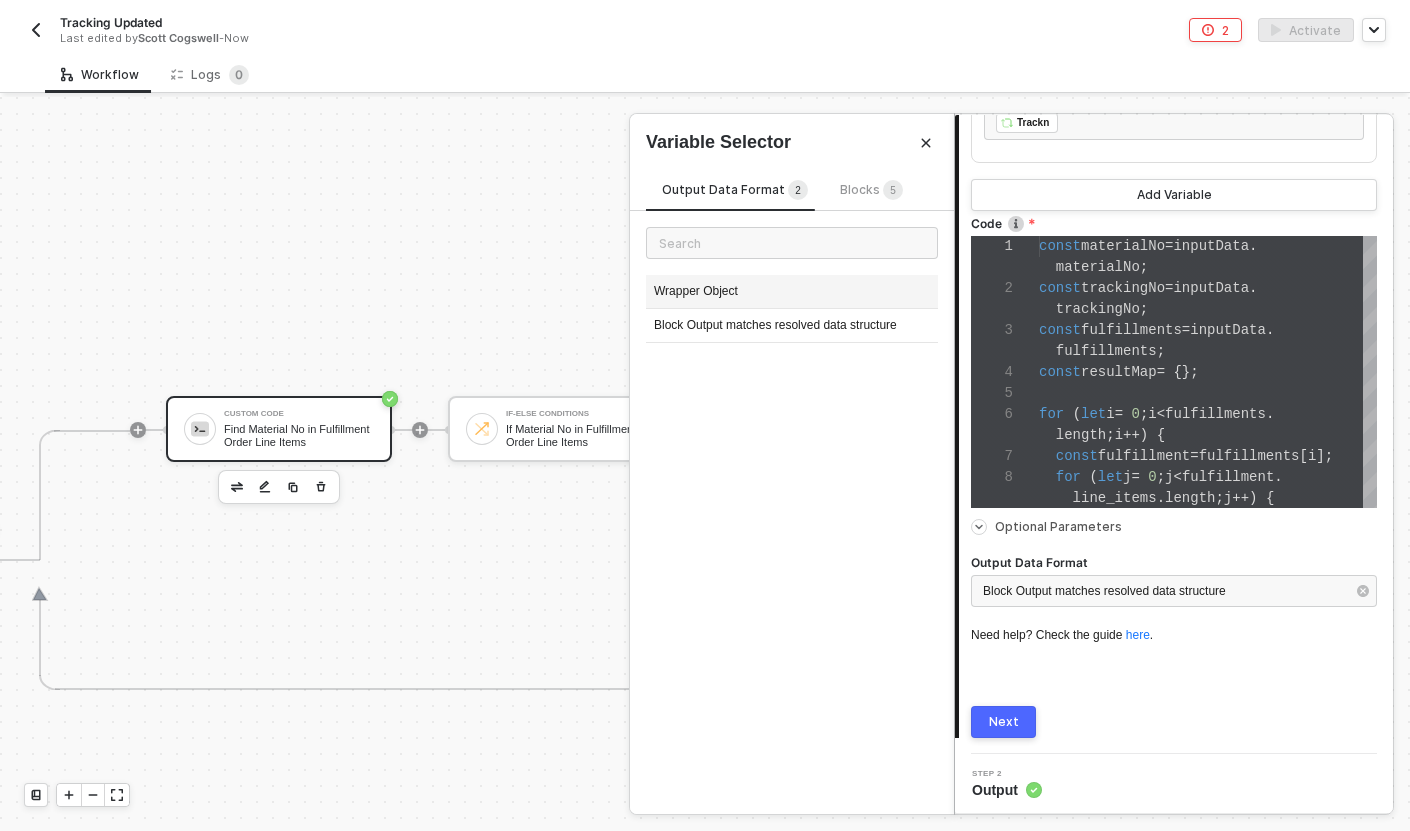 click on "Wrapper Object" at bounding box center [792, 292] 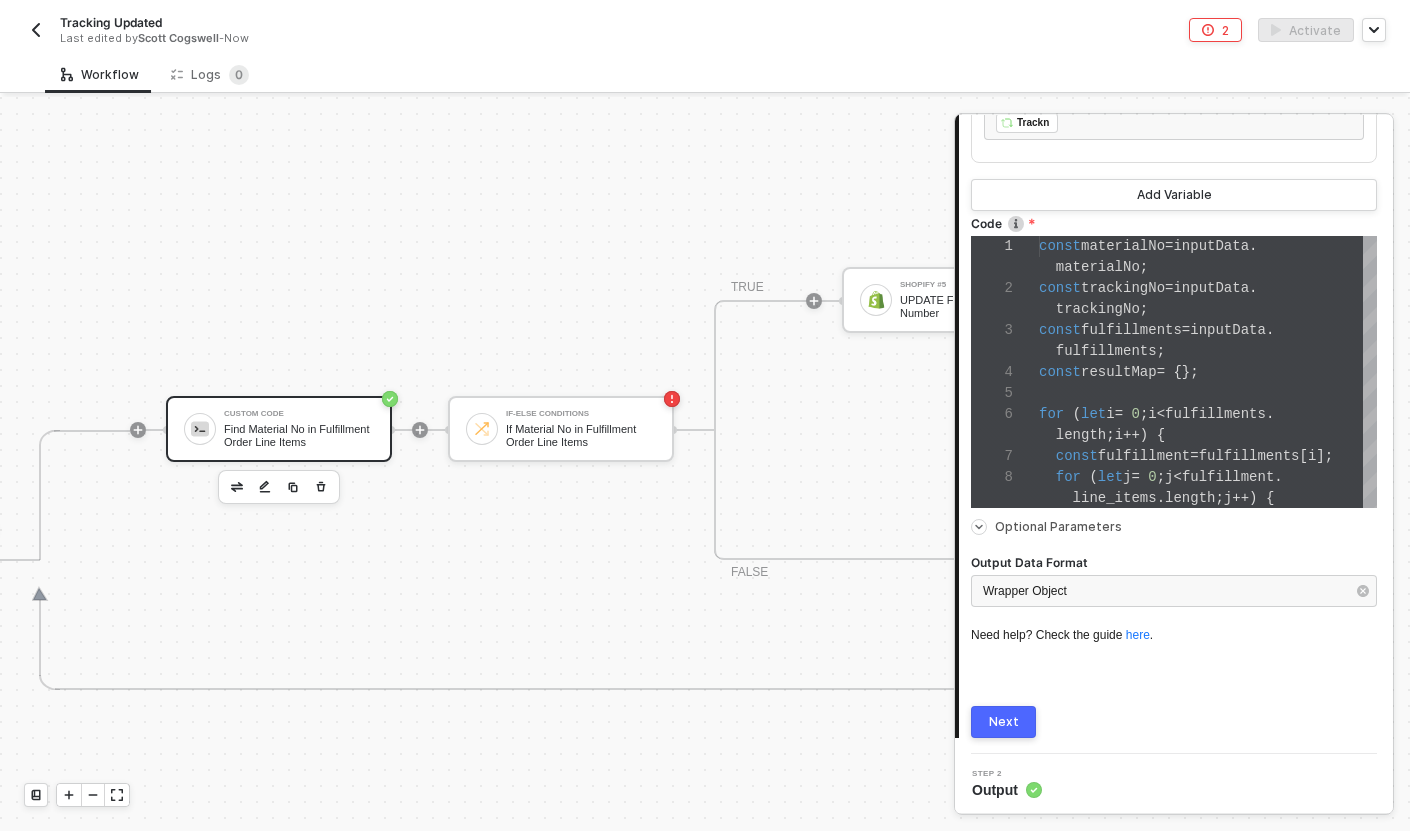 click on "Connector Name Find Material No in Fulfillment Order Line Items Variables Variable 1 Variable Name materialNo Variable Type Single Value Variable Value [PRODUCT] Variable 2 Variable Name fulfillments Variable Type Single Value Variable Value ﻿ ﻿ Fulfillments ﻿ Variable 3 Variable Name trackingNo Variable Type Single Value Variable Value ﻿ ﻿ Trackn ﻿ Add Variable Code 1 2 3 4 5 6 7 8 const  materialNo  =  inputData .    materialNo ; const  trackingNo  =  inputData .    trackingNo ; const  fulfillments  =  inputData .    fulfillments ; const  resultMap  =   {}; for   ( let  i  =   0 ;  i  <  fulfillments .    length ;  i ++)   {    const  fulfillment  =  fulfillments [ i ];    for   ( let  j  =   0 ;  j  <  fulfillment .      line_items . length ;  j ++)   { Enter to Rename, ⇧Enter to Preview Optional Parameters Output Data Format Wrapper Object Need help? Check the guide   here . Next" at bounding box center (1174, -9) 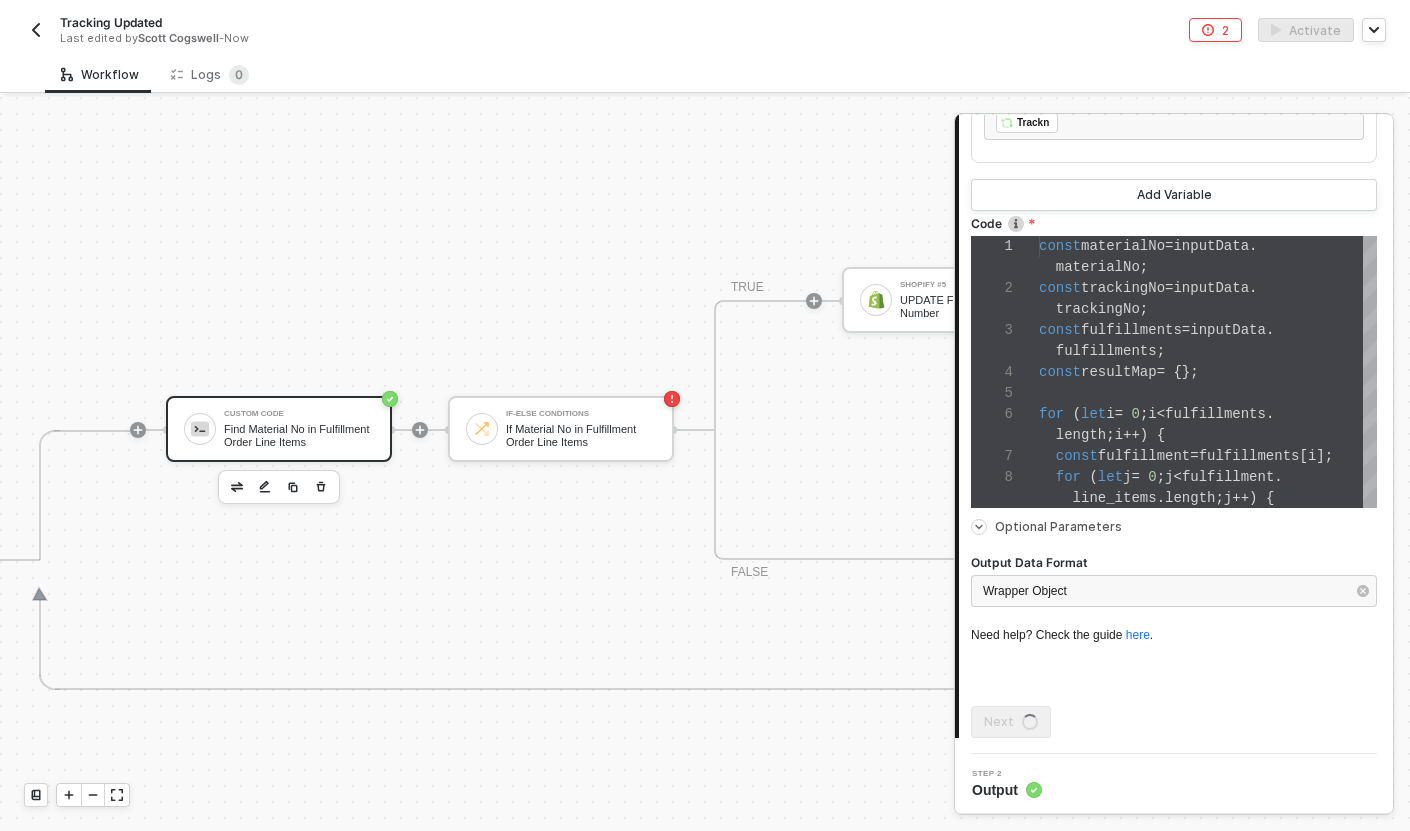 scroll, scrollTop: 0, scrollLeft: 0, axis: both 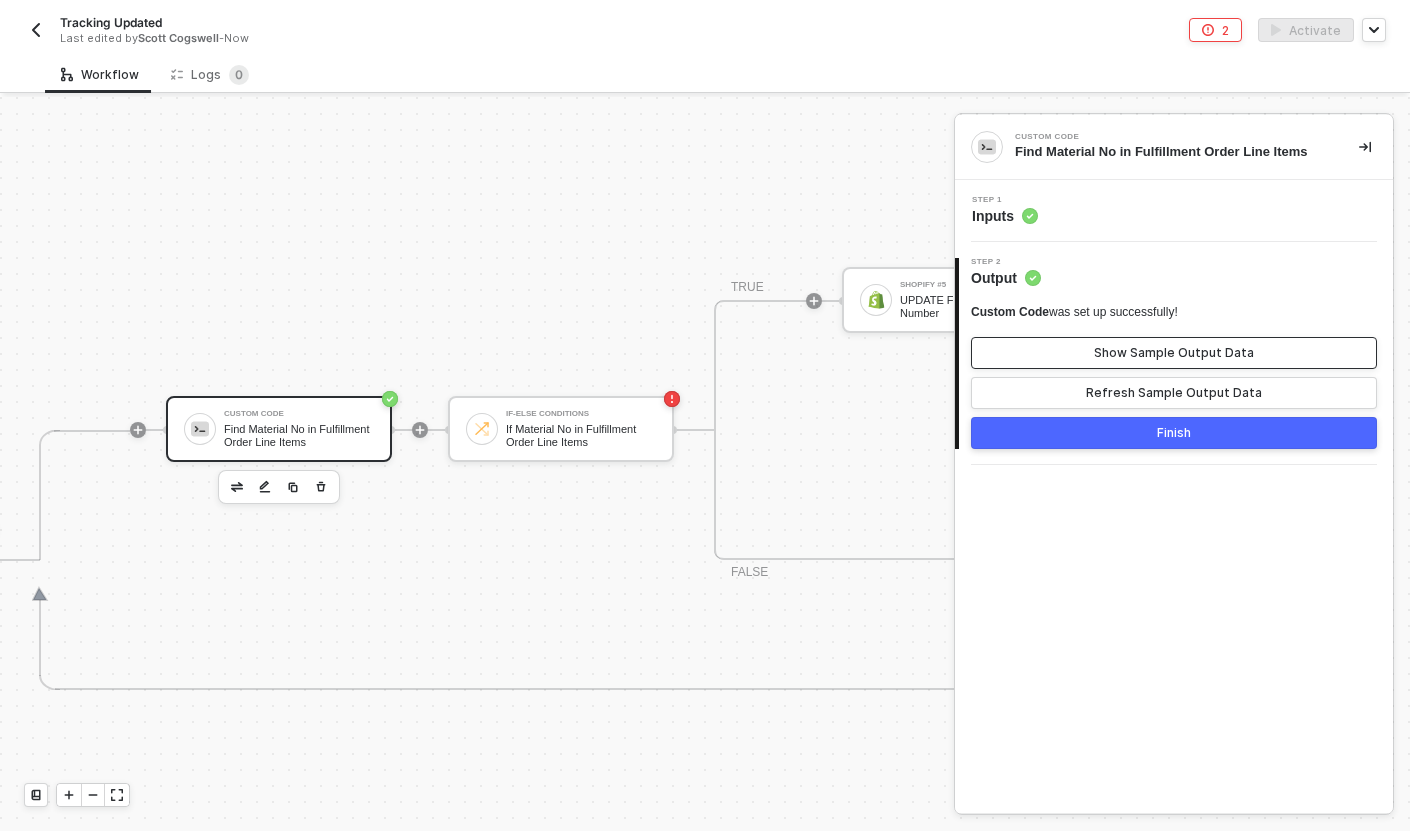 click on "Show Sample Output Data" at bounding box center [1174, 353] 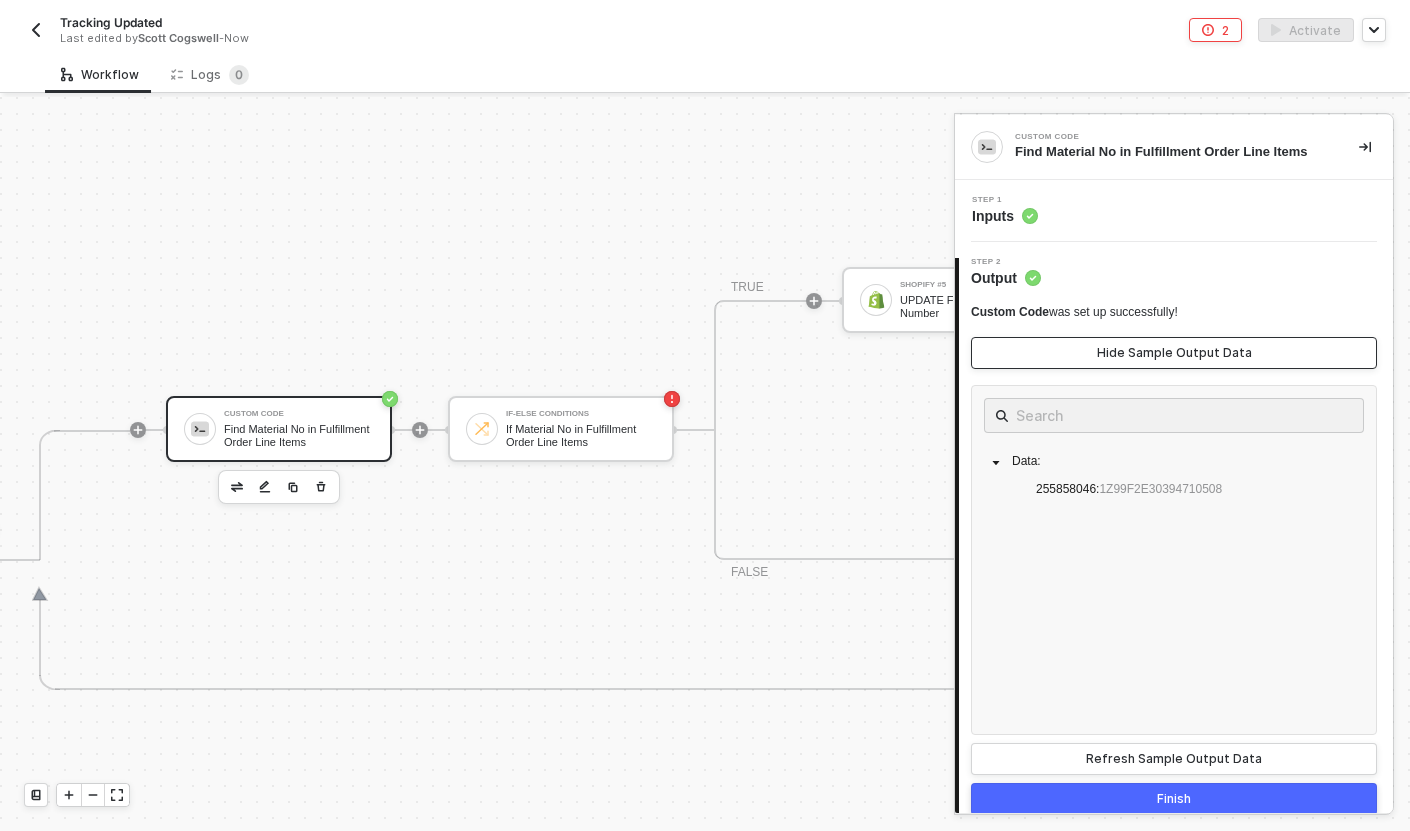 click on "Hide Sample Output Data" at bounding box center (1174, 353) 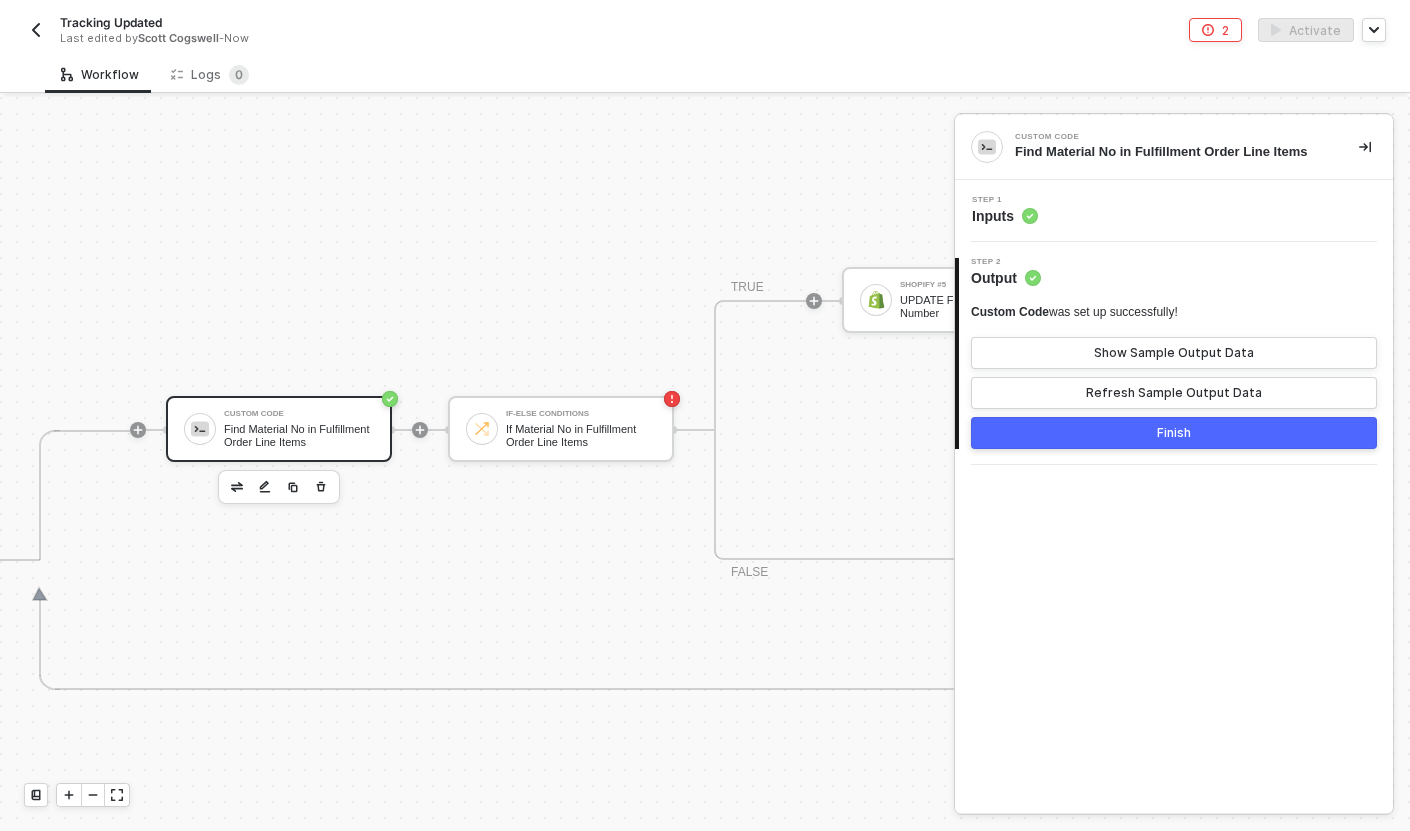 click on "Finish" at bounding box center [1174, 433] 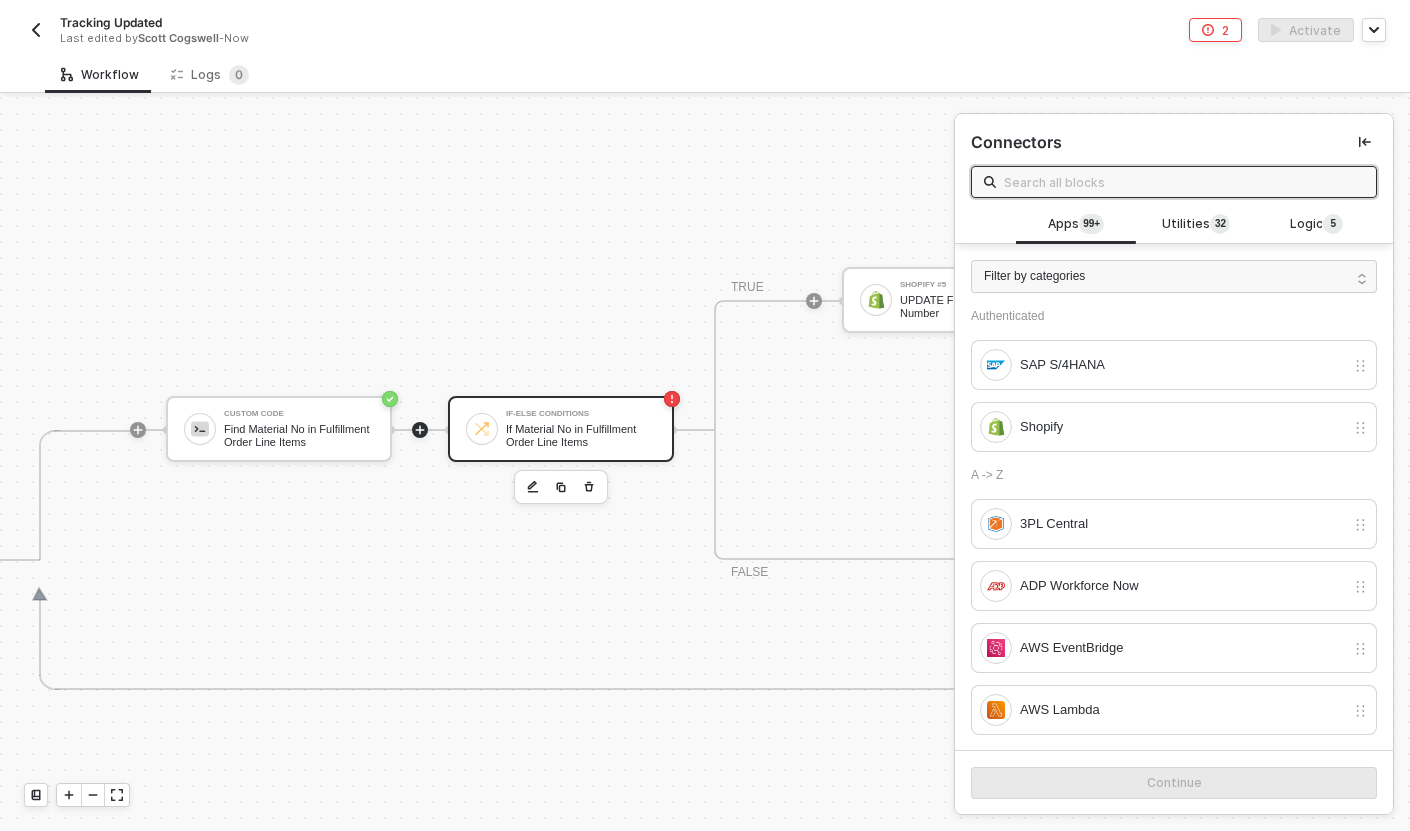 click on "If Material No in Fulfillment Order Line Items" at bounding box center (581, 435) 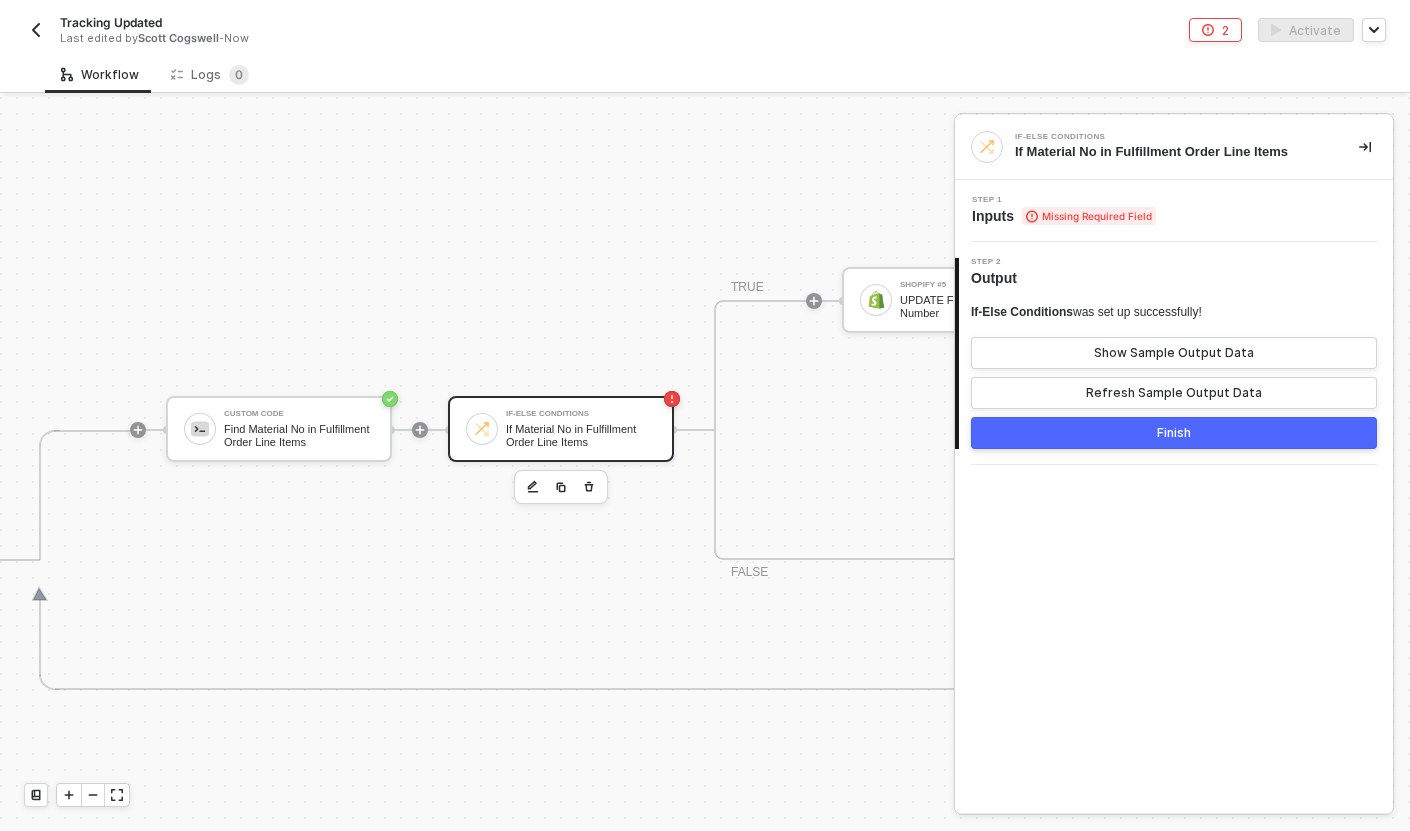 click on "Missing Required Field" at bounding box center (1089, 216) 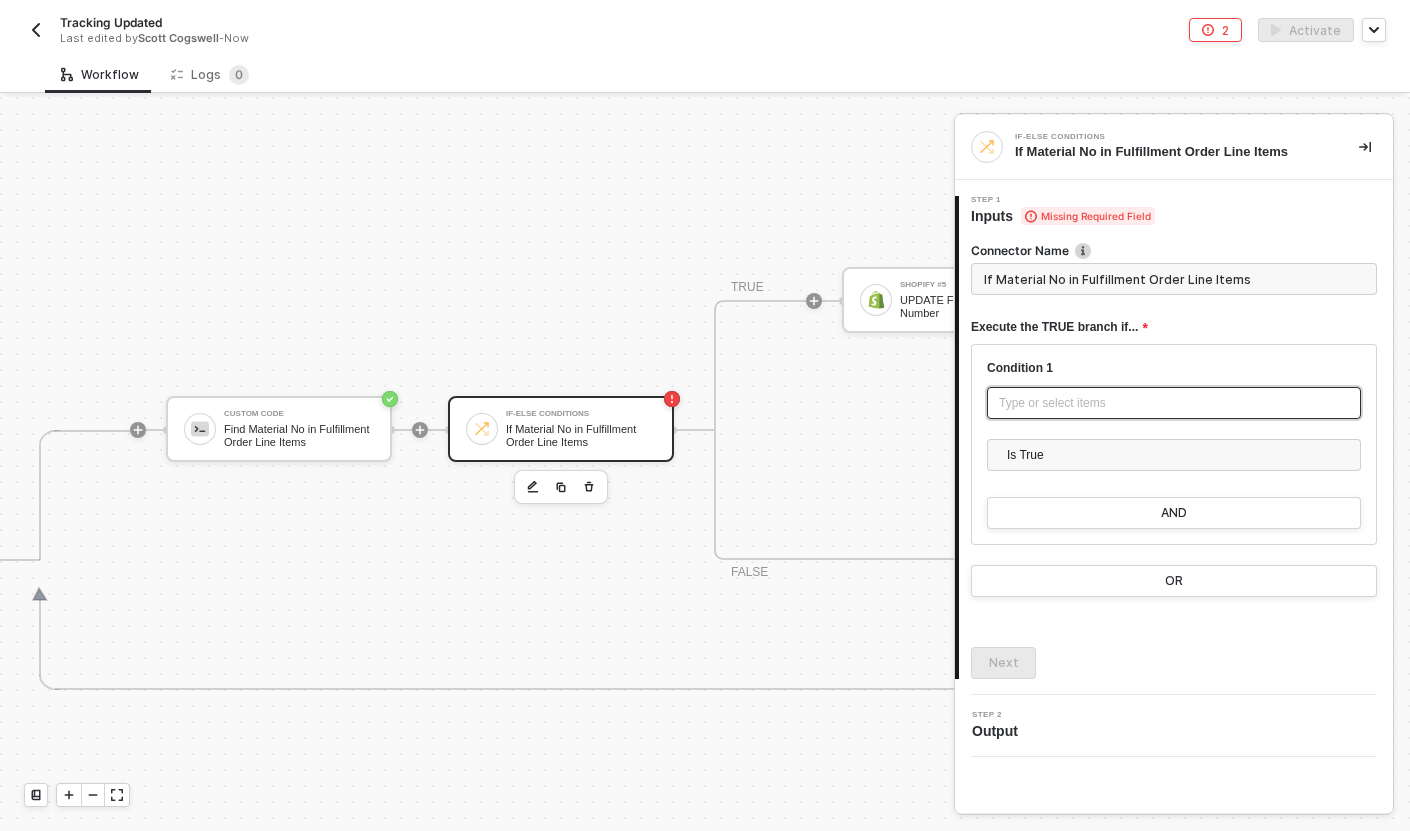 click on "Type or select items ﻿" at bounding box center (1174, 403) 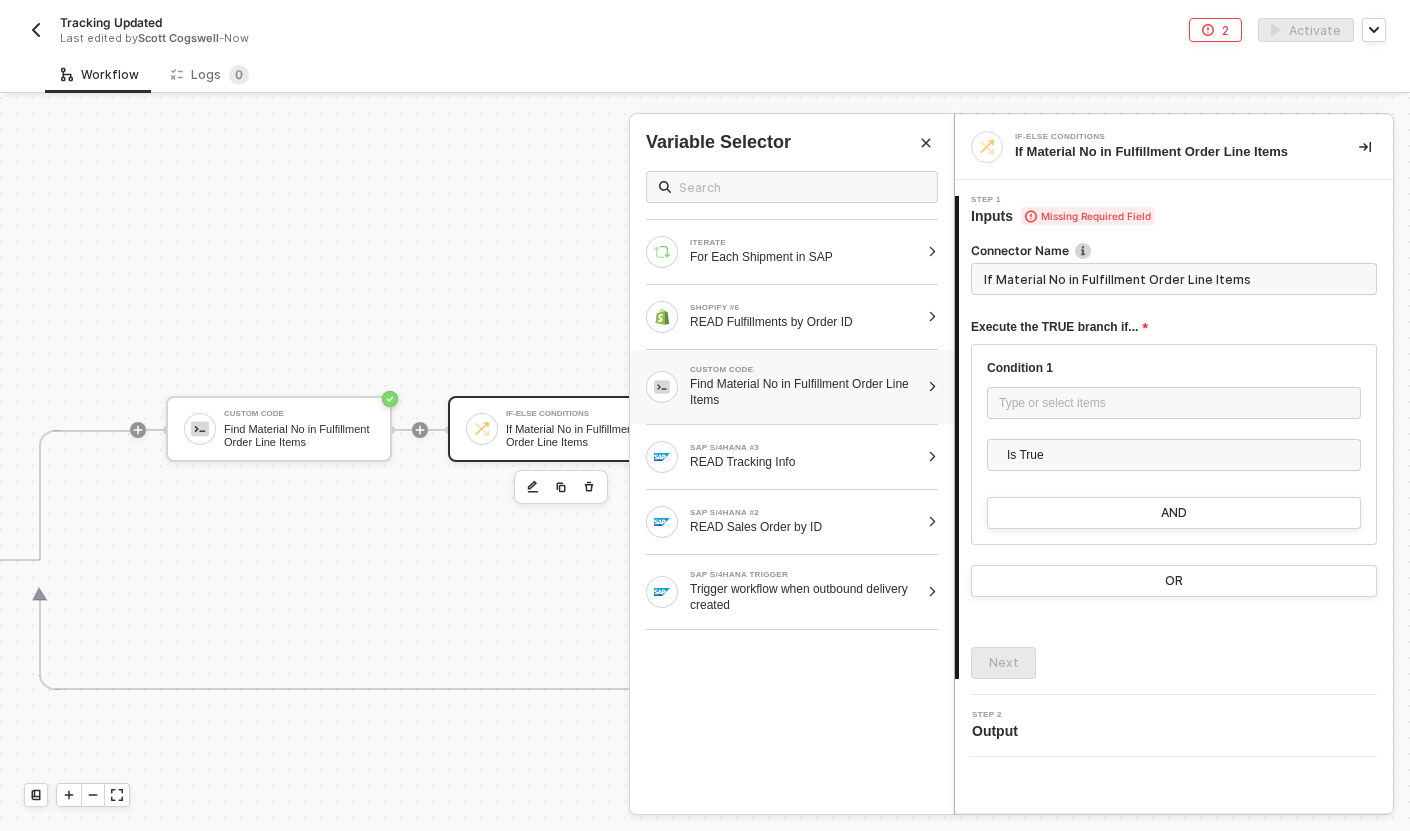 click on "CUSTOM CODE" at bounding box center [804, 370] 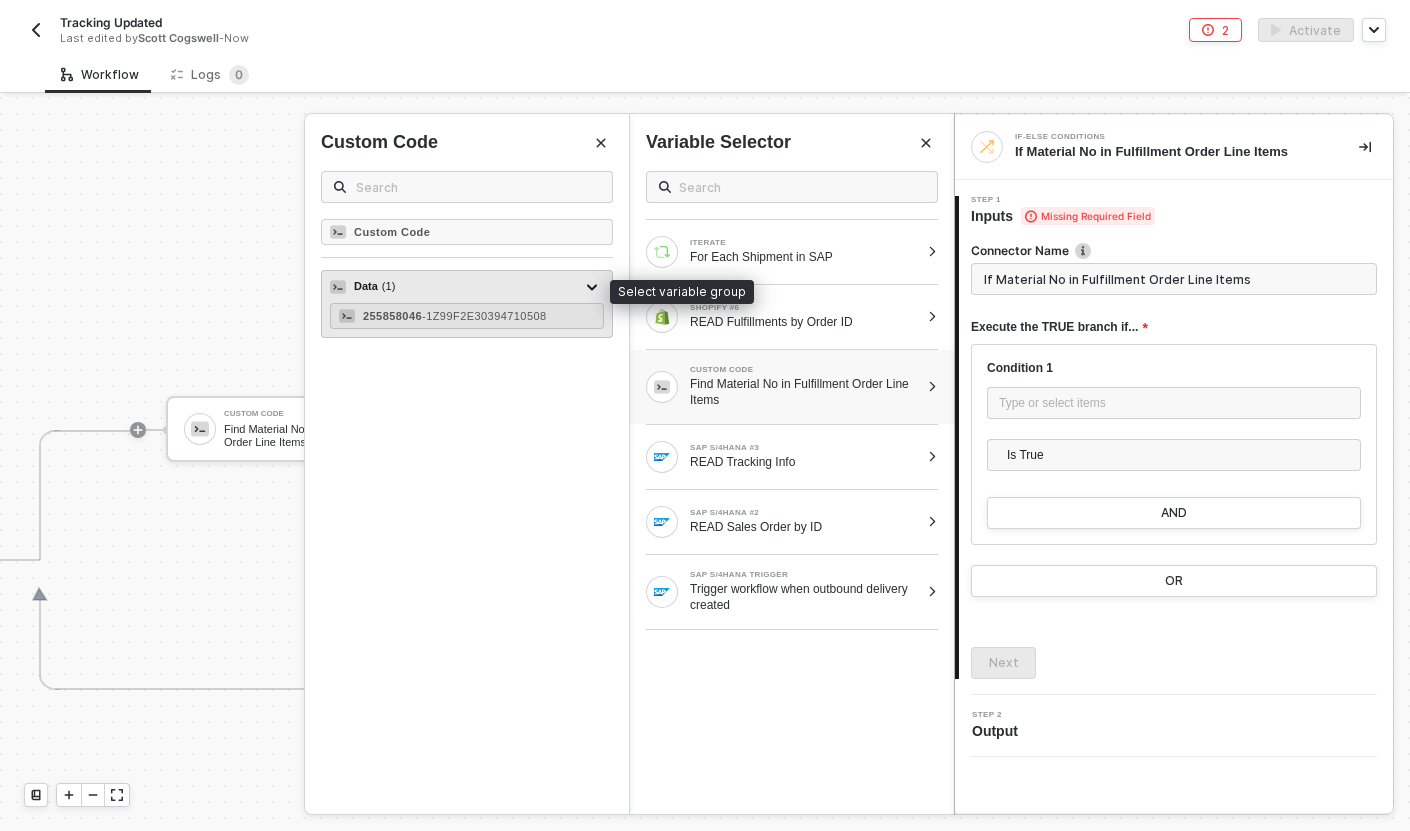 click on "Data ( 1 )" at bounding box center (455, 287) 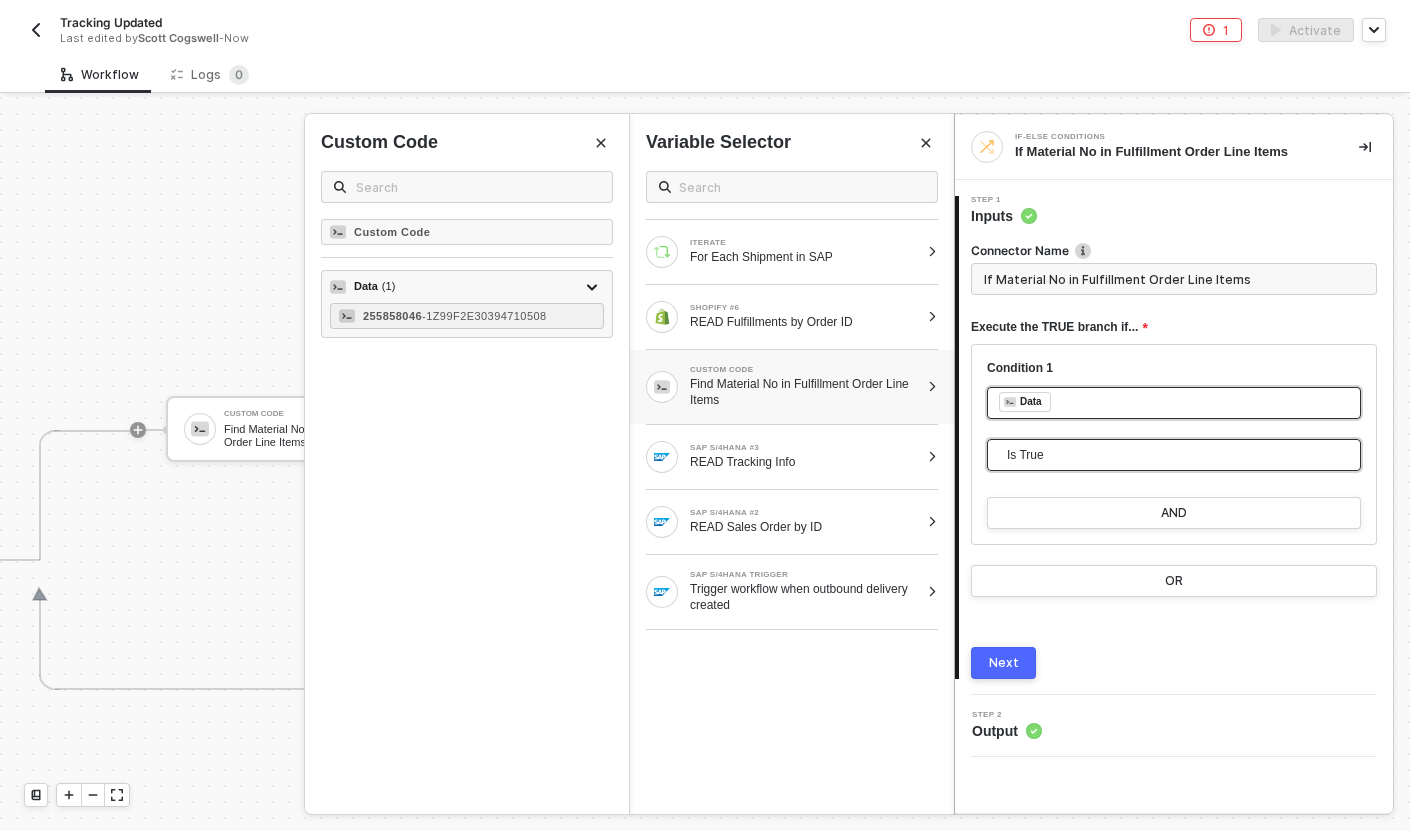 click on "Is True" at bounding box center [1178, 455] 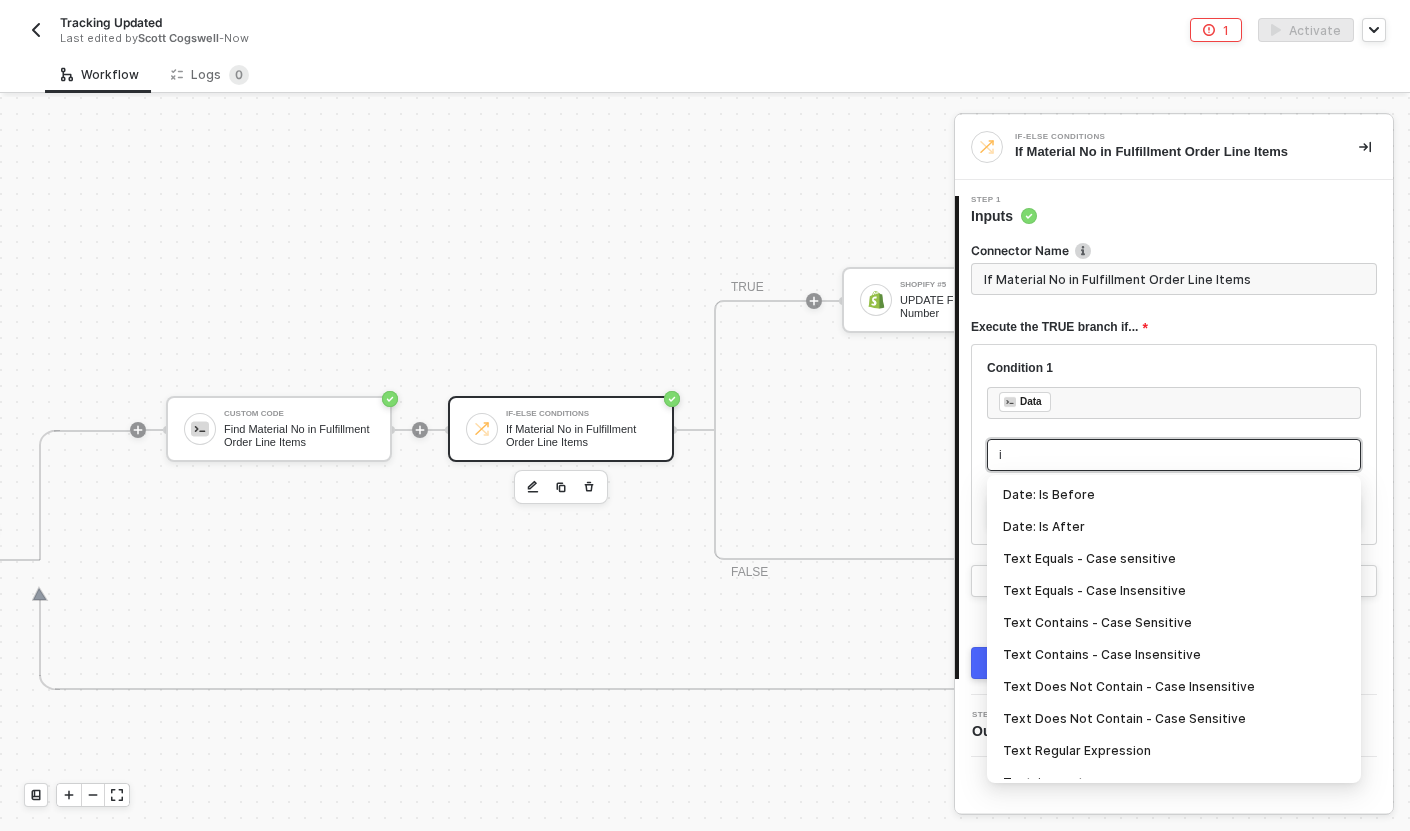 scroll, scrollTop: 0, scrollLeft: 0, axis: both 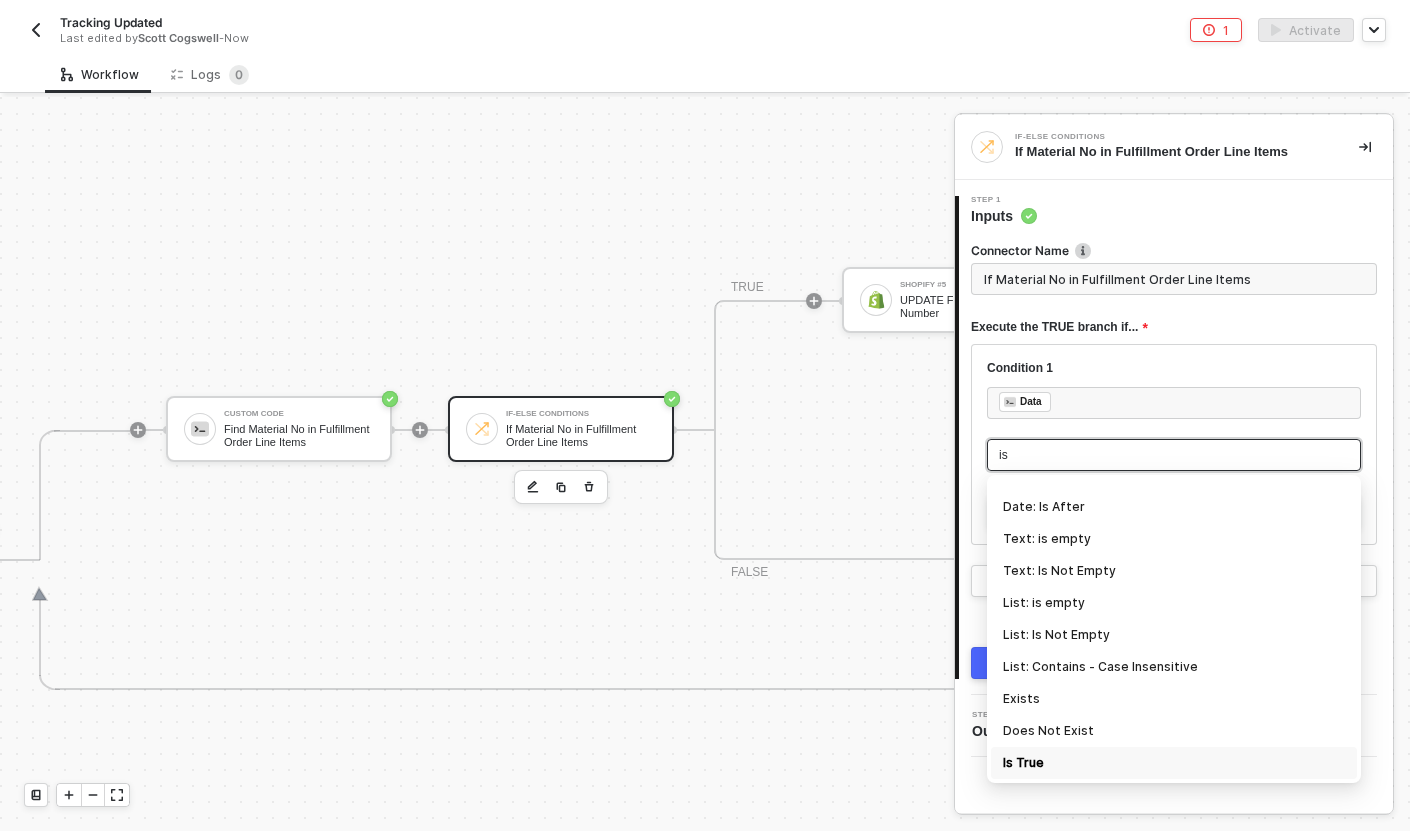 type on "i" 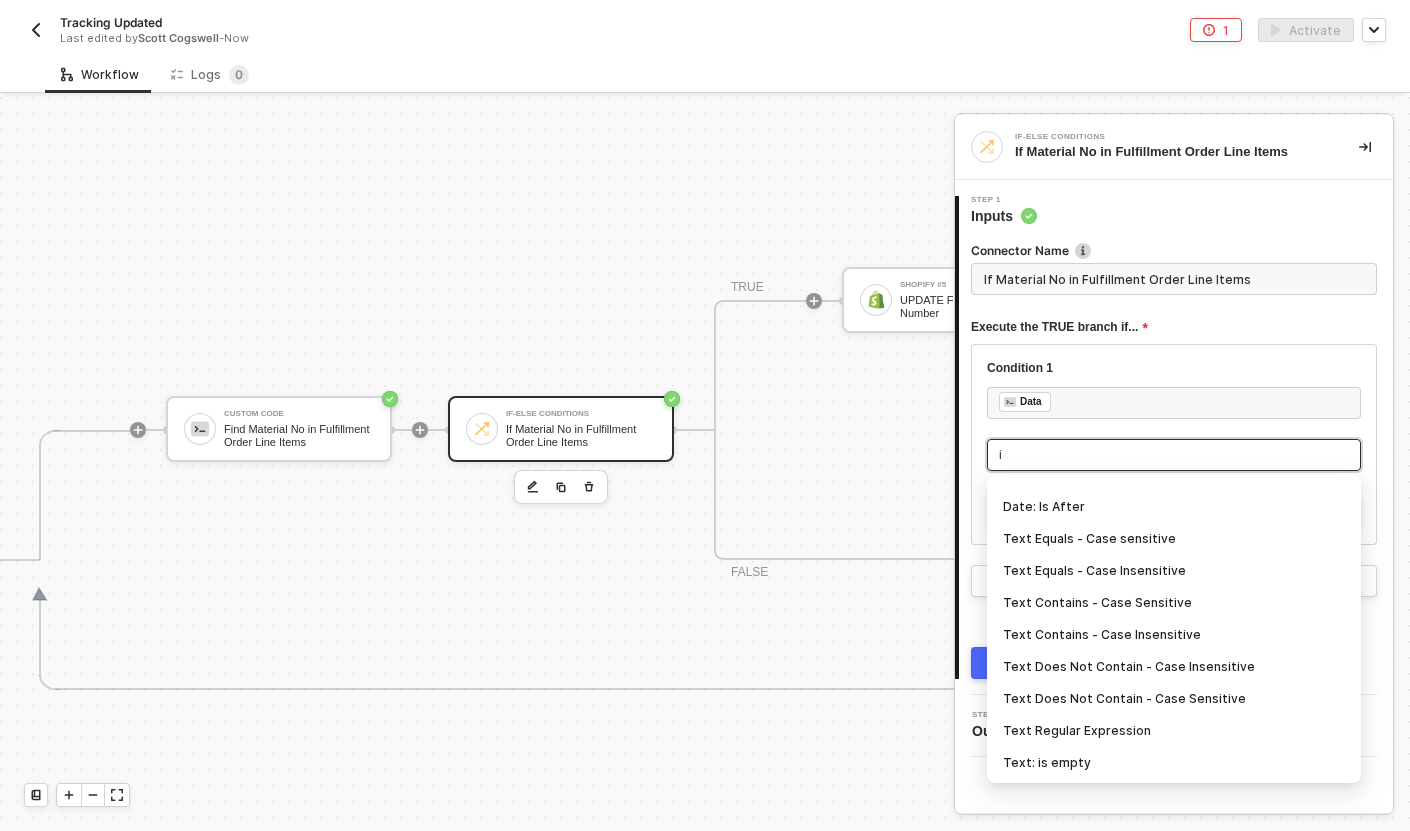 type 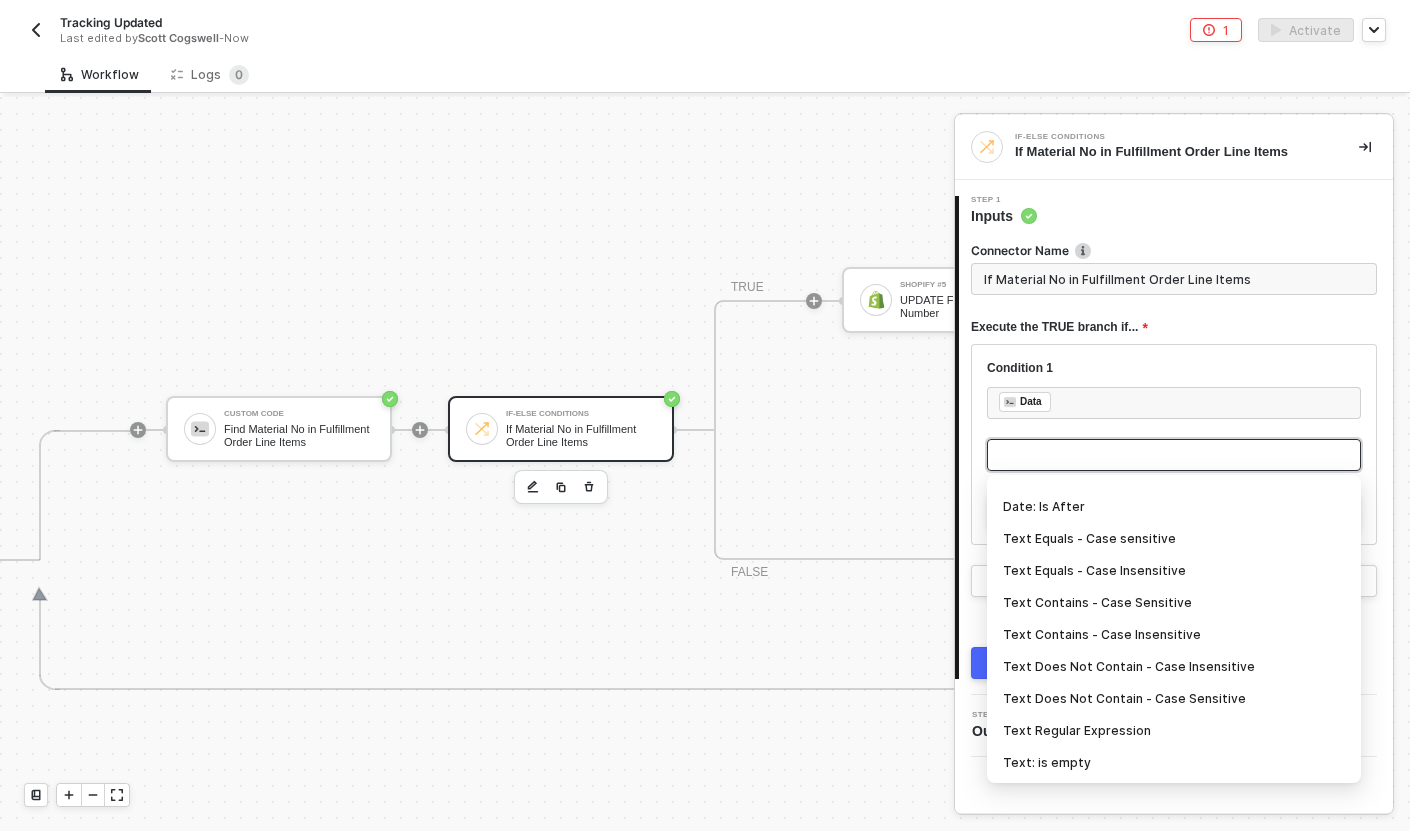 scroll, scrollTop: 660, scrollLeft: 0, axis: vertical 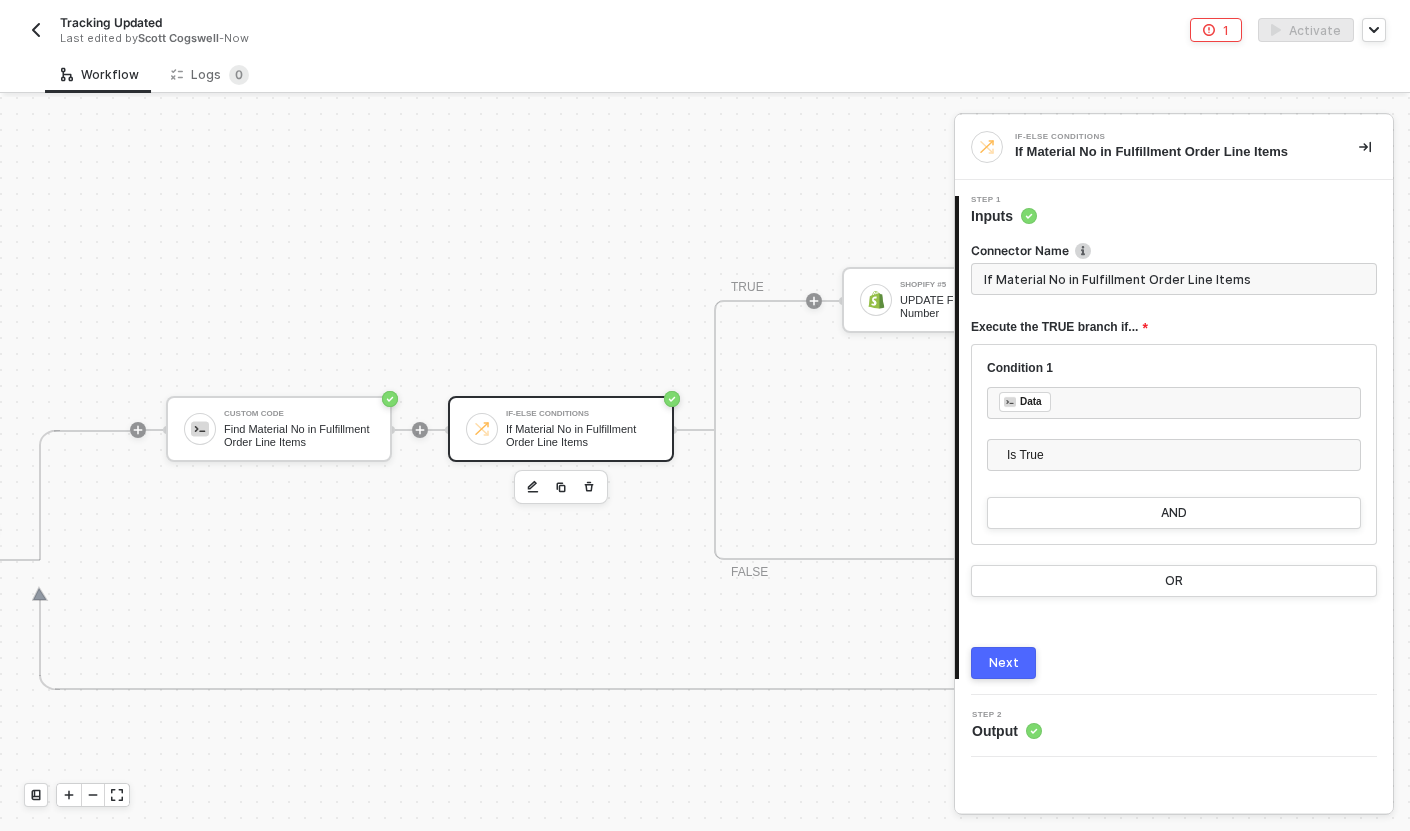 click on "Custom Code Find Material No in Fulfillment Order Line Items If-Else Conditions If Material No in Fulfillment Order Line Items TRUE Shopify #5 UPDATE Fulfillment Tracking Number Stop Workflow Stop Workflow FALSE" at bounding box center [840, 430] 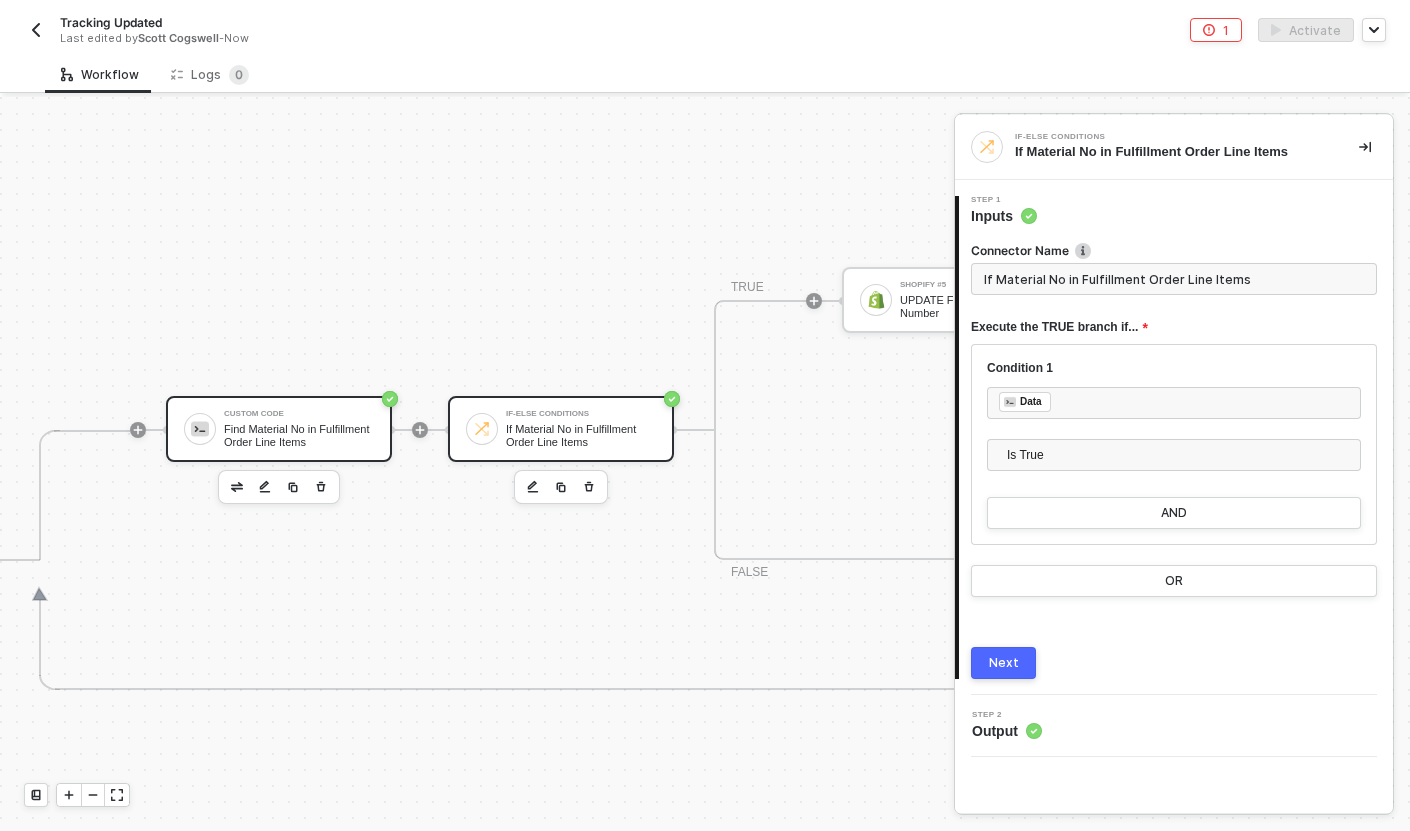click on "Custom Code" at bounding box center [299, 414] 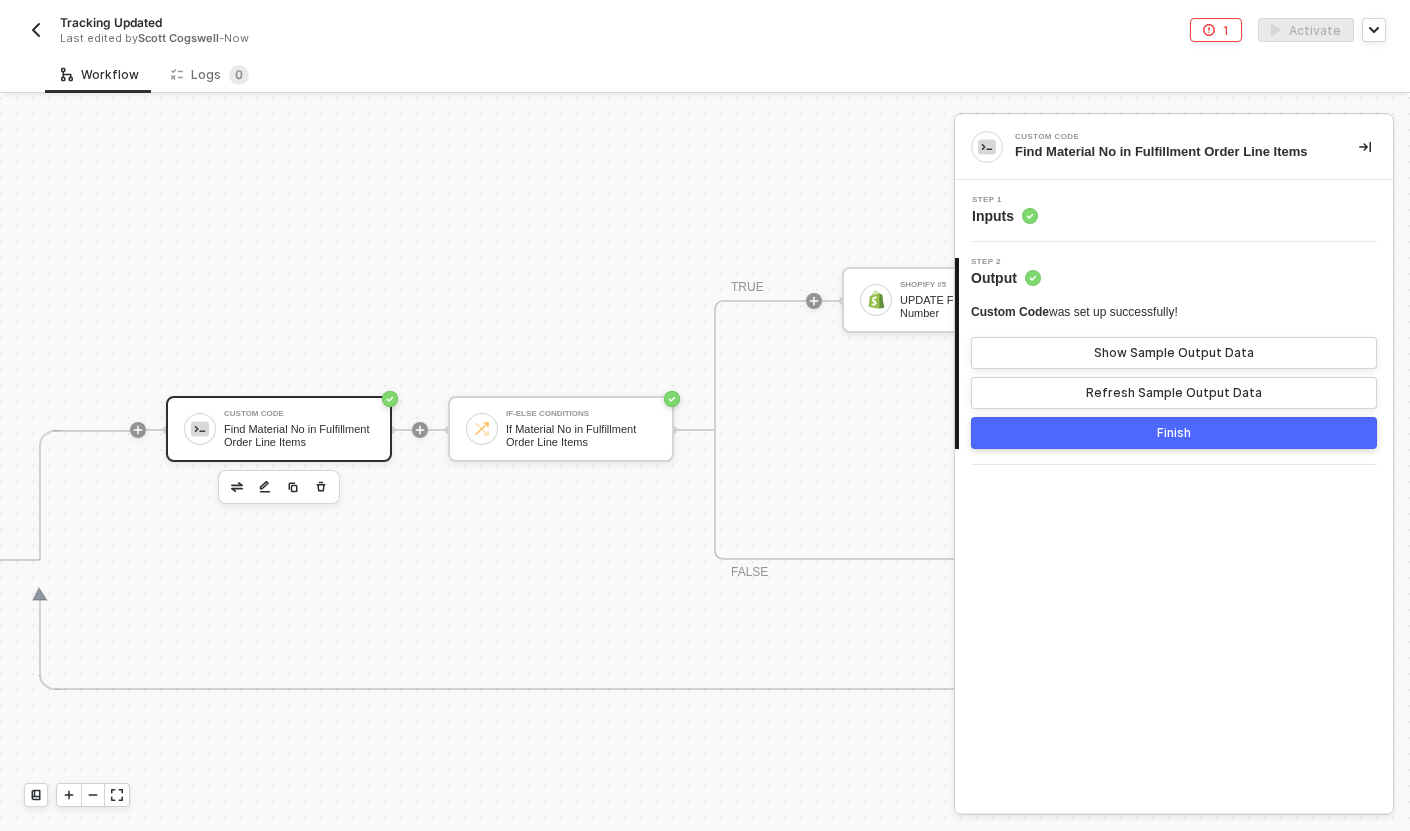 click on "Step 1 Inputs" at bounding box center [1176, 211] 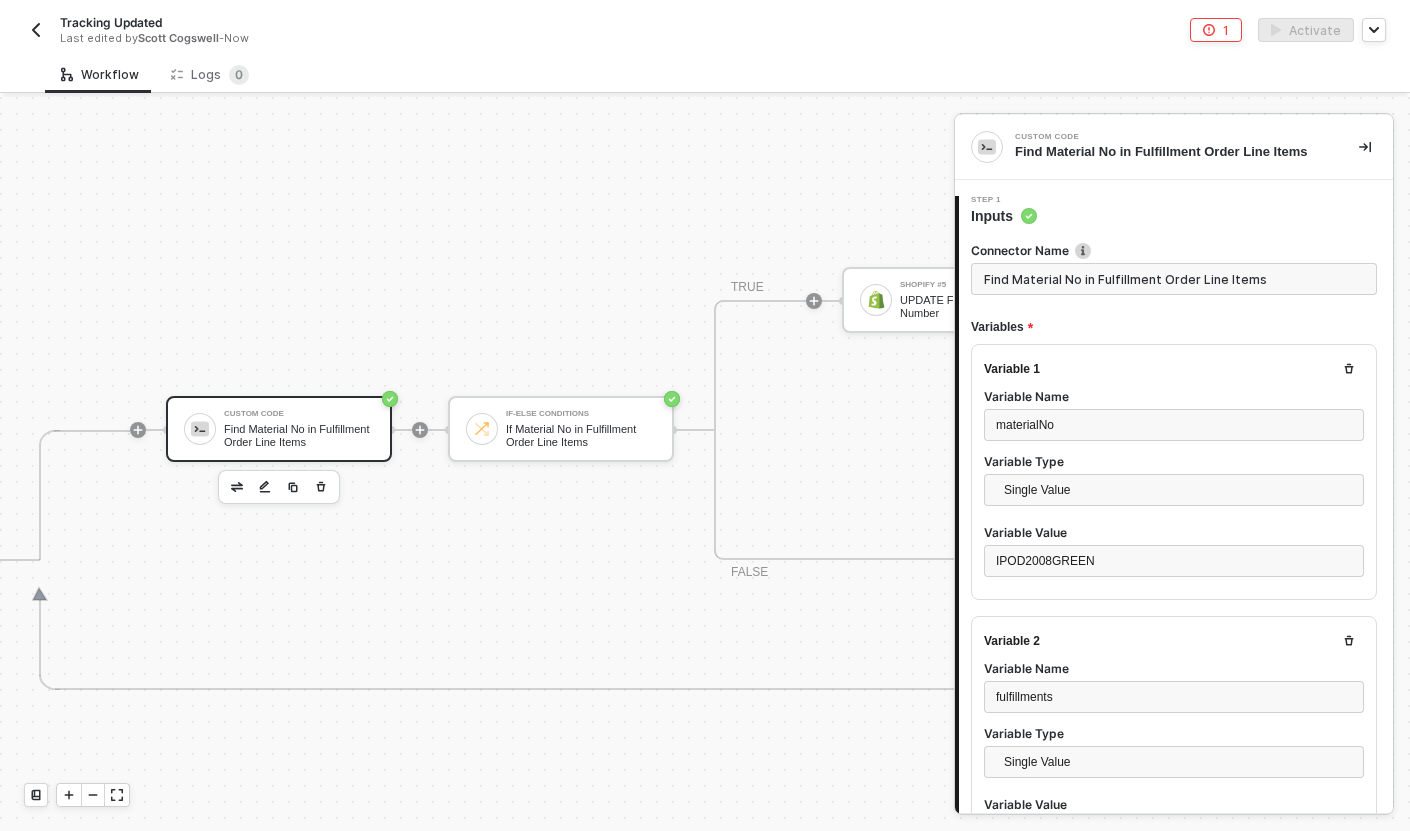 type on "const materialNo = inputData.materialNo;
const trackingNo = inputData.trackingNo;
const fulfillments = inputData.fulfillments;
const resultMap = {};
for (let i = 0; i < fulfillments.length; i++) {" 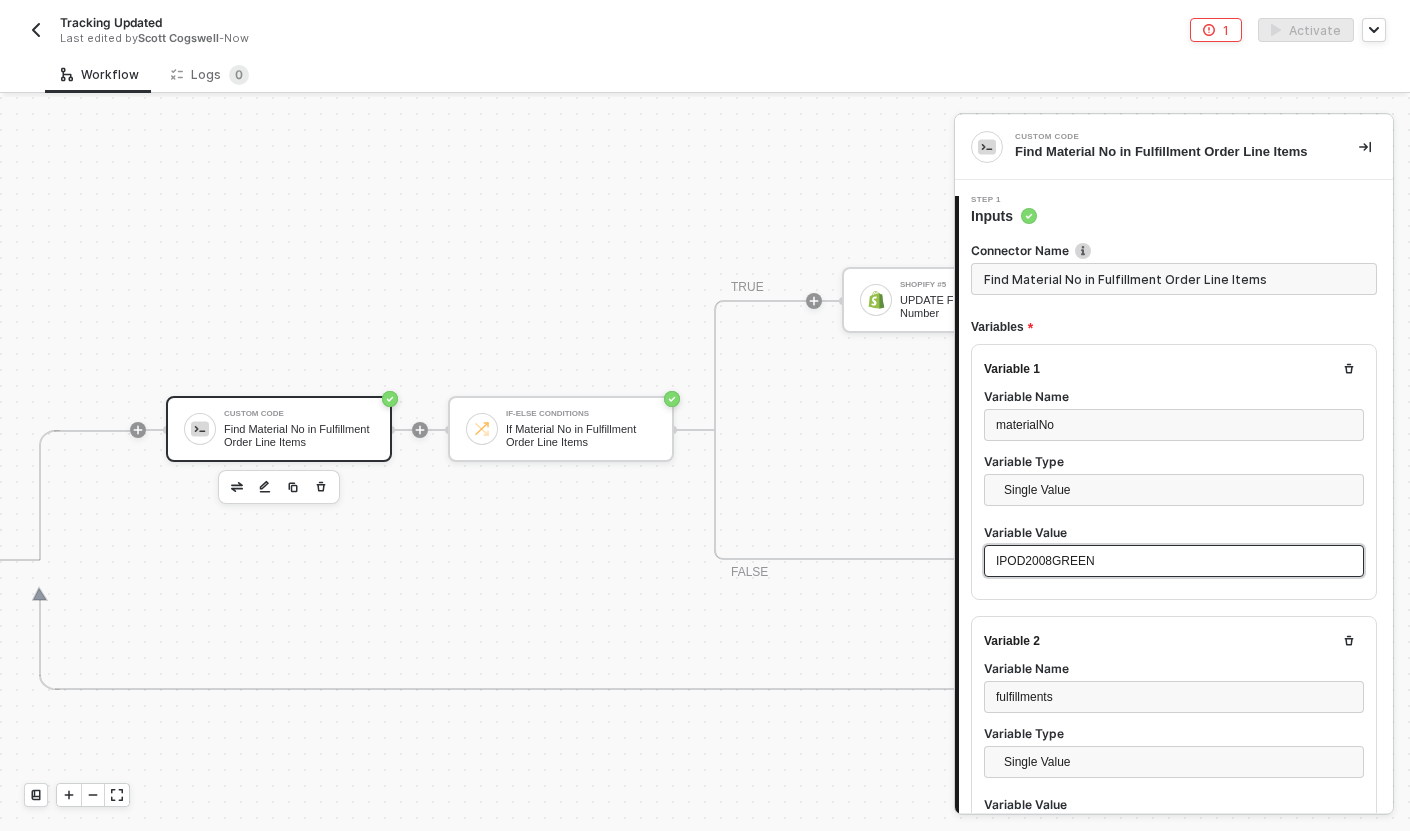 scroll, scrollTop: 908, scrollLeft: 0, axis: vertical 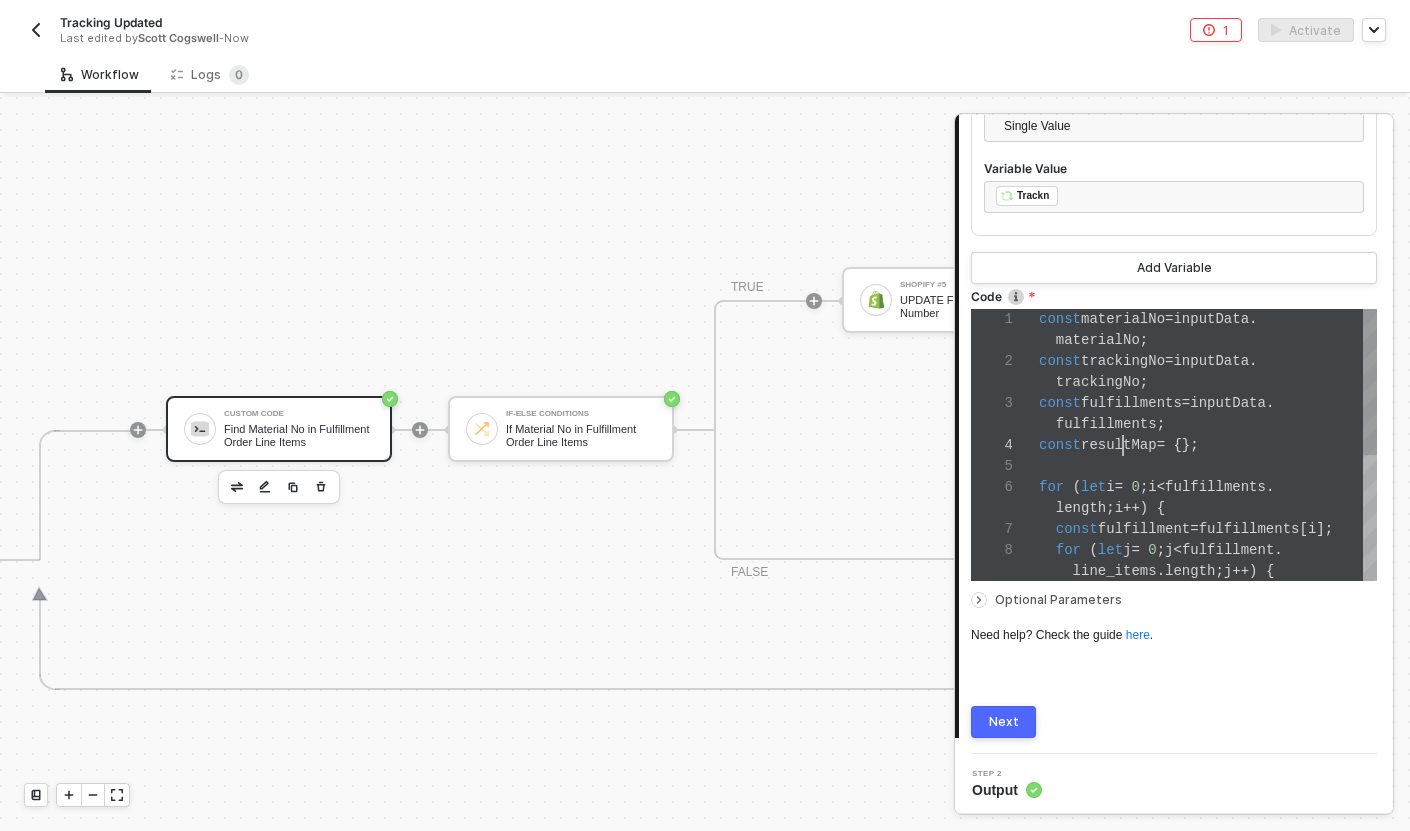 click on "1 2 3 4 5 6 7 8 const  materialNo  =  inputData .    materialNo ; const  trackingNo  =  inputData .    trackingNo ; const  fulfillments  =  inputData .    fulfillments ; const  resultMap  =   {}; for   ( let  i  =   0 ;  i  <  fulfillments .    length ;  i ++)   {    const  fulfillment  =  fulfillments [ i ];    for   ( let  j  =   0 ;  j  <  fulfillment .      line_items . length ;  j ++)   { const materialNo = inputData.materialNo;
const trackingNo = inputData.trackingNo;
const fulfillments = inputData.fulfillments;
const resultMap = {};
for (let i = 0; i < fulfillments.length; i++) {" at bounding box center [1174, 445] 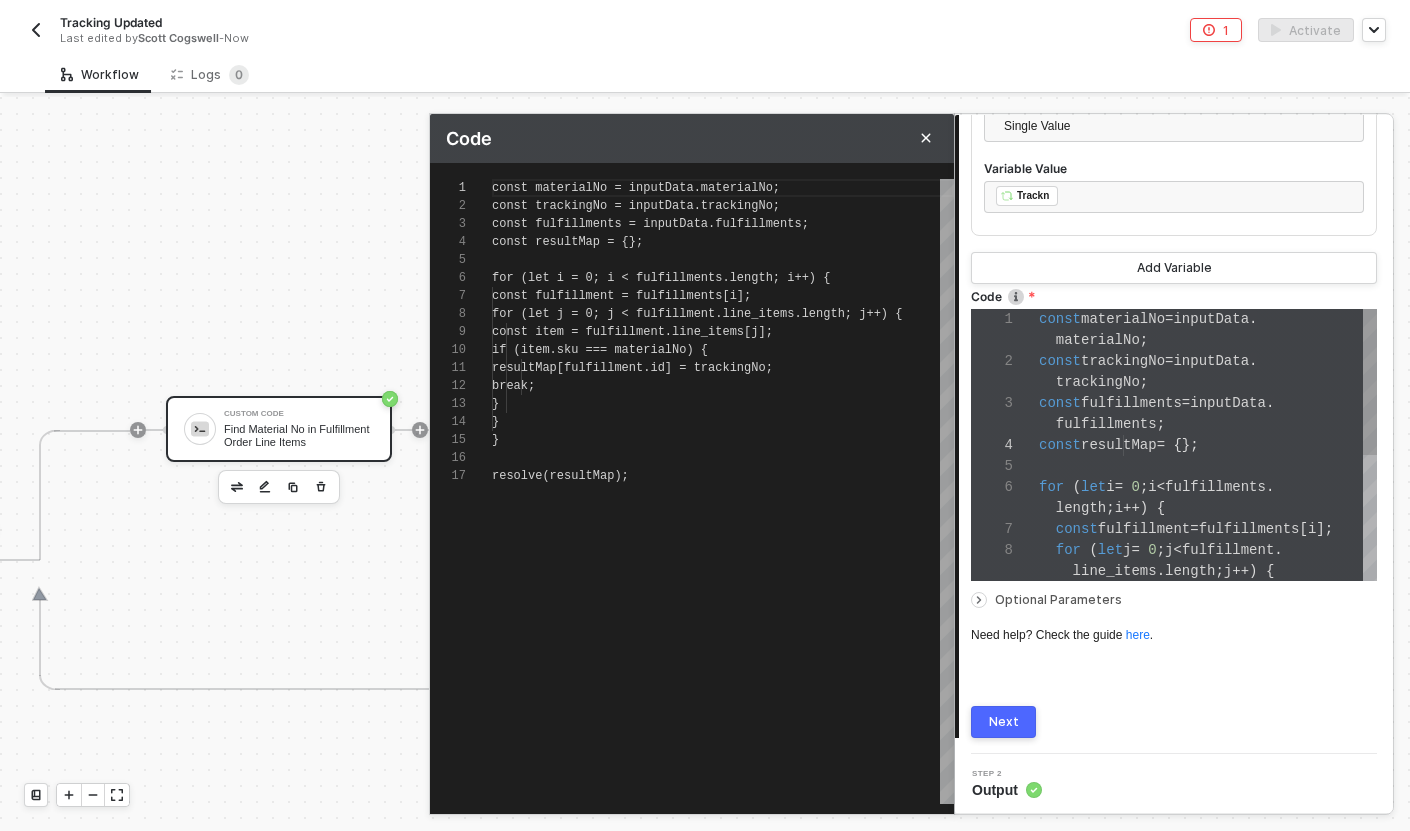 scroll, scrollTop: 180, scrollLeft: 0, axis: vertical 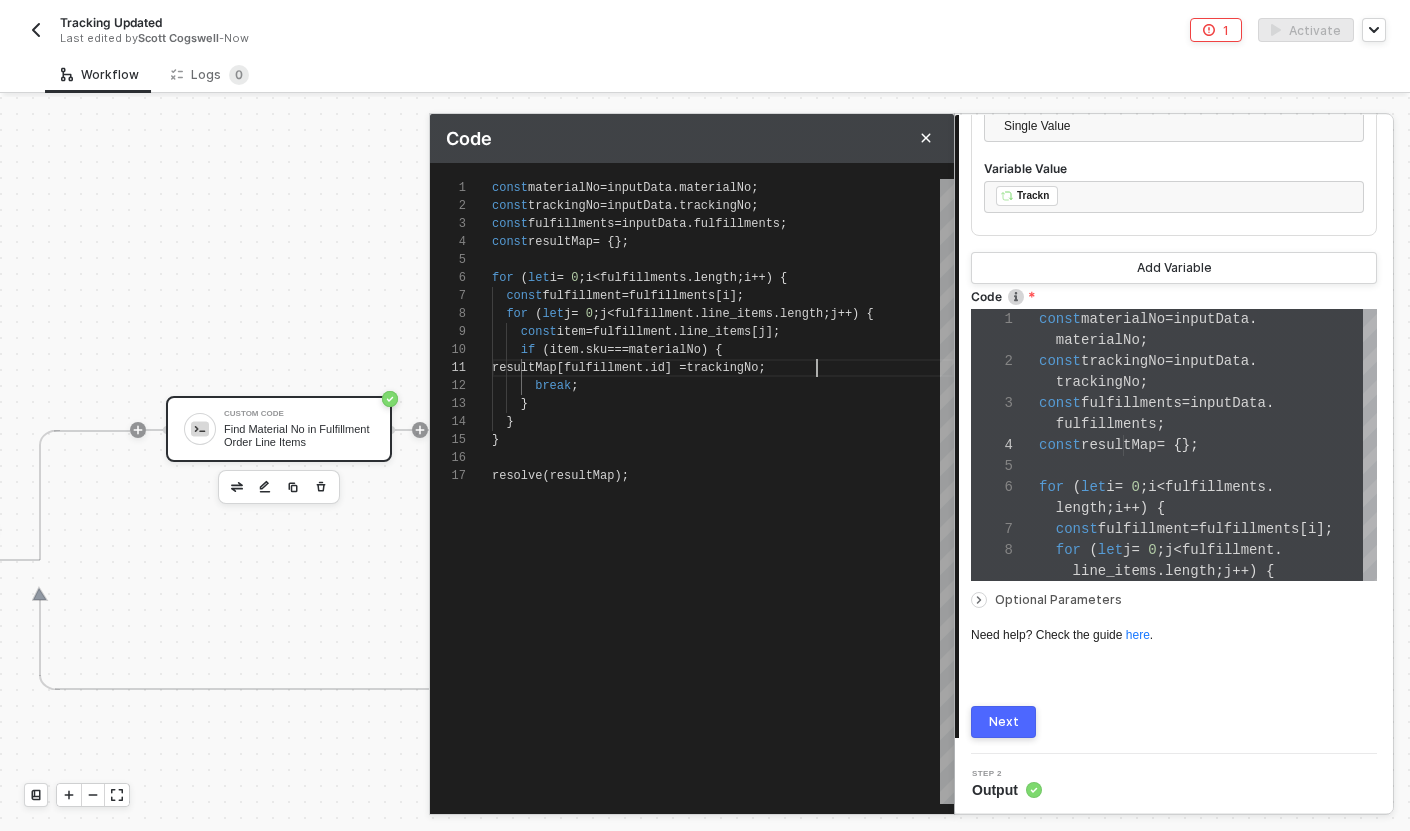 click on "resultMap [ fulfillment . id ]   =  trackingNo ;" at bounding box center [723, 368] 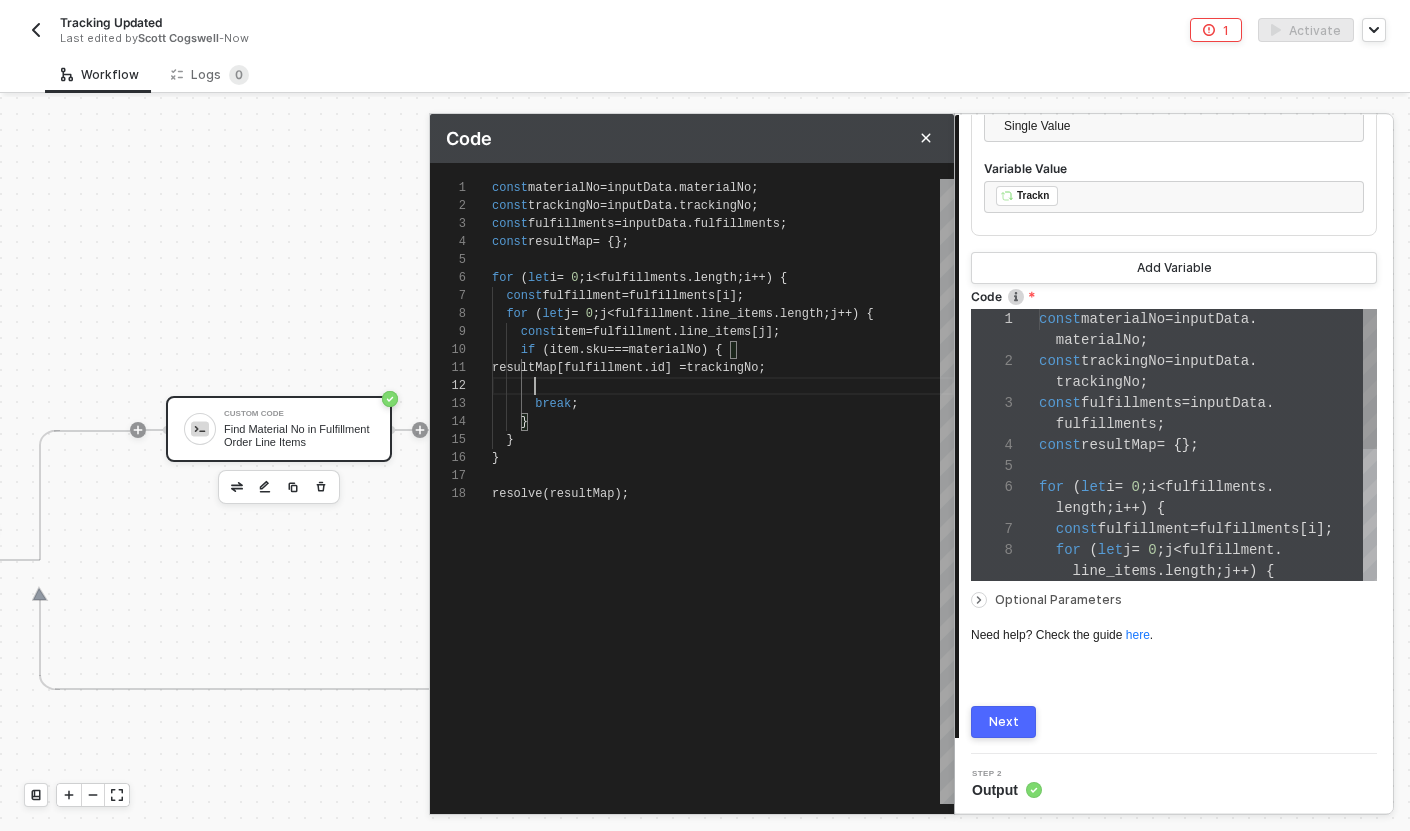 scroll, scrollTop: 18, scrollLeft: 43, axis: both 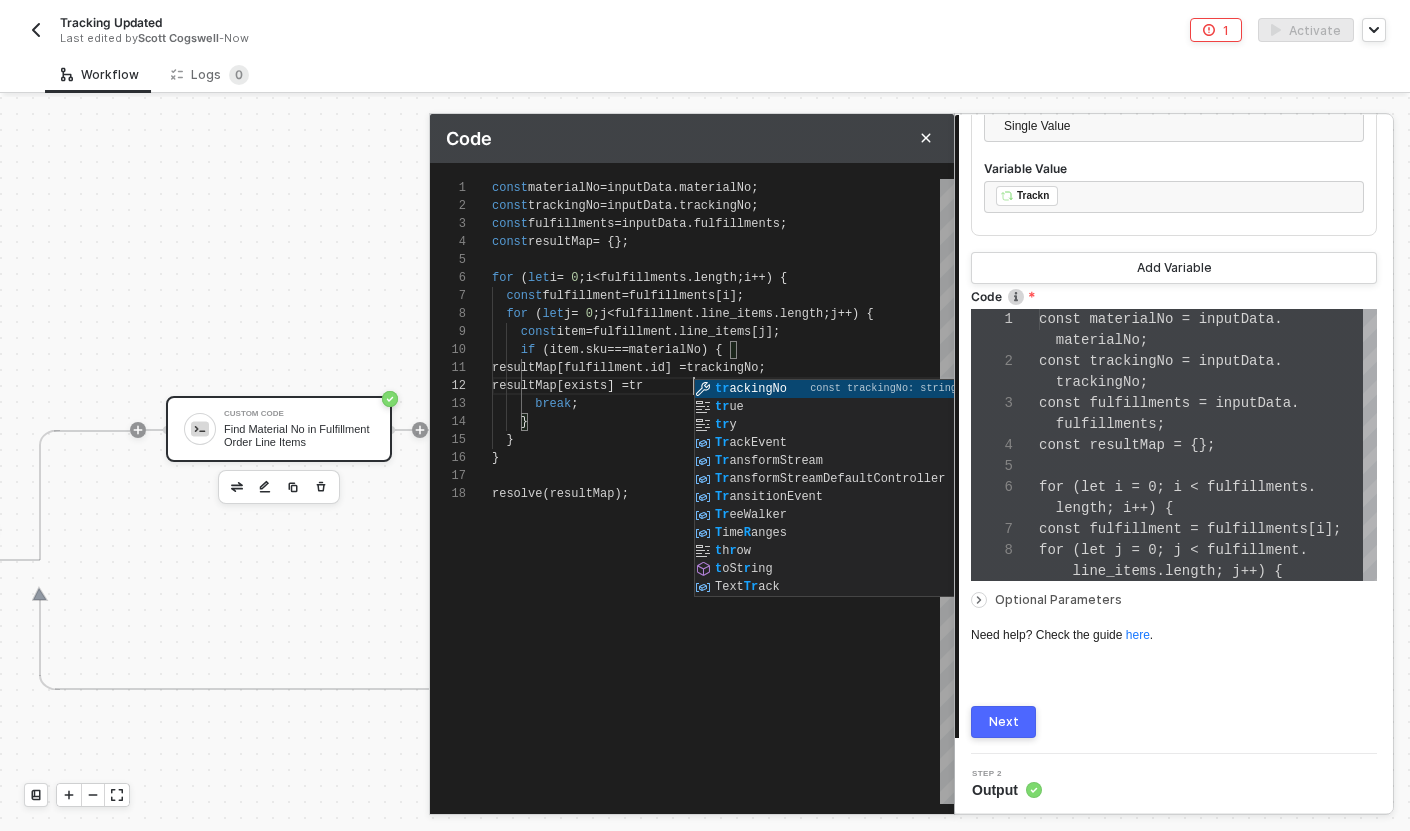 type on "resultMap[fulfillment.id] = trackingNo;
resultMap[exists] = true
break;
}
}
}
resolve(resultMap);" 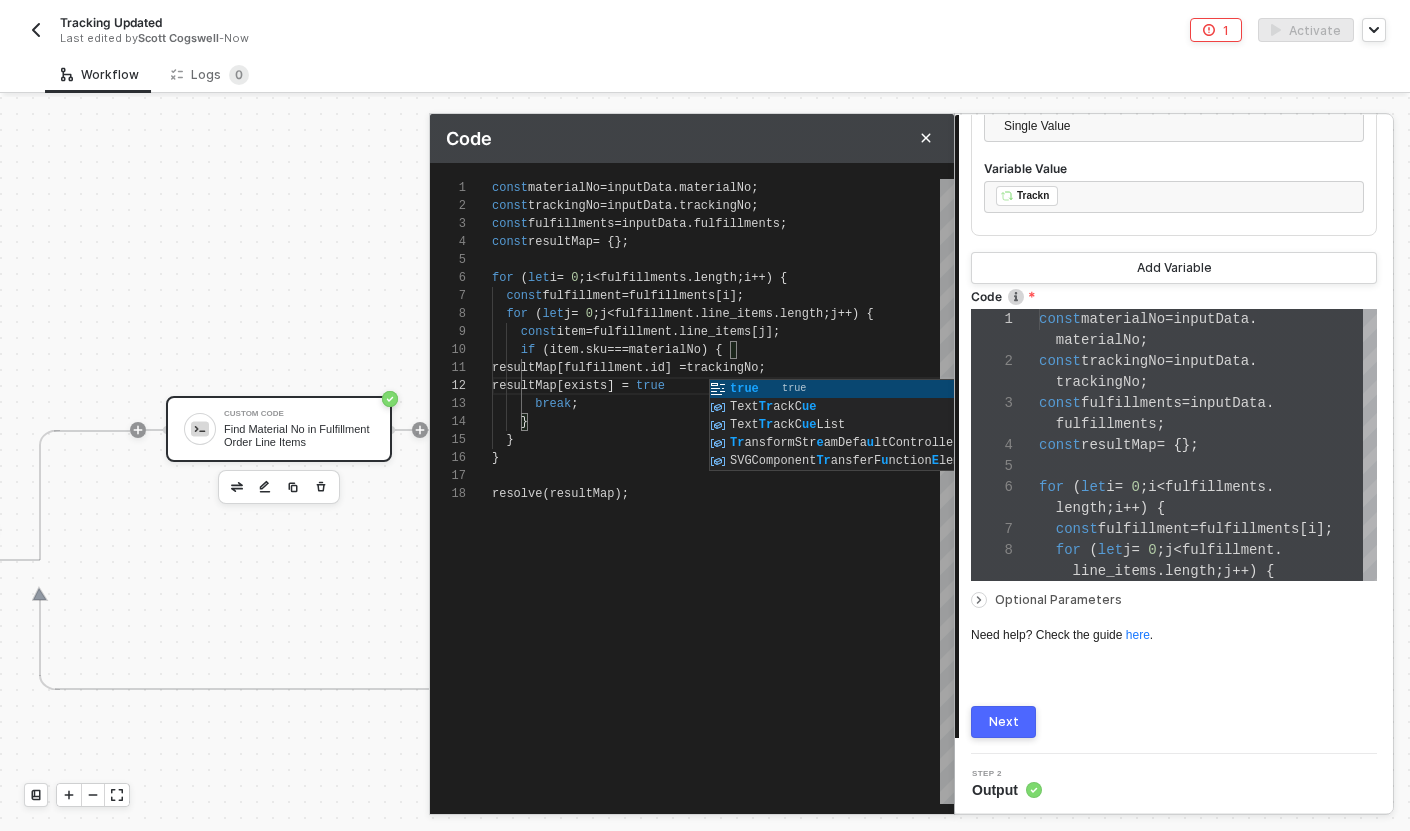 click on "}" at bounding box center [723, 440] 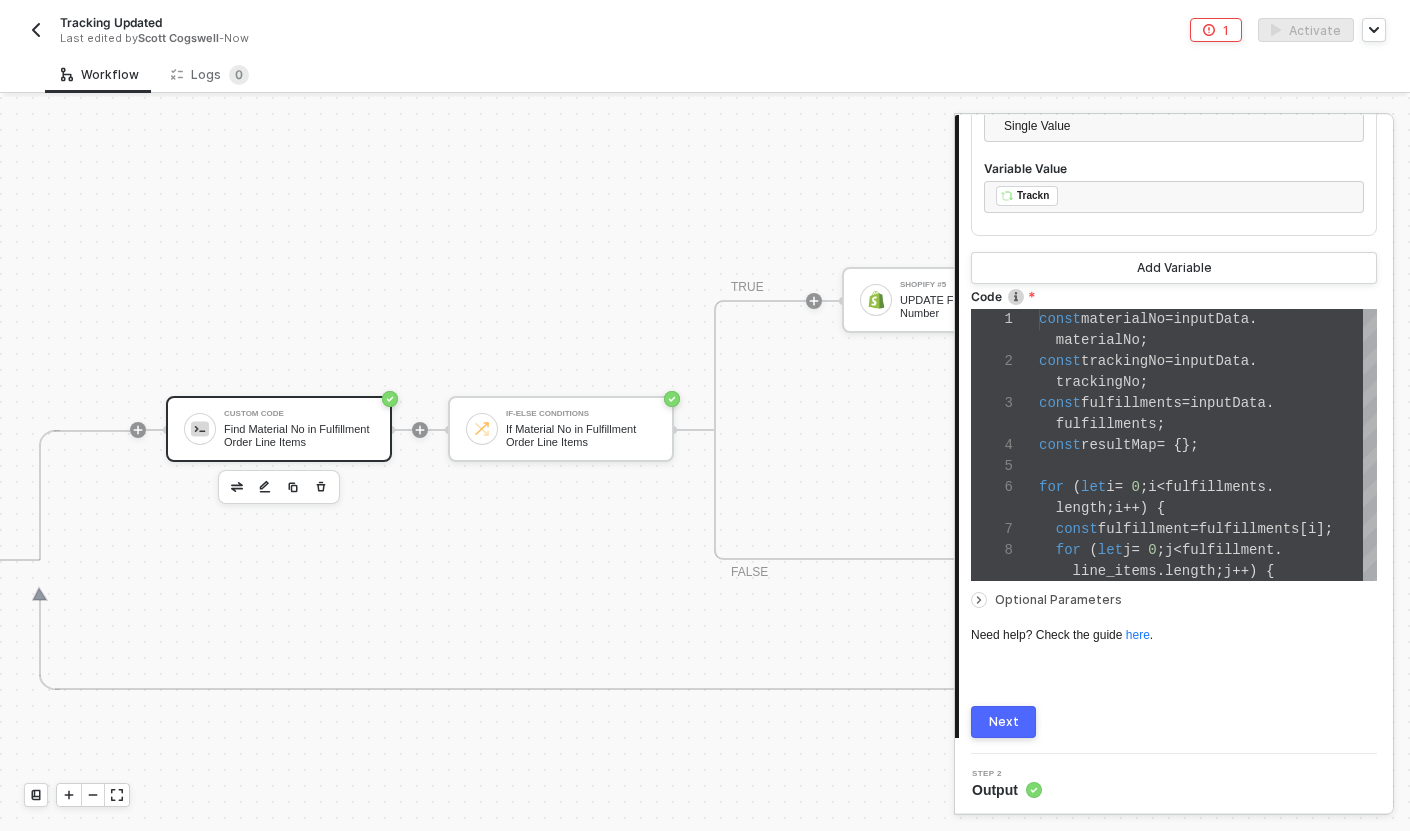 click on "Next" at bounding box center [1003, 722] 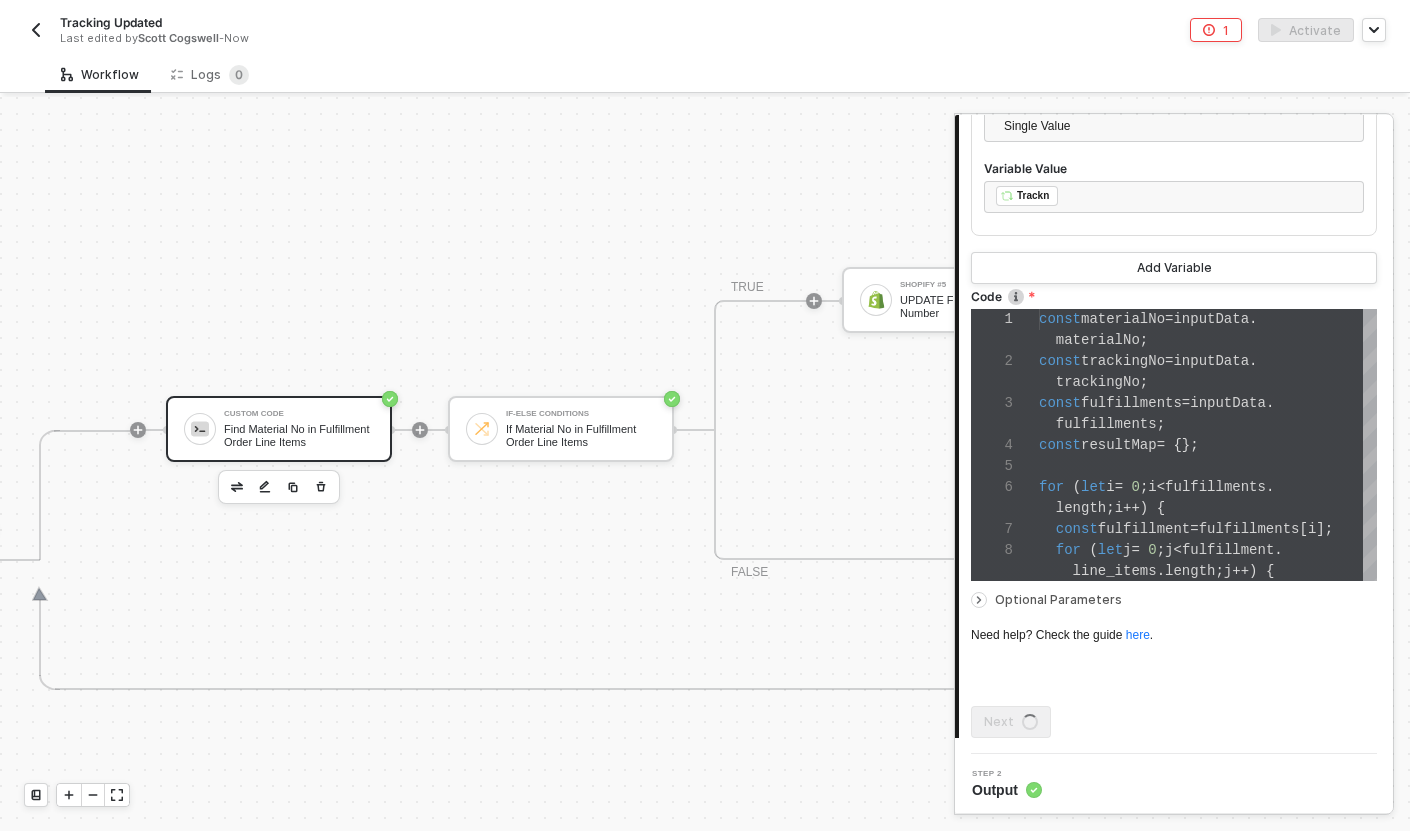scroll, scrollTop: 0, scrollLeft: 0, axis: both 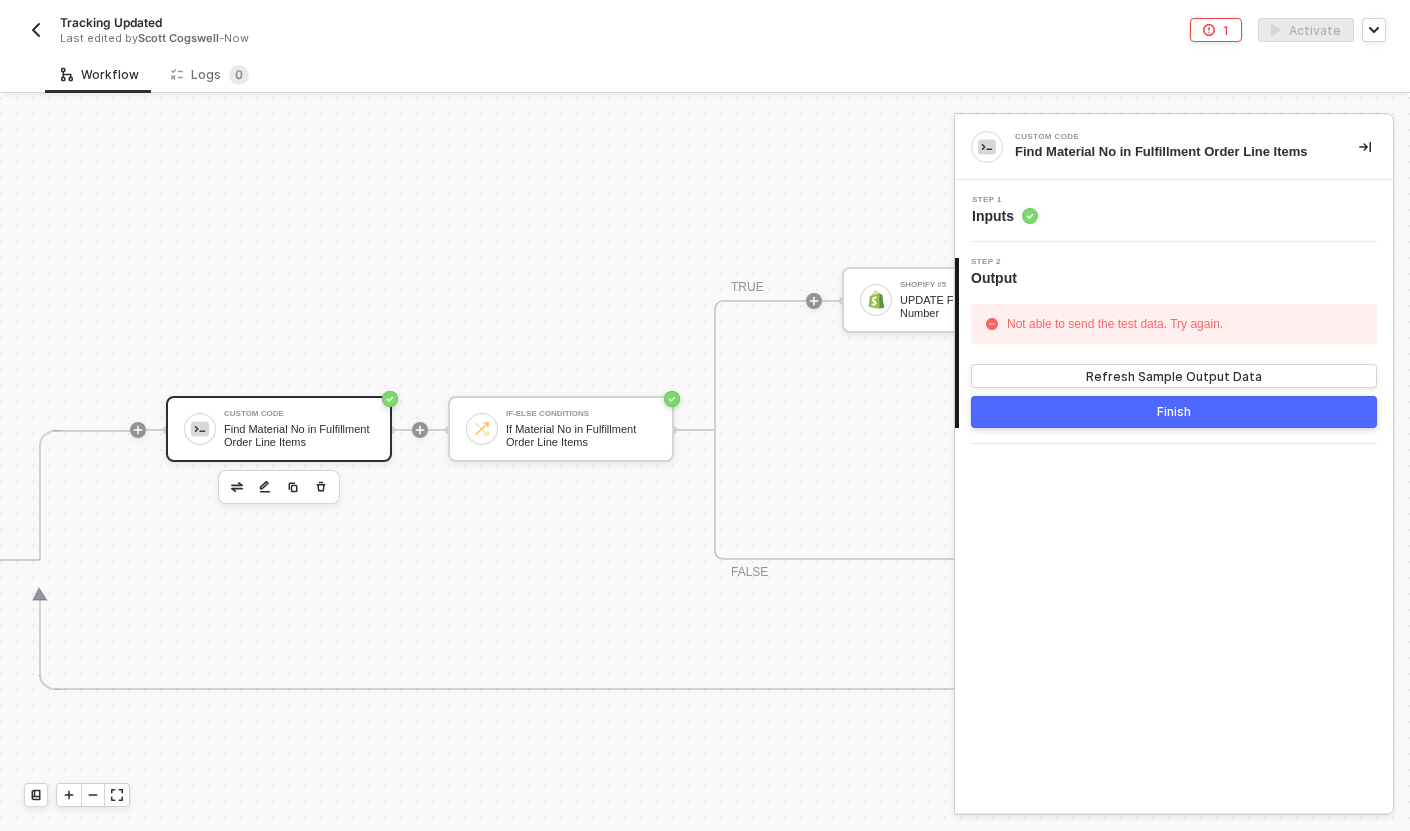 click on "Step 1 Inputs" at bounding box center [1176, 211] 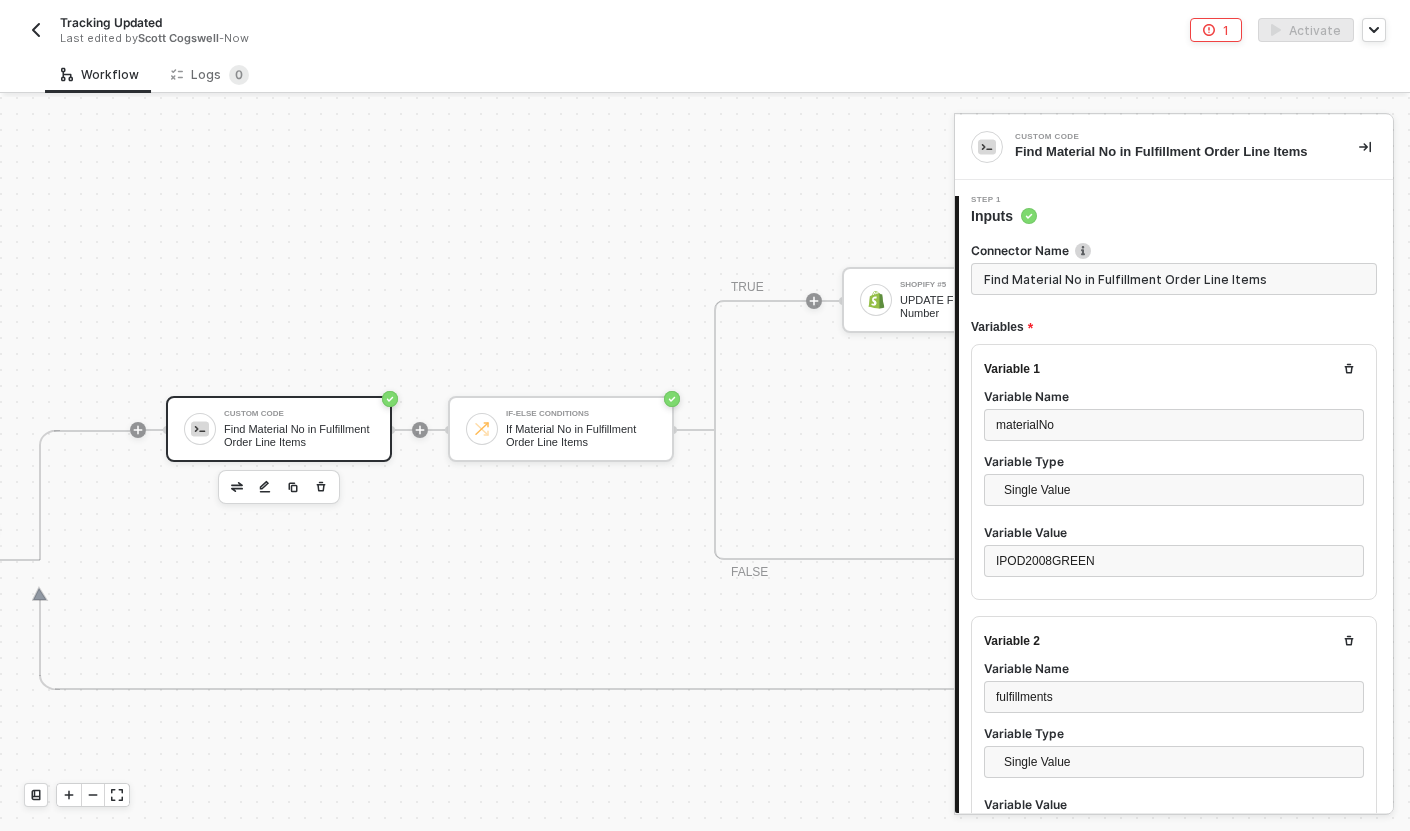 type on "const materialNo = inputData.materialNo;
const trackingNo = inputData.trackingNo;
const fulfillments = inputData.fulfillments;
const resultMap = {};
for (let i = 0; i < fulfillments.length; i++) {" 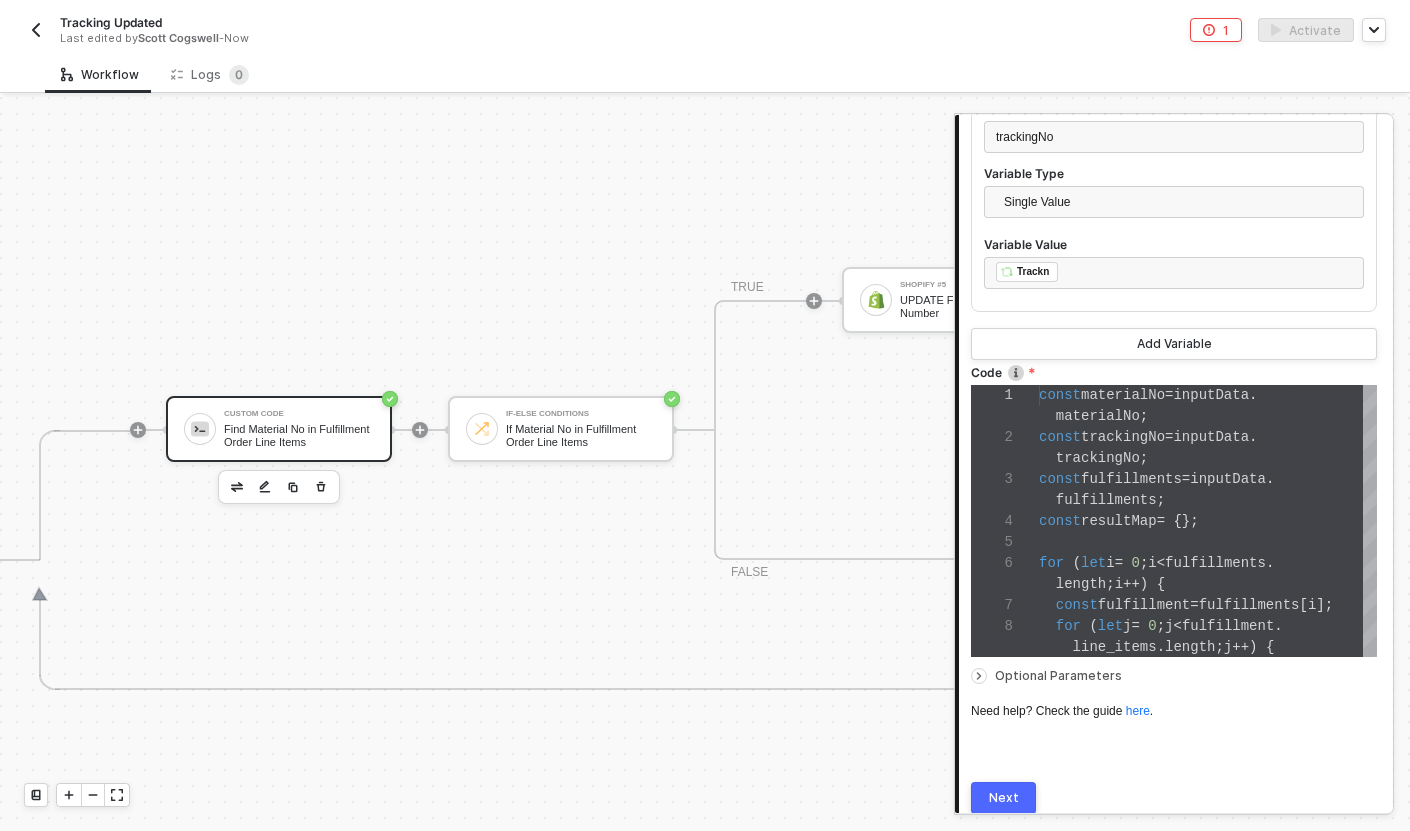scroll, scrollTop: 908, scrollLeft: 0, axis: vertical 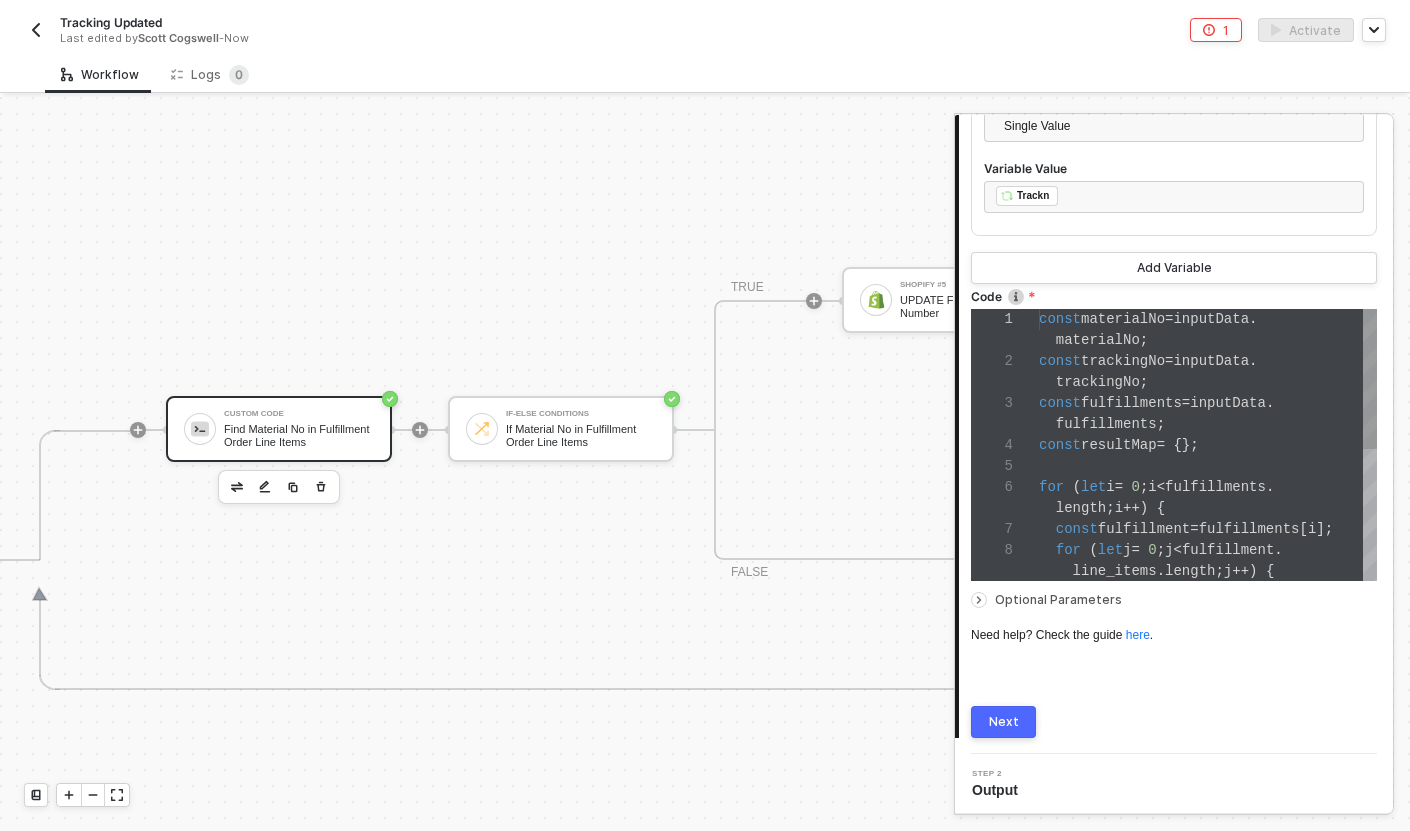 click on "resultMap" at bounding box center [1119, 445] 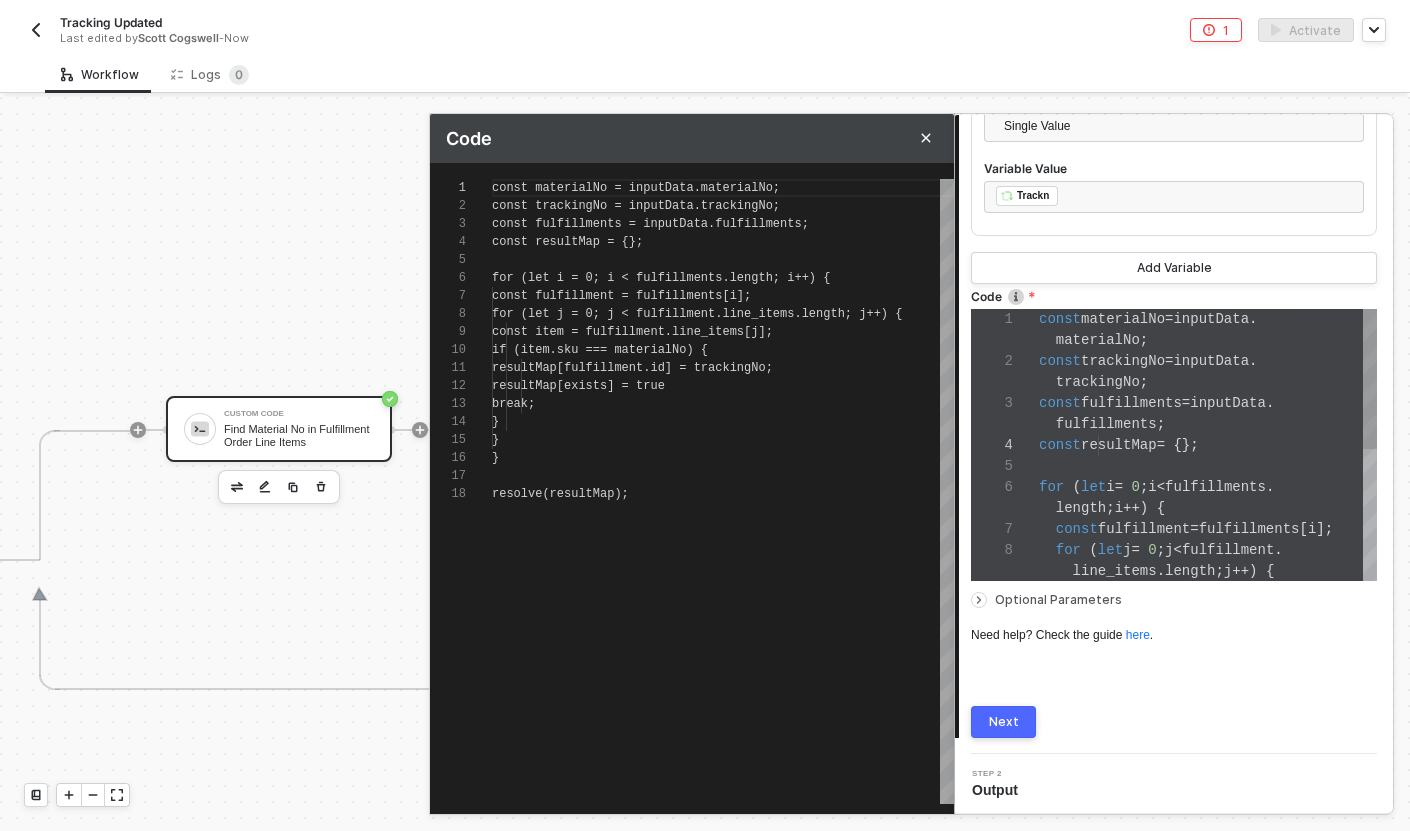 scroll, scrollTop: 180, scrollLeft: 0, axis: vertical 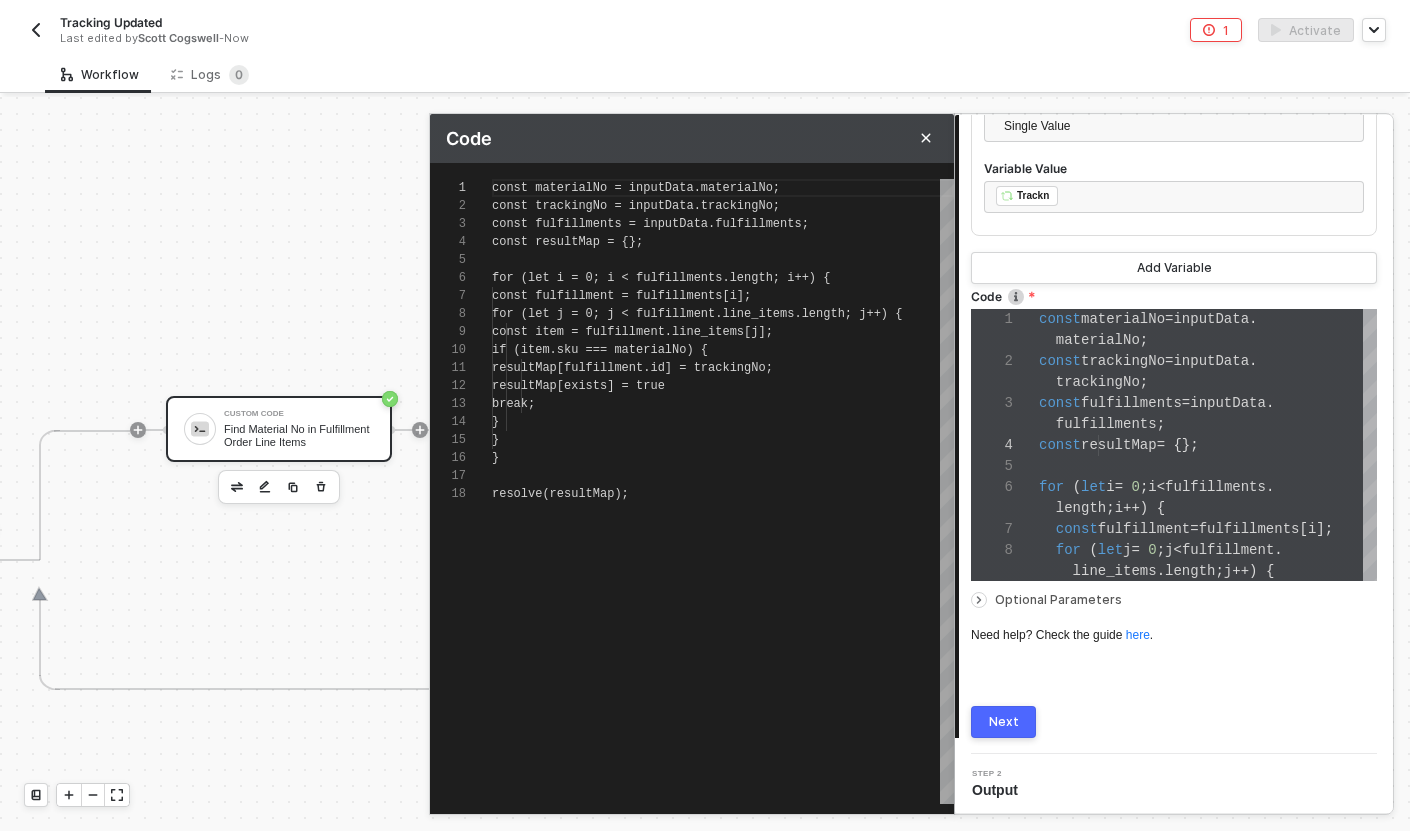 click on "1 2 3 4 5 6 7 8 9 10 11 12 13 14 15 16 17 18 const materialNo = inputData.materialNo; const trackingNo = inputData.trackingNo; const fulfillments = inputData.fulfillments; const resultMap = {}; for (let i = 0; i < fulfillments.length; i++) {   const fulfillment = fulfillments[i];   for (let j = 0; j < fulfillment.line_items.lengt h; j++) {     const item = fulfillment.line_items[j];     if (item.sku === materialNo) {       resultMap[fulfillment.id] = trackingNo;       resultMap[exists] = true       break;     }   } } resolve(resultMap); resultMap[fulfillment.id] = trackingNo;
resultMap[exists] = true
break;
}
}
}
resolve(resultMap);" at bounding box center (692, 491) 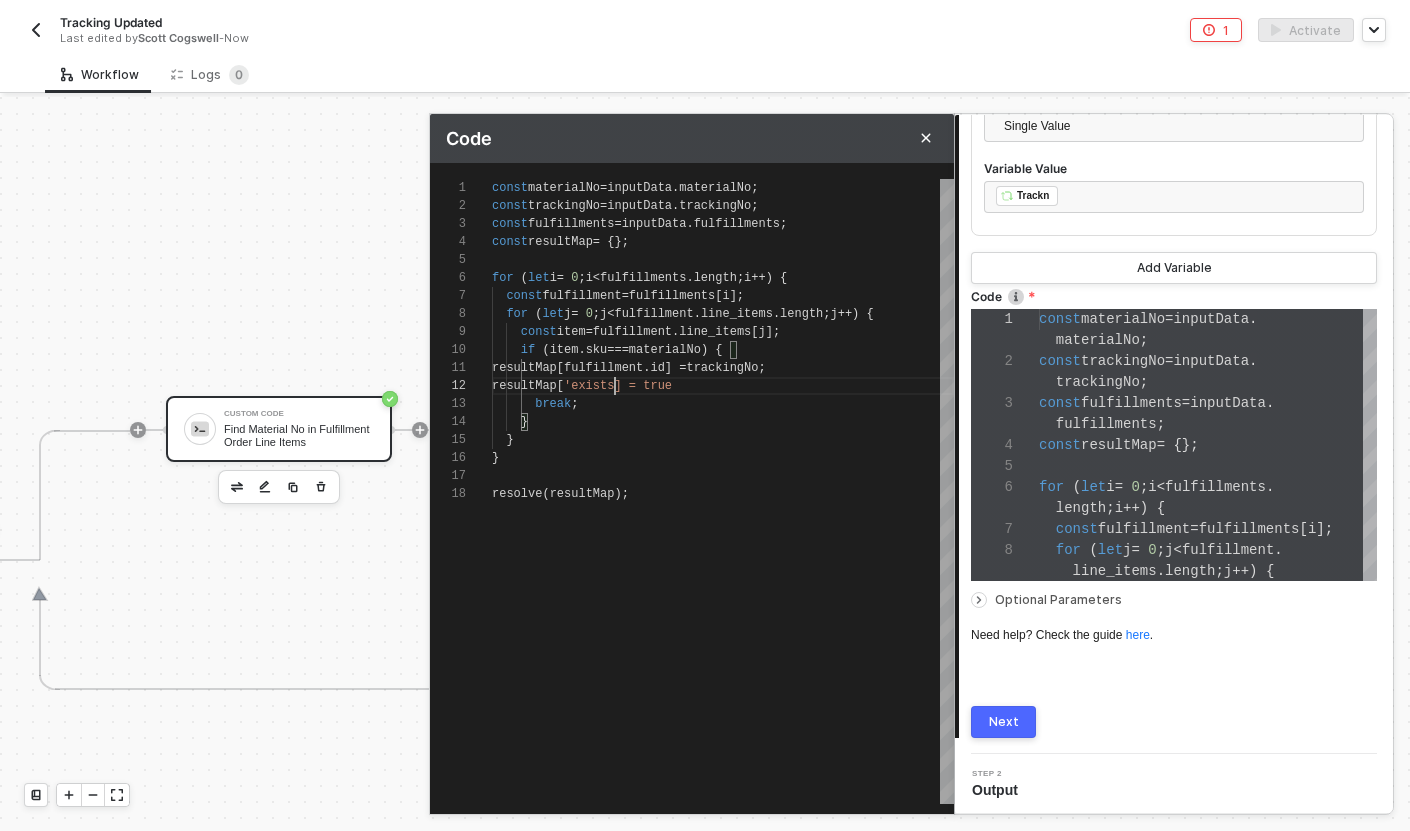 scroll, scrollTop: 18, scrollLeft: 123, axis: both 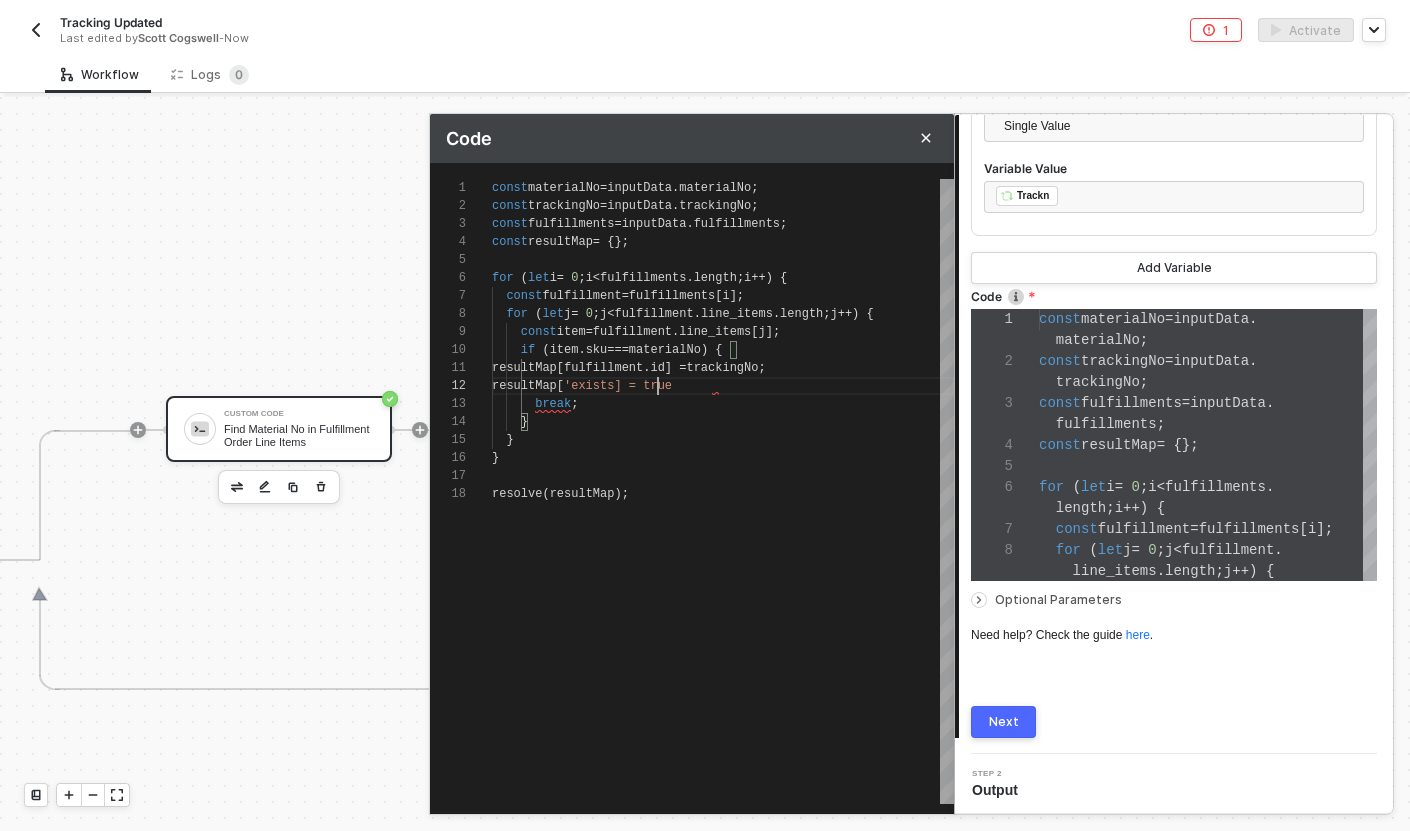 click on "const  materialNo  =  inputData . materialNo ; const  trackingNo  =  inputData . trackingNo ; const  fulfillments  =  inputData . fulfillments ; const  resultMap  =  {}; for   ( let  i  =   0 ;  i  <  fulfillments . length ;  i ++)   {    const  fulfillment  =  fulfillments [ i ];    for   ( let  j  =   0 ;  j  <  fulfillment . line_items . length ;  j ++)   {      const  item  =  fulfillment . line_items [ j ];      if   ( item . sku  ===  materialNo )   {       resultMap [ fulfillment . id ]   =  trackingNo ;       resultMap [ 'exists] = true        break ;      }    } } resolve ( resultMap );" at bounding box center [500492, 500179] 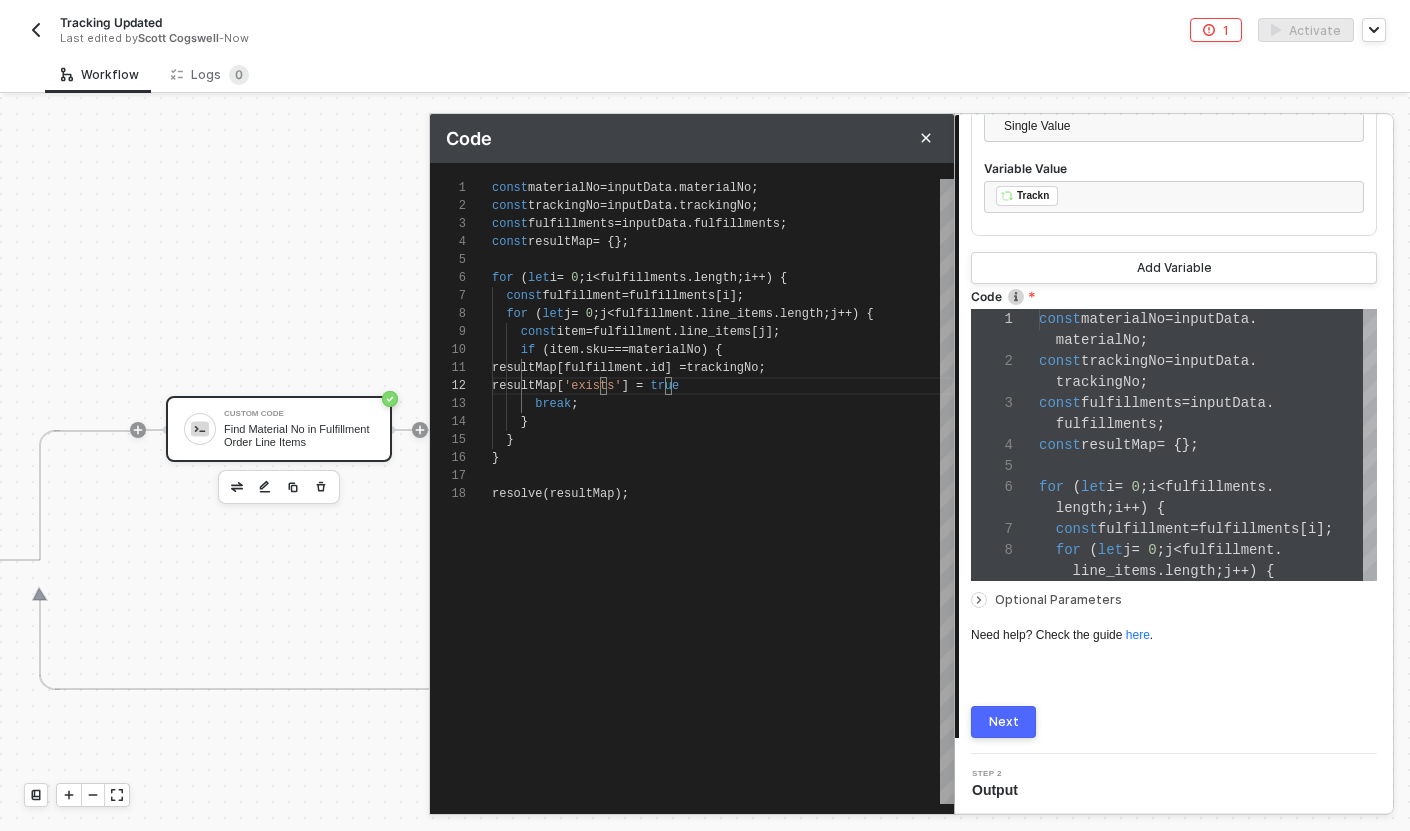 click on "}" at bounding box center [723, 440] 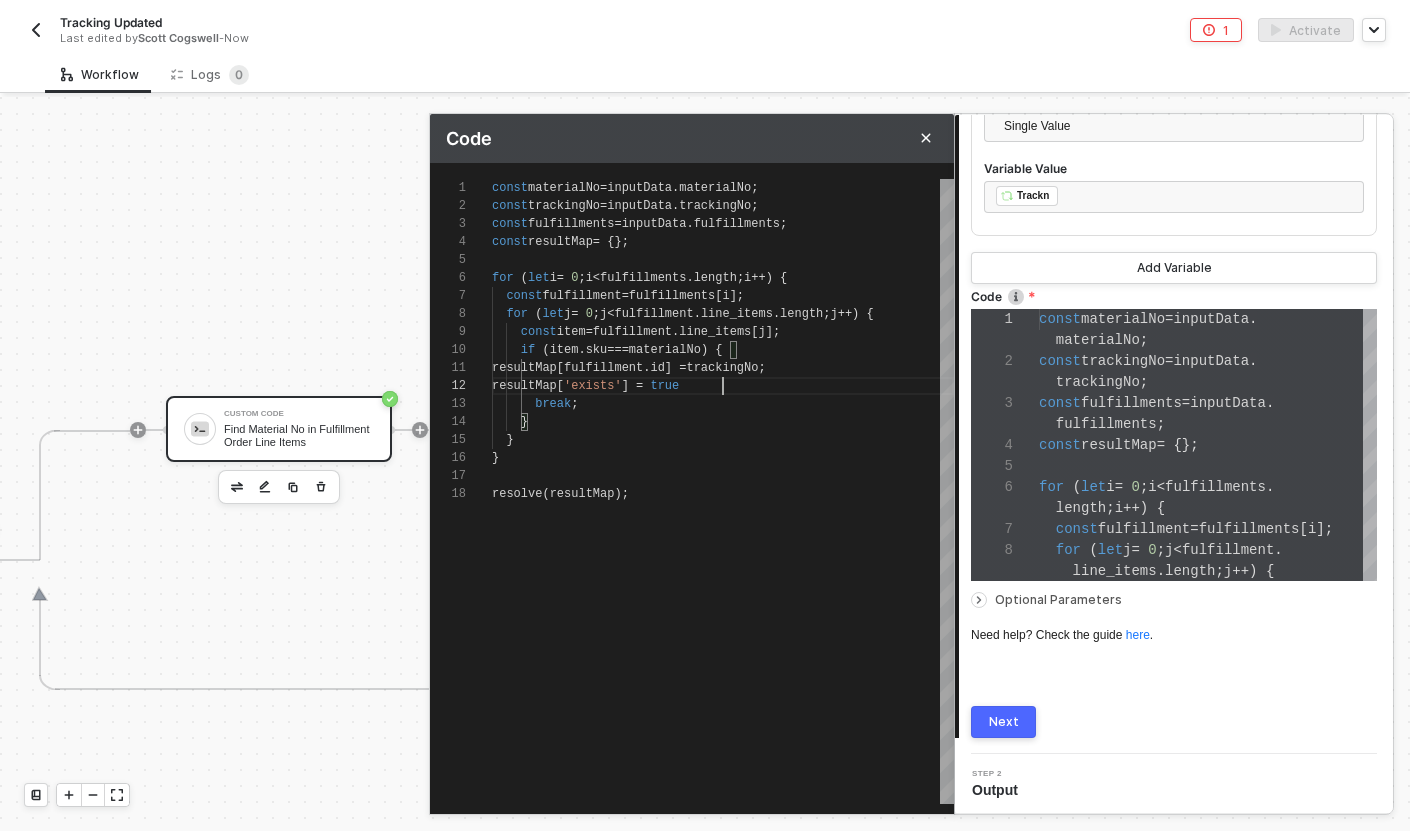 click on "resultMap [ 'exists' ]   =   true" at bounding box center (723, 386) 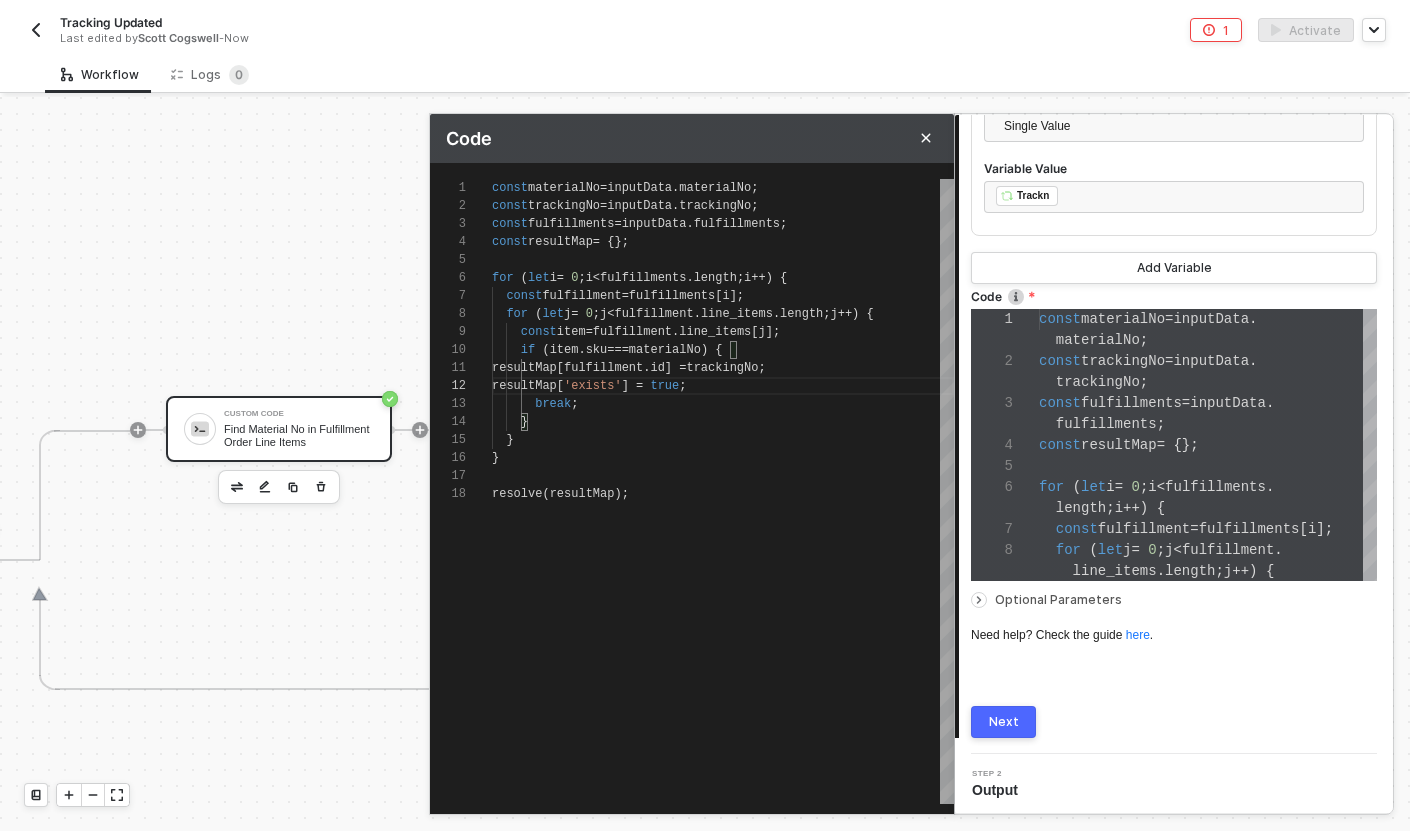 click on "resolve ( resultMap );" at bounding box center (723, 494) 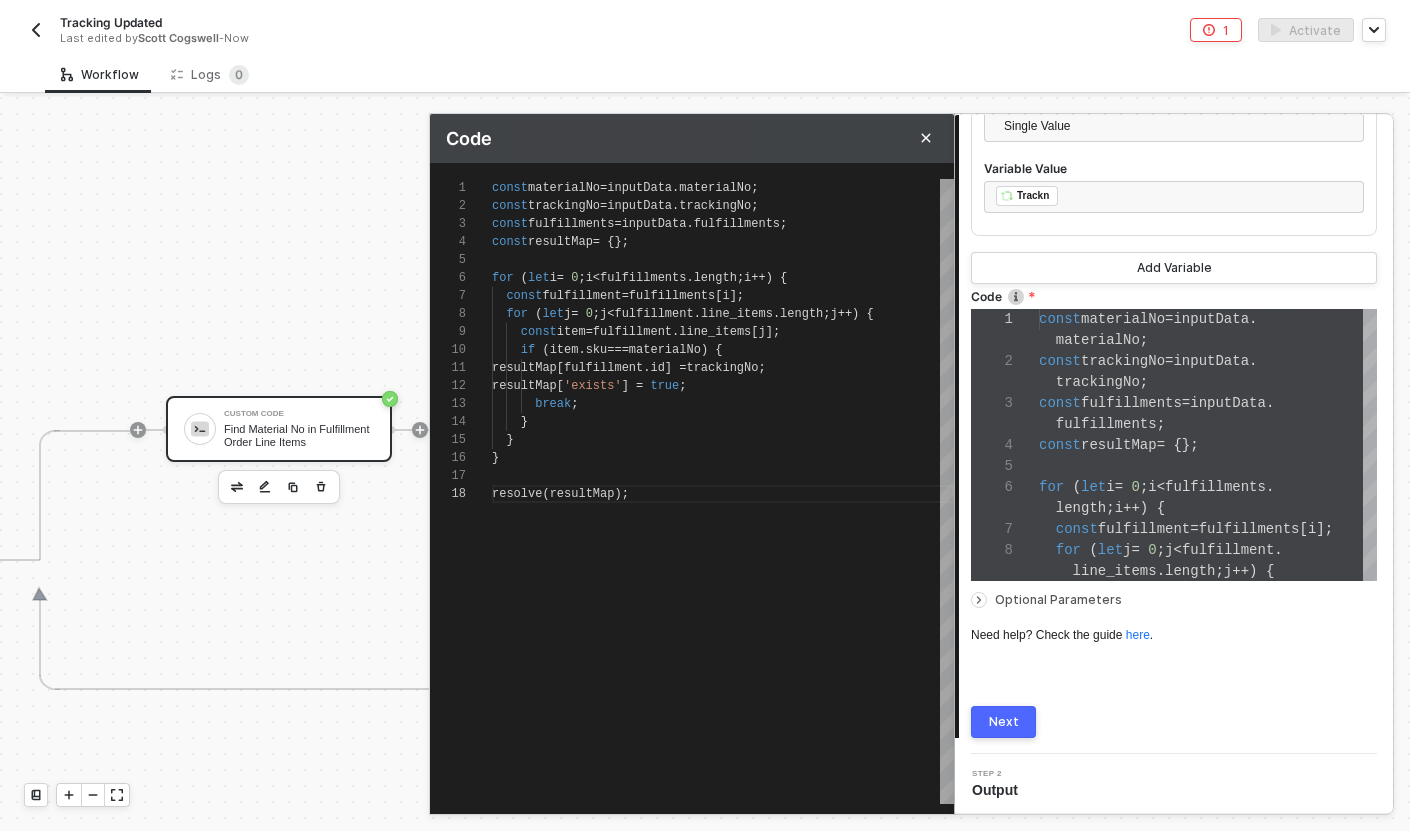 click on "Next" at bounding box center [1004, 722] 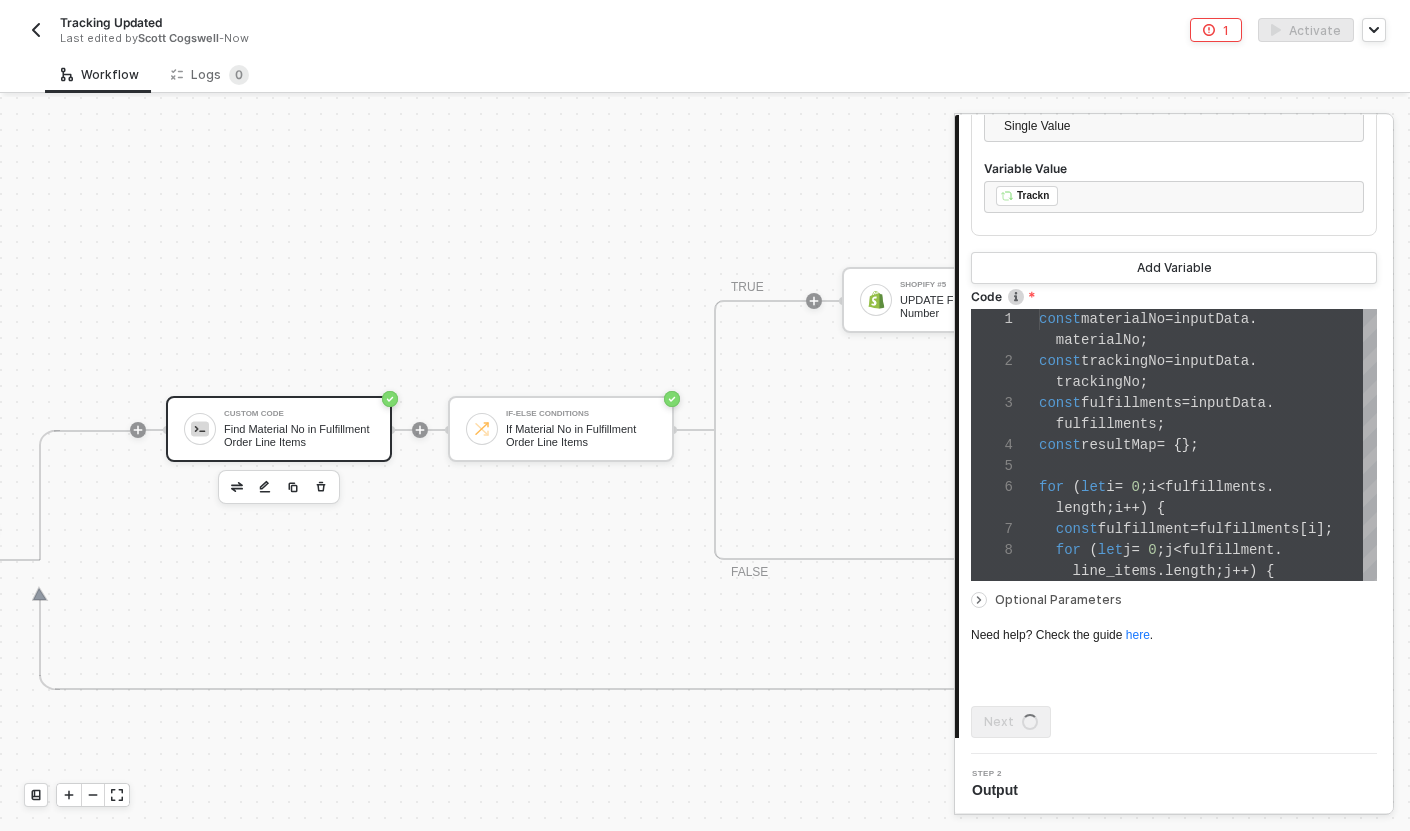 scroll, scrollTop: 0, scrollLeft: 0, axis: both 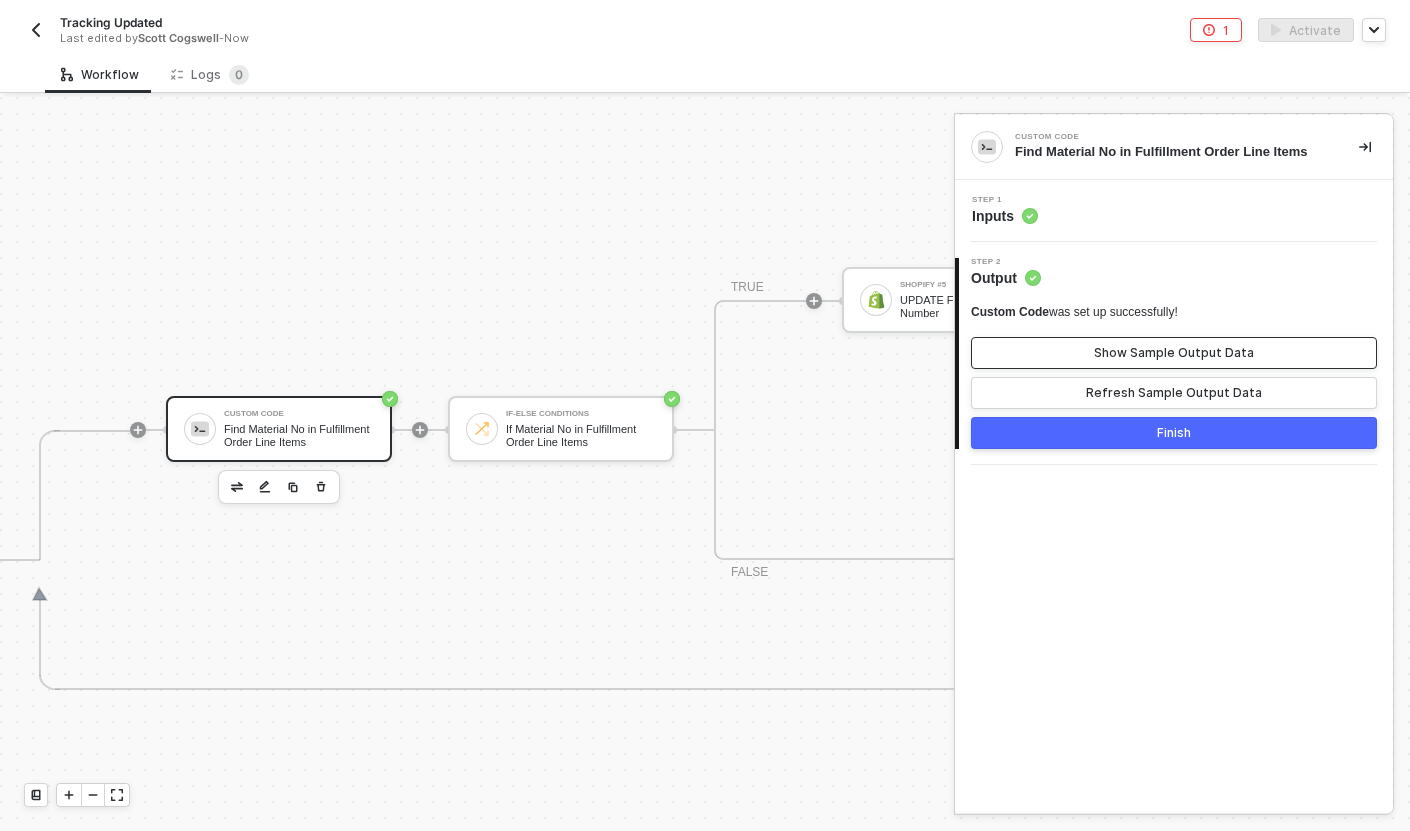 click on "Show Sample Output Data" at bounding box center (1174, 353) 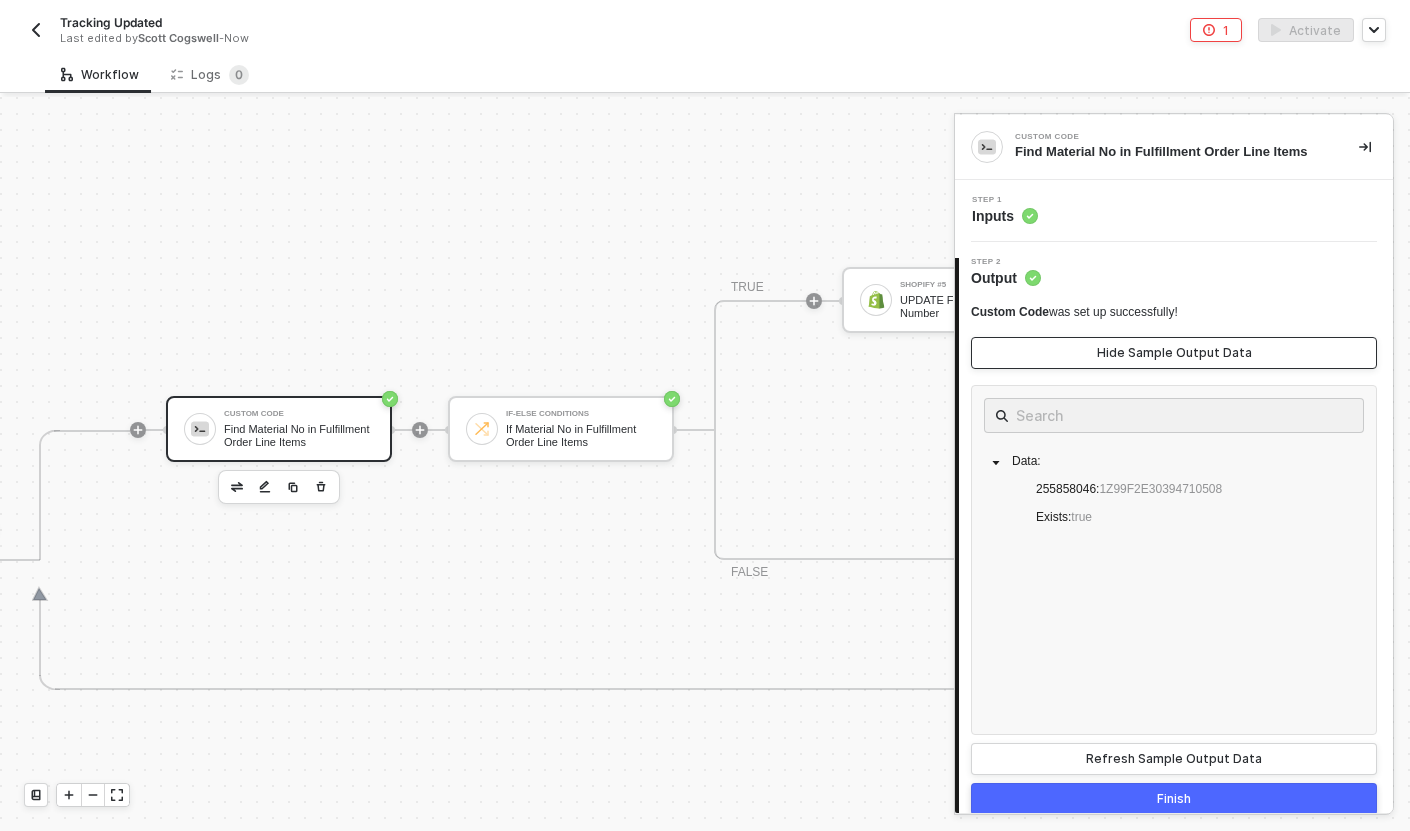 click on "Hide Sample Output Data" at bounding box center [1174, 353] 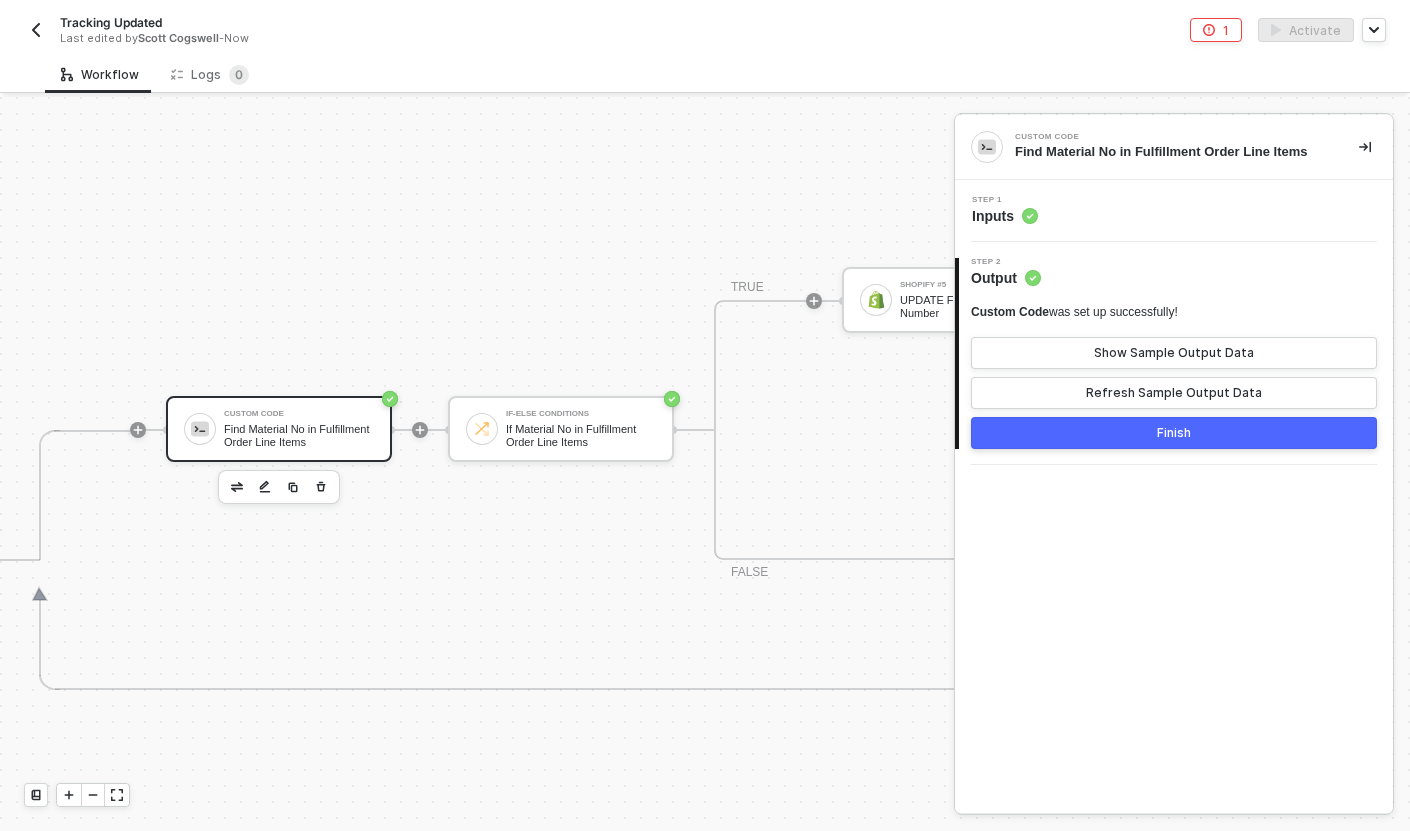 click on "Step 1 Inputs" at bounding box center [1176, 211] 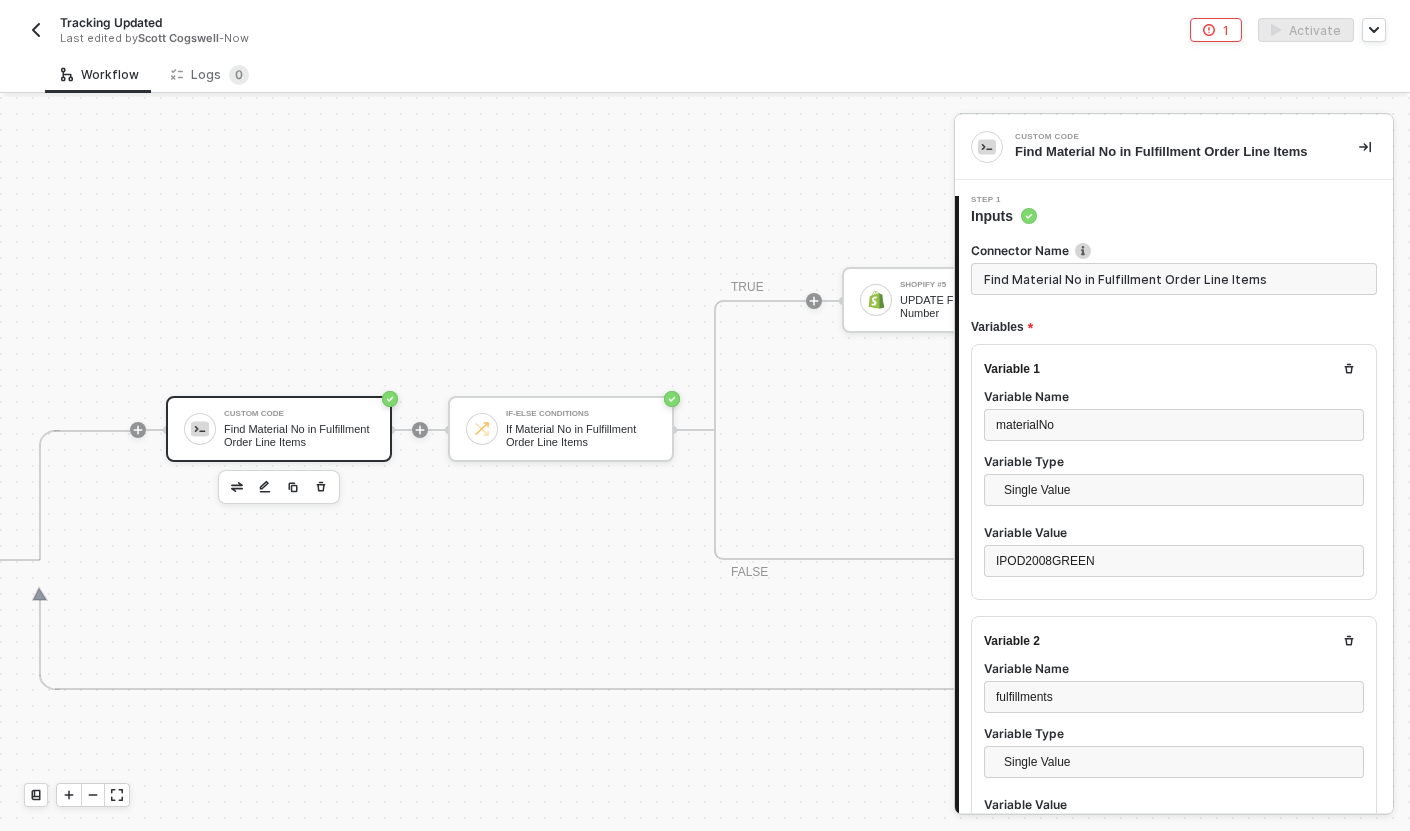 scroll, scrollTop: 126, scrollLeft: 0, axis: vertical 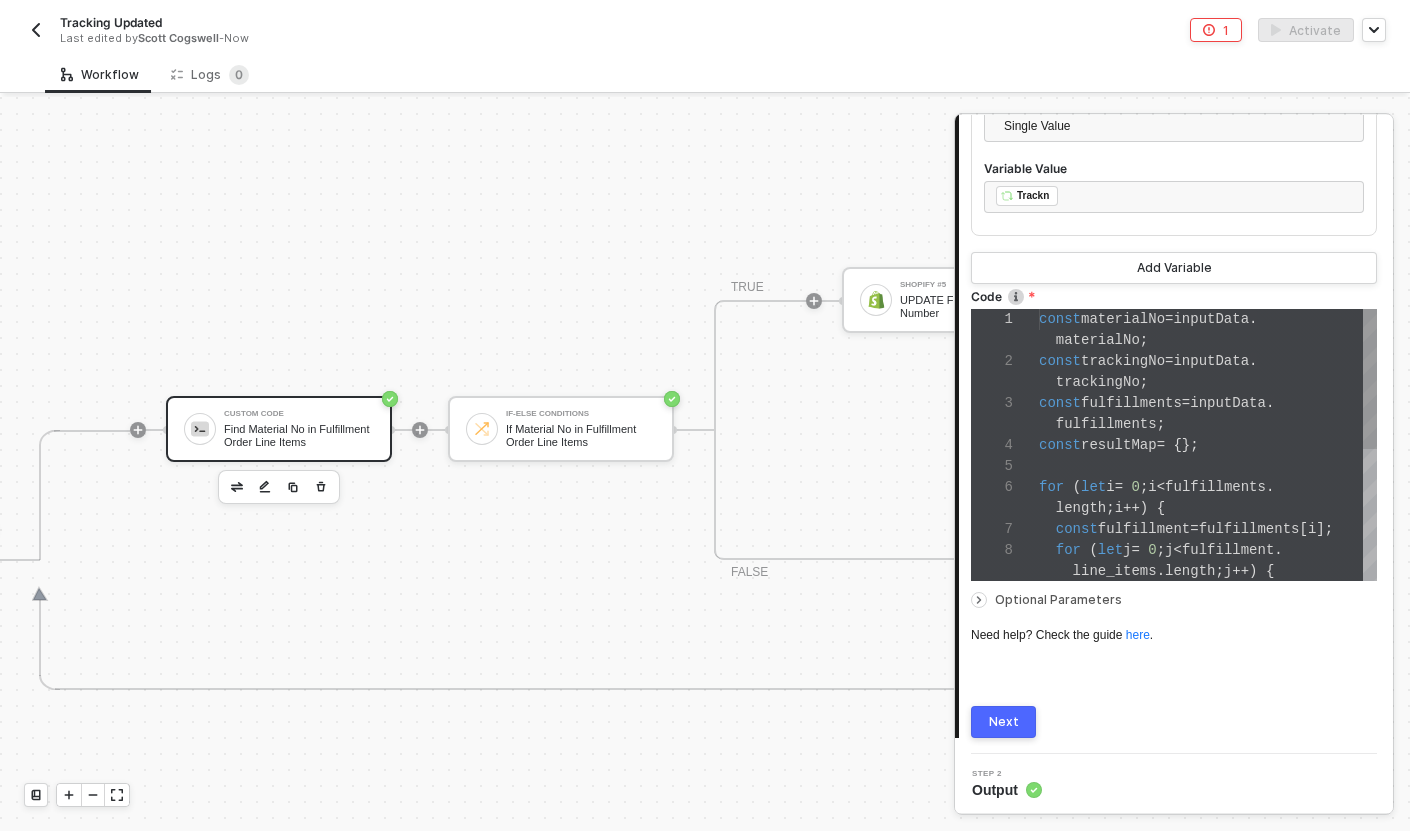 click on "let" at bounding box center (1093, 487) 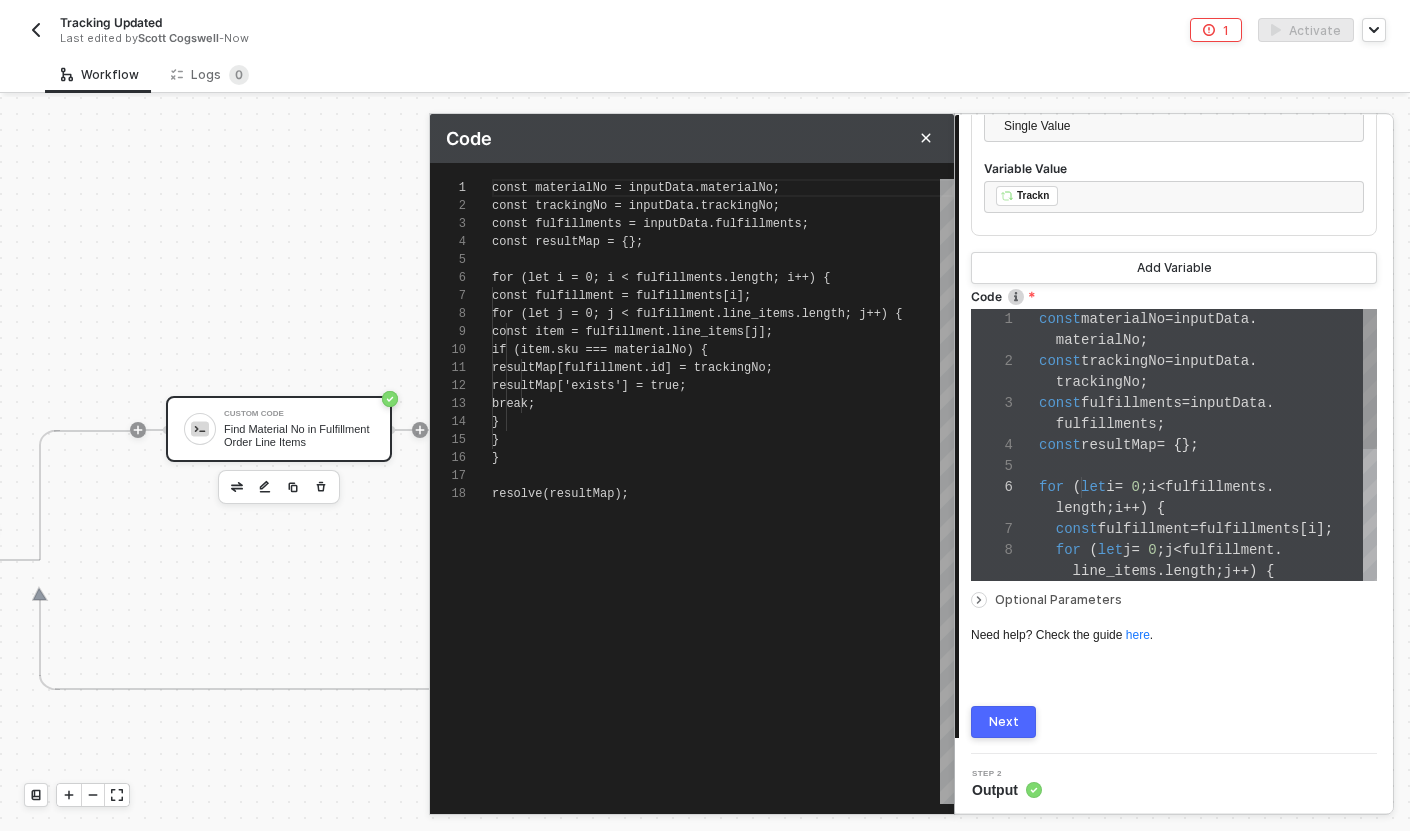 scroll, scrollTop: 180, scrollLeft: 0, axis: vertical 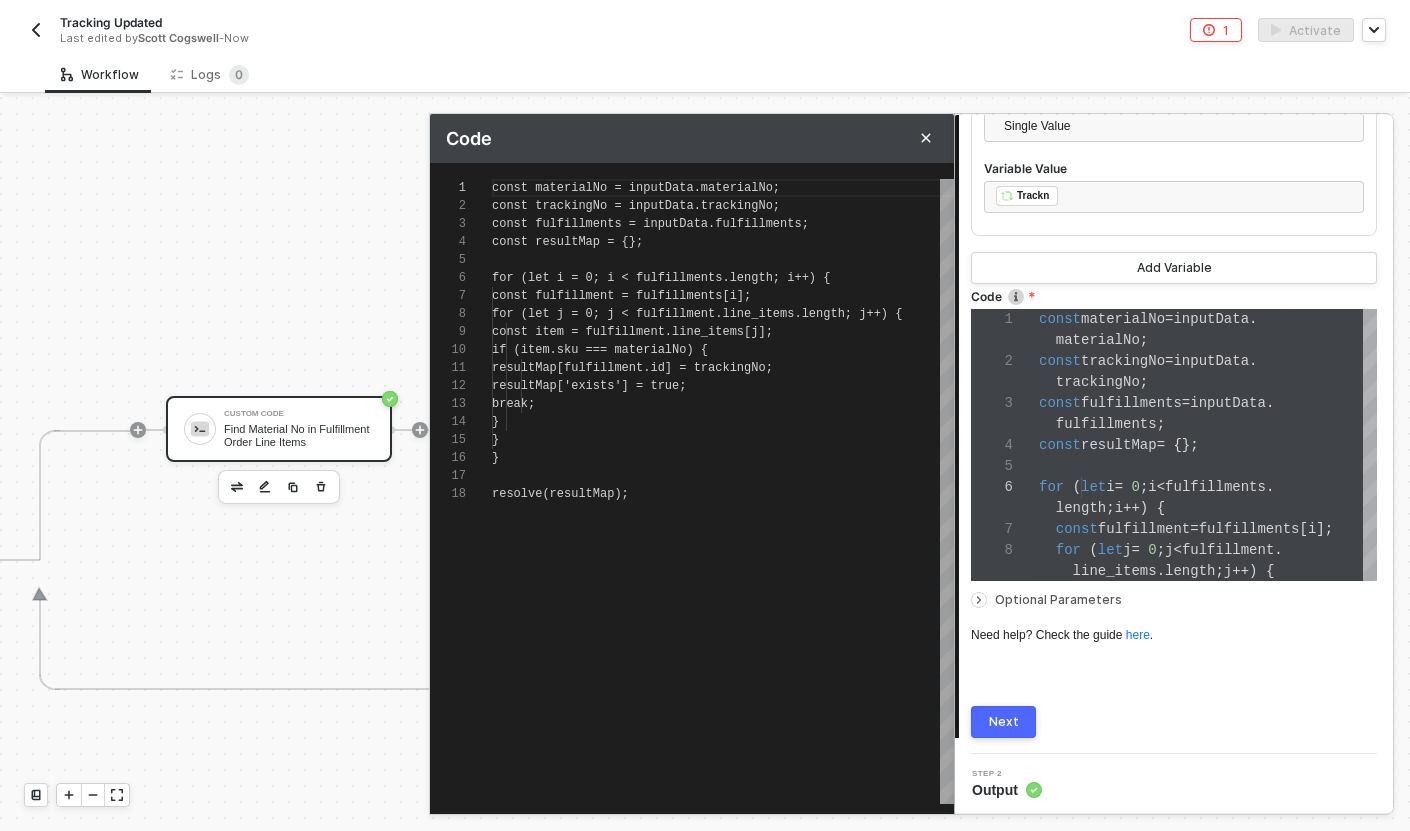 click on "const materialNo = inputData.materialNo; const trackingNo = inputData.trackingNo; const fulfillments = inputData.fulfillments; const resultMap = {}; for (let i = 0; i < fulfillments.length; i++) {   const fulfillment = fulfillments[i];   for (let j = 0; j < fulfillment.line_items.lengt h; j++) {     const item = fulfillment.line_items[j];     if (item.sku === materialNo) {       resultMap[fulfillment.id] = trackingNo;       resultMap['exists'] = true;       break;     }   } } resolve(resultMap);" at bounding box center [500492, 500179] 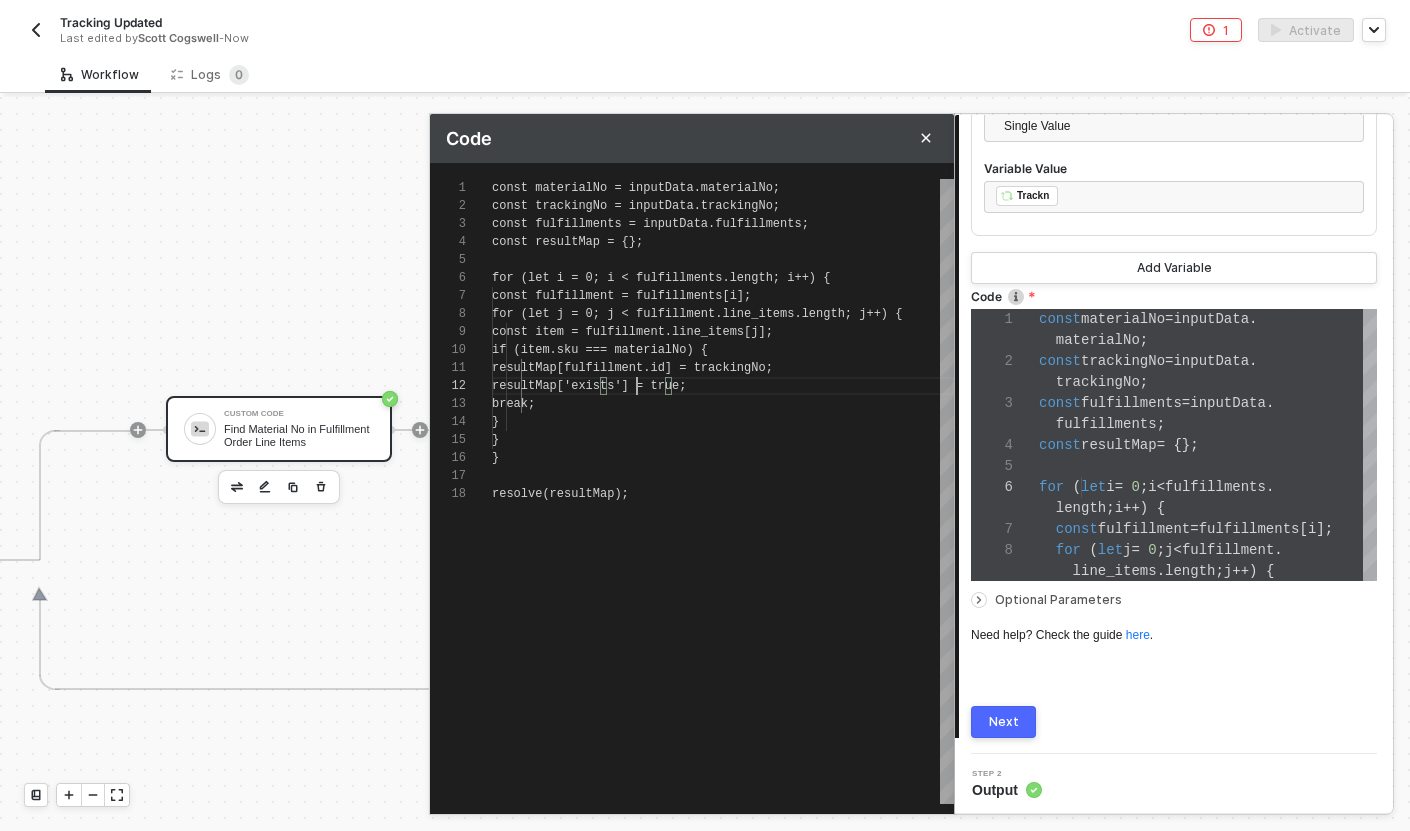 click on "const materialNo = inputData.materialNo; const trackingNo = inputData.trackingNo; const fulfillments = inputData.fulfillments; const resultMap = {}; for (let i = 0; i < fulfillments.length; i++) {   const fulfillment = fulfillments[i];   for (let j = 0; j < fulfillment.line_items.lengt h; j++) {     const item = fulfillment.line_items[j];     if (item.sku === materialNo) {       resultMap[fulfillment.id] = trackingNo;       resultMap['exists'] = true;       break;     }   } } resolve(resultMap);" at bounding box center [500492, 500179] 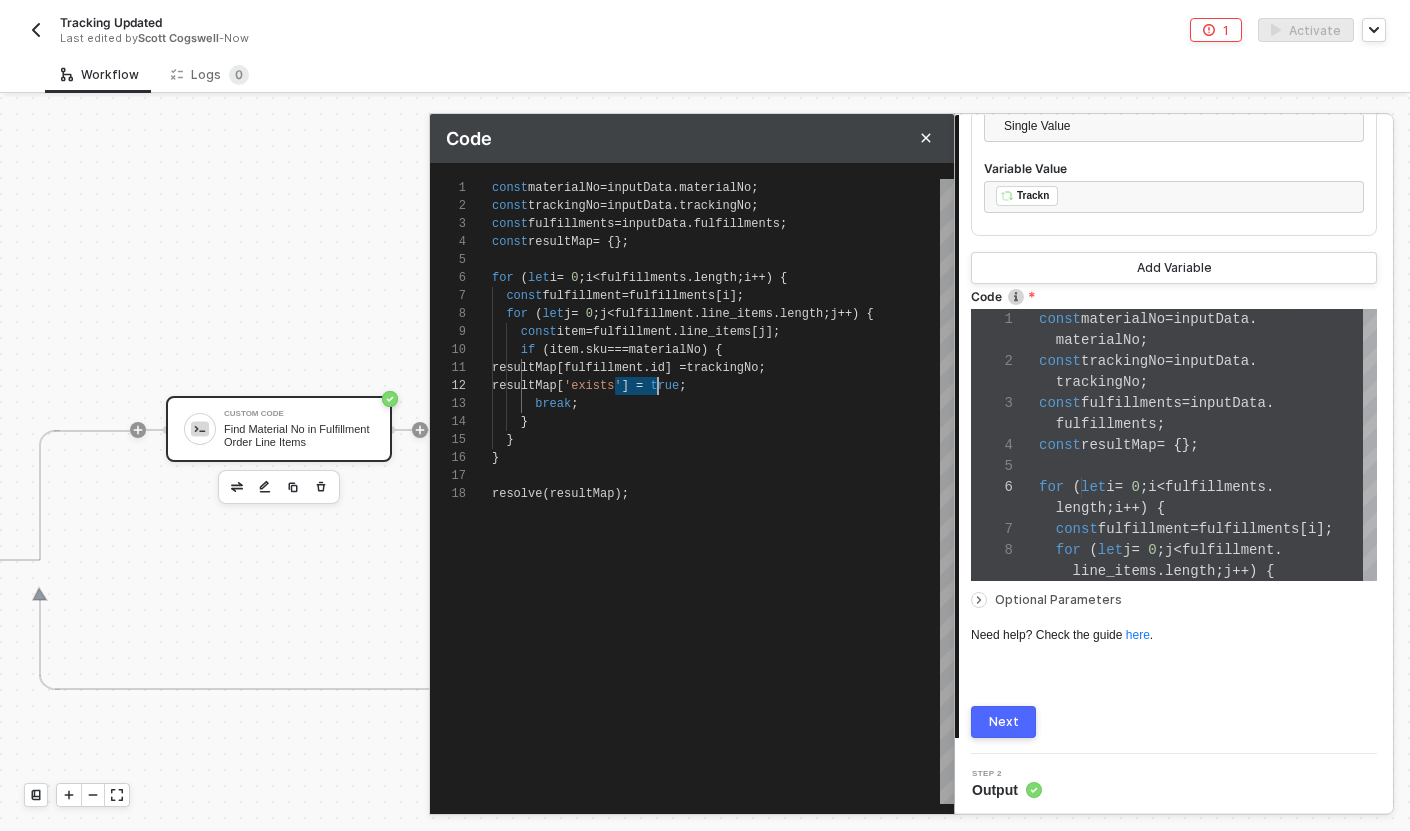 scroll, scrollTop: 18, scrollLeft: 137, axis: both 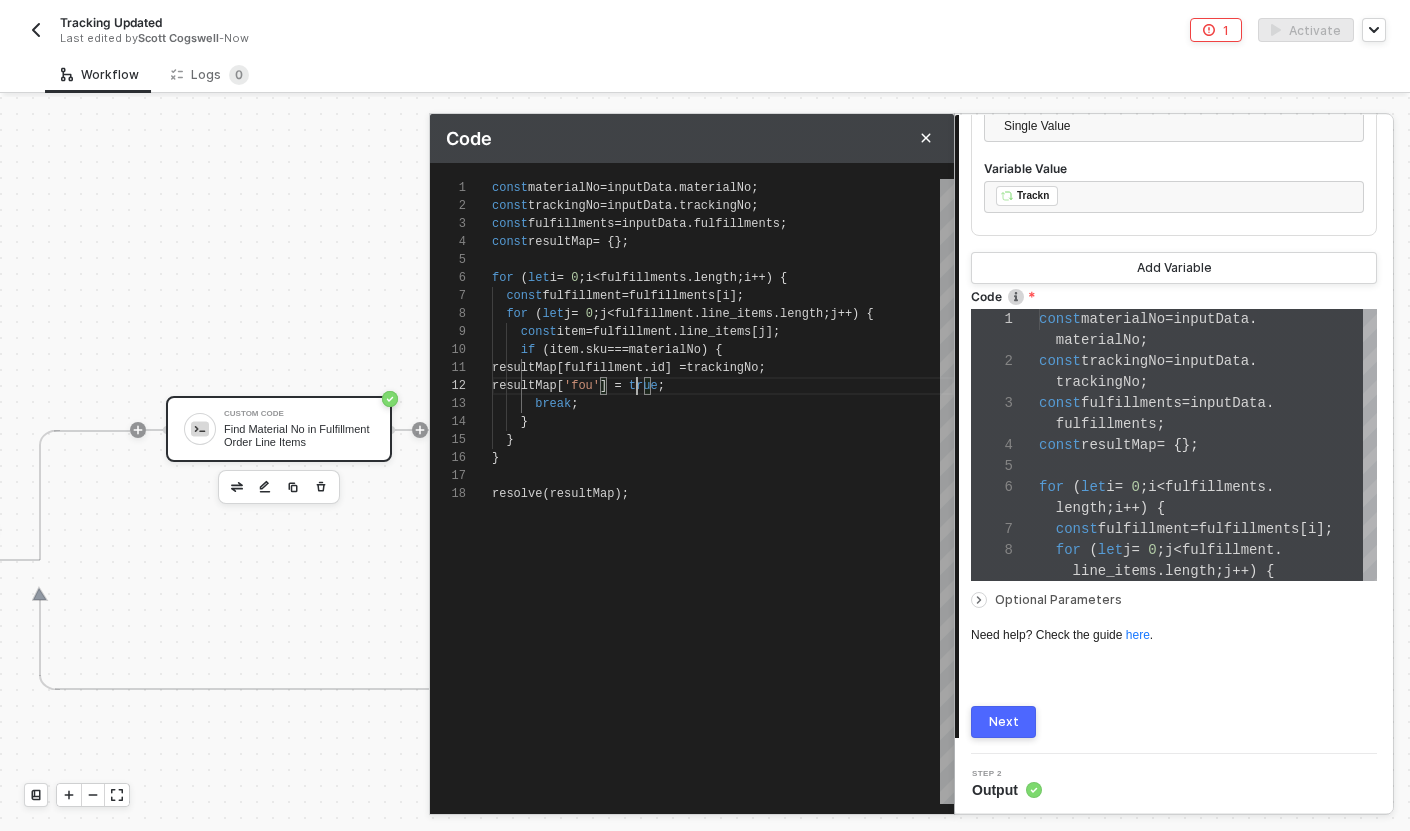 type on "resultMap[fulfillment.id] = trackingNo;
resultMap['found'] = true;
break;
}
}
}
resolve(resultMap);" 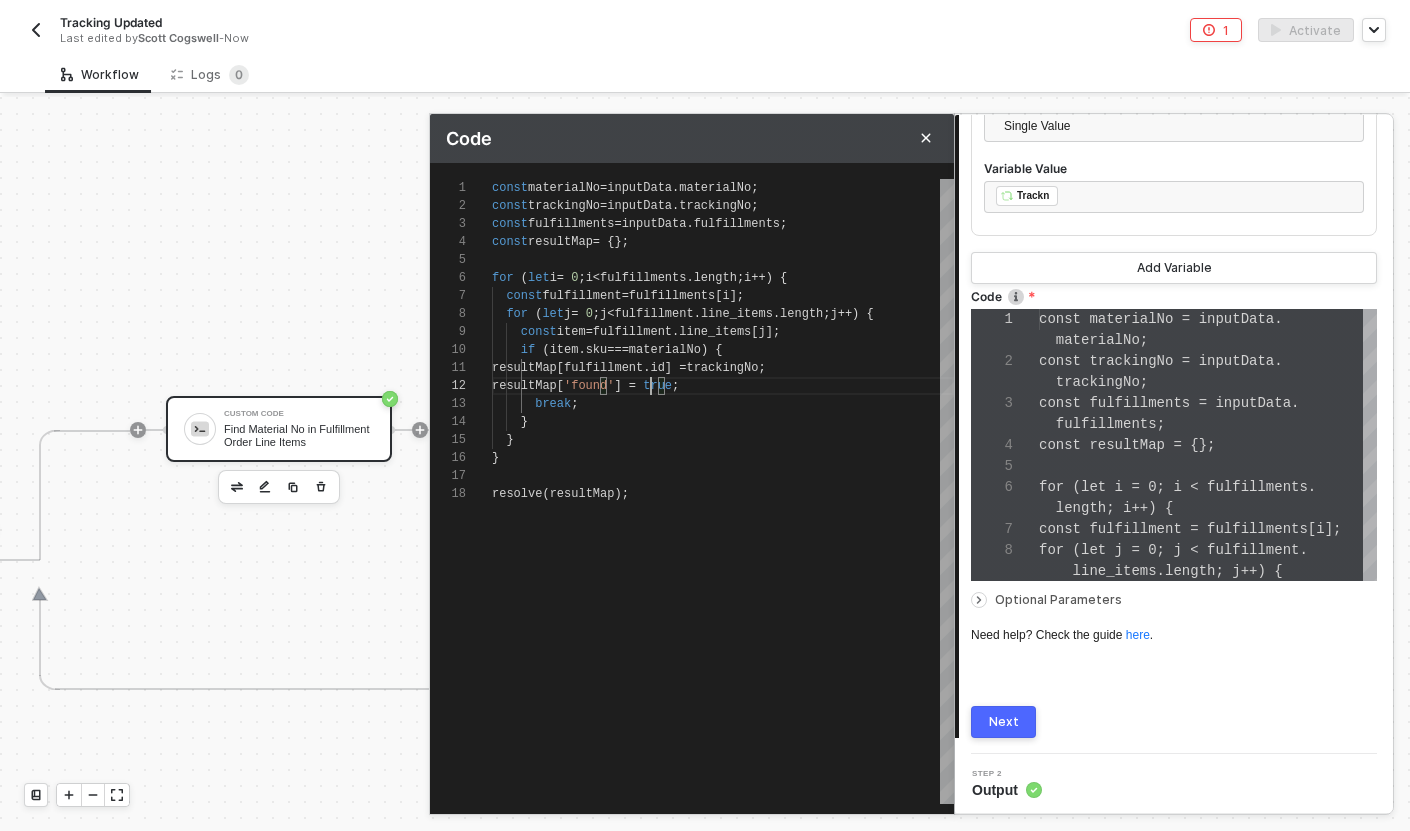 scroll, scrollTop: 18, scrollLeft: 159, axis: both 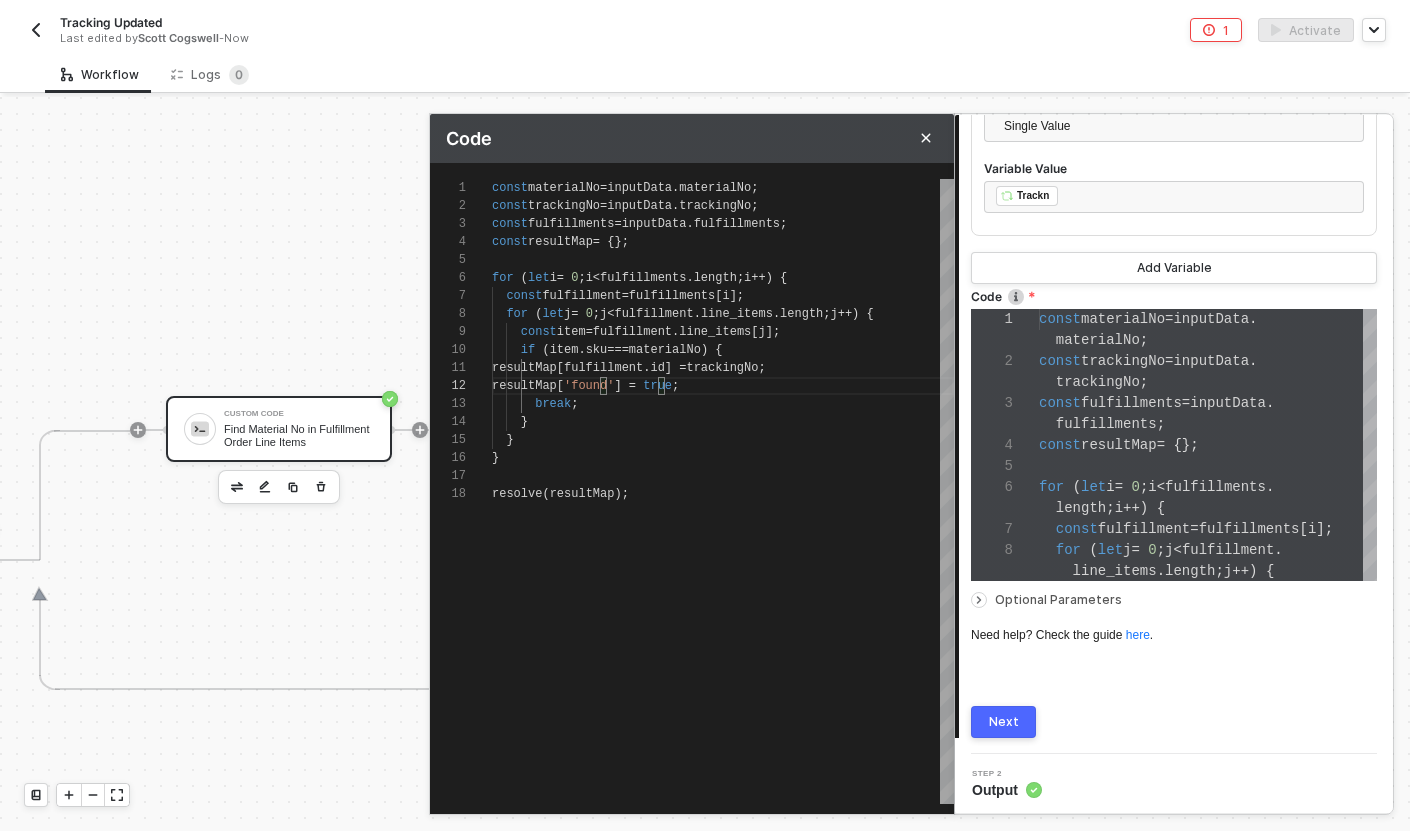 click on "Next" at bounding box center (1004, 722) 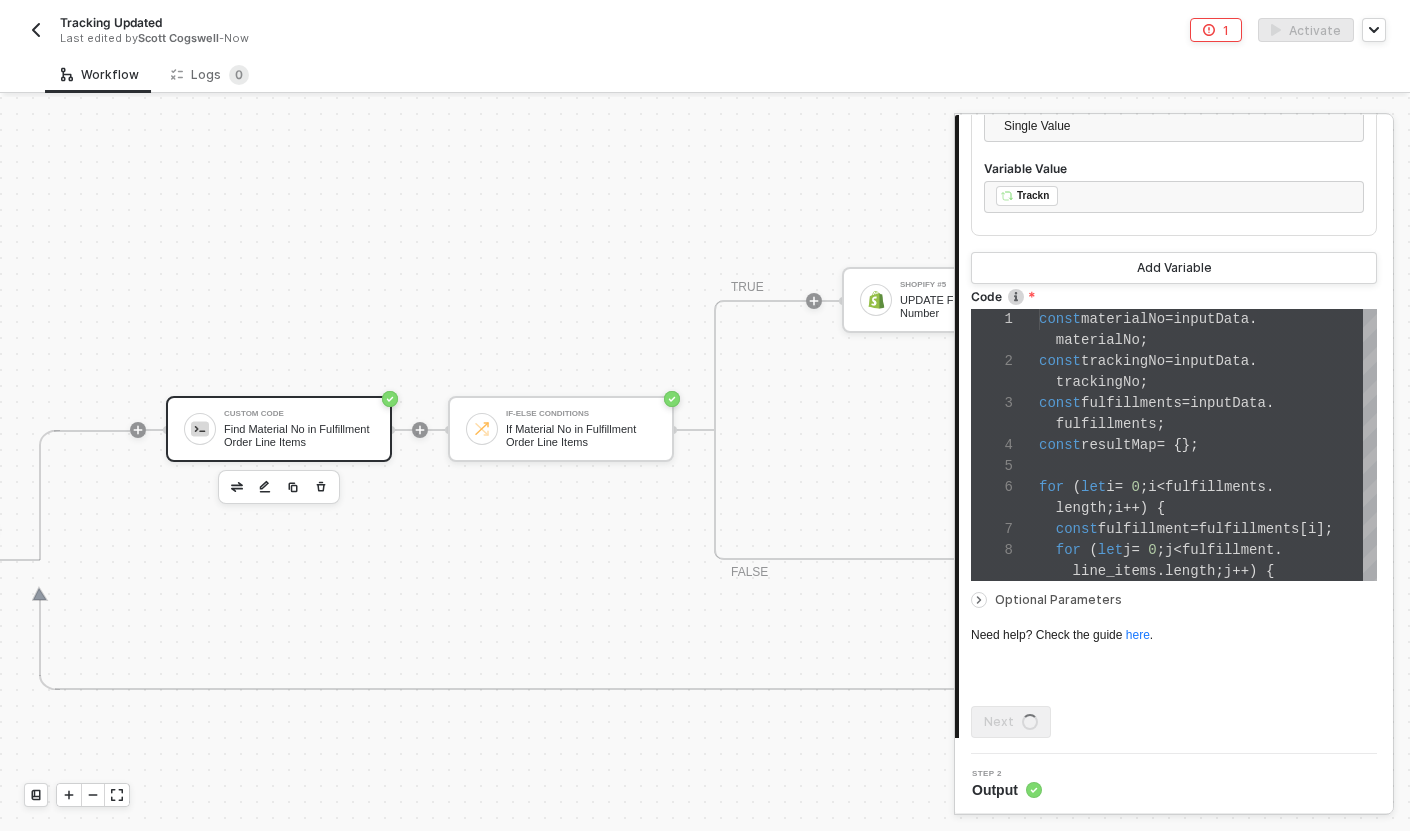scroll, scrollTop: 0, scrollLeft: 0, axis: both 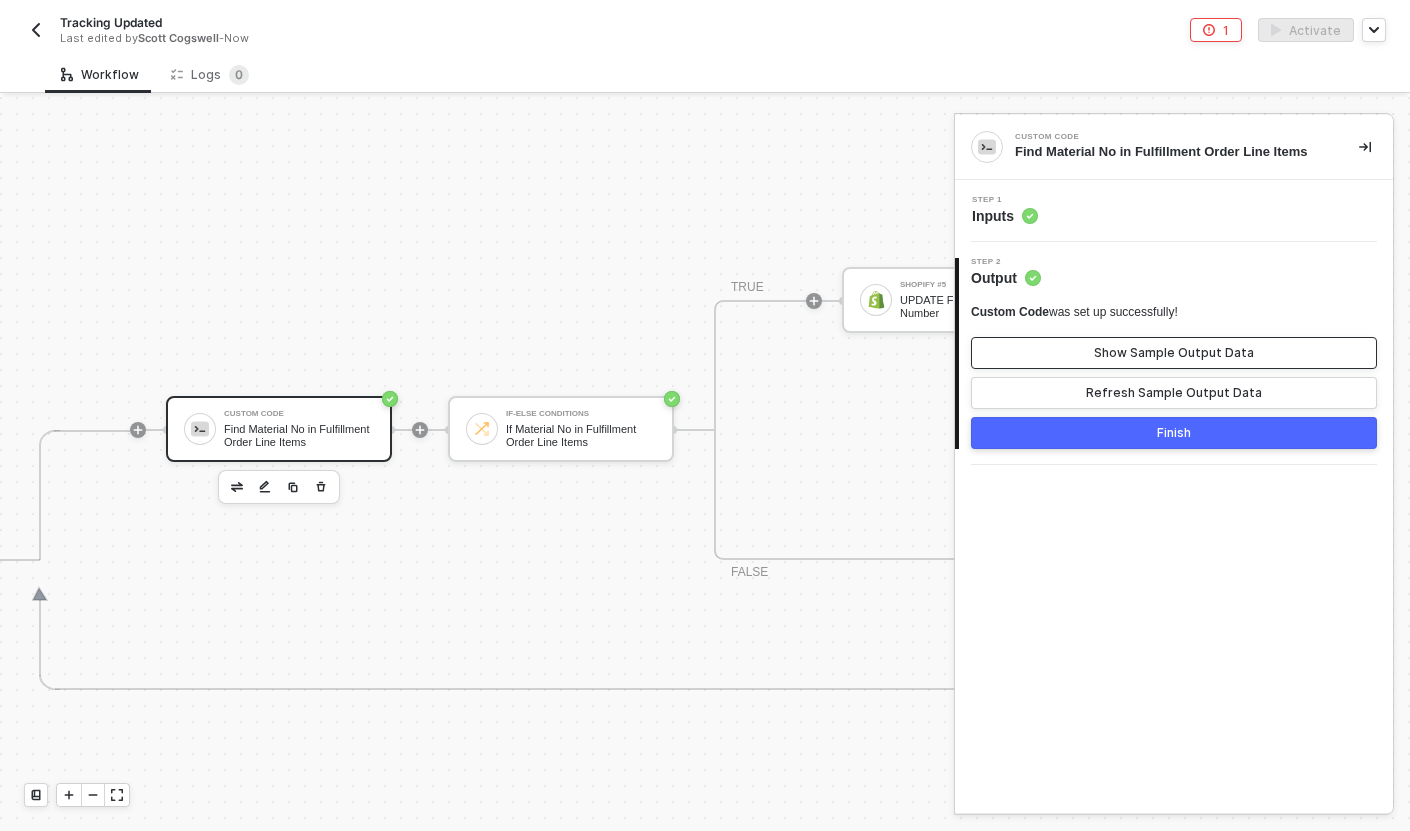 click on "Show Sample Output Data" at bounding box center (1174, 353) 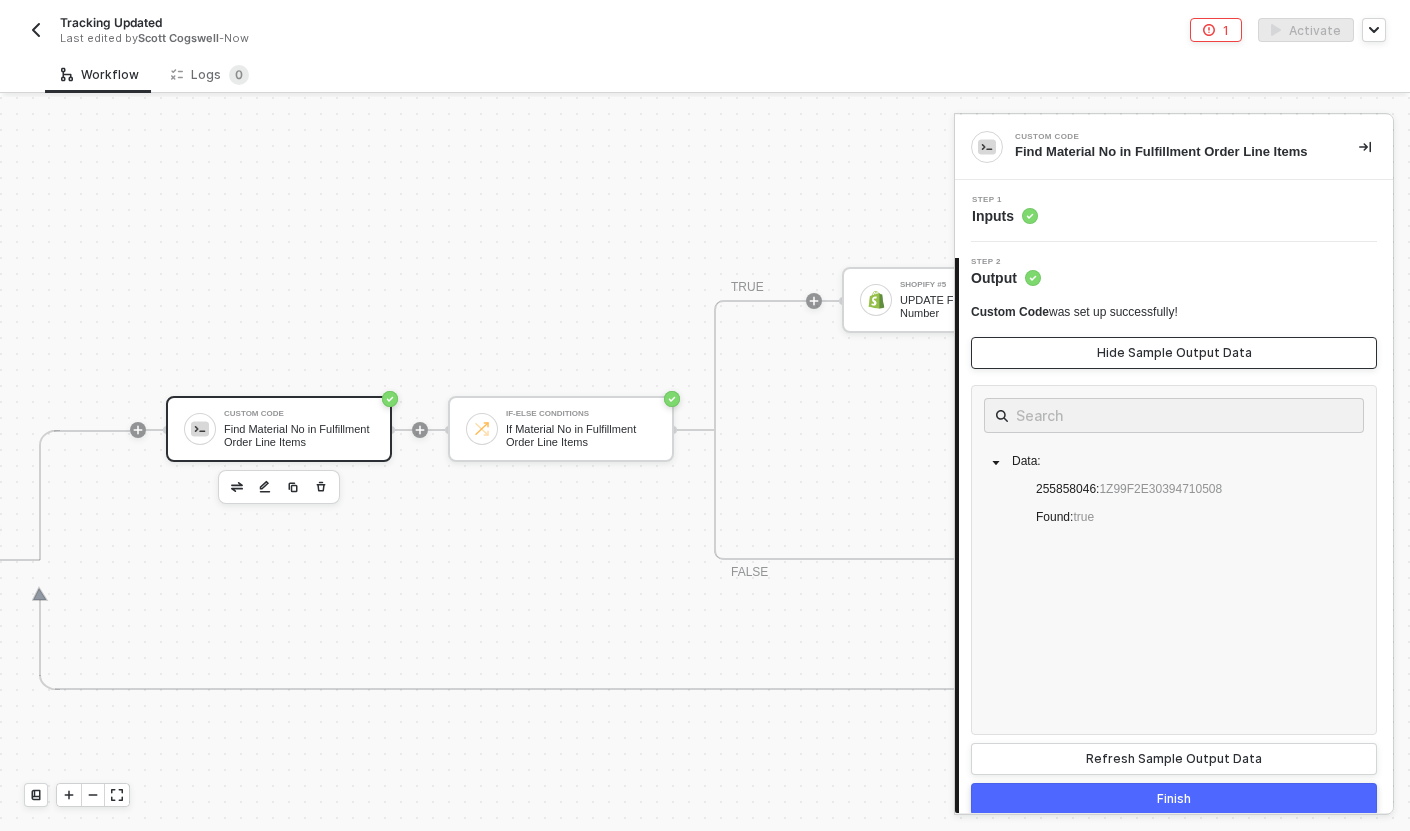 click on "Hide Sample Output Data" at bounding box center [1174, 353] 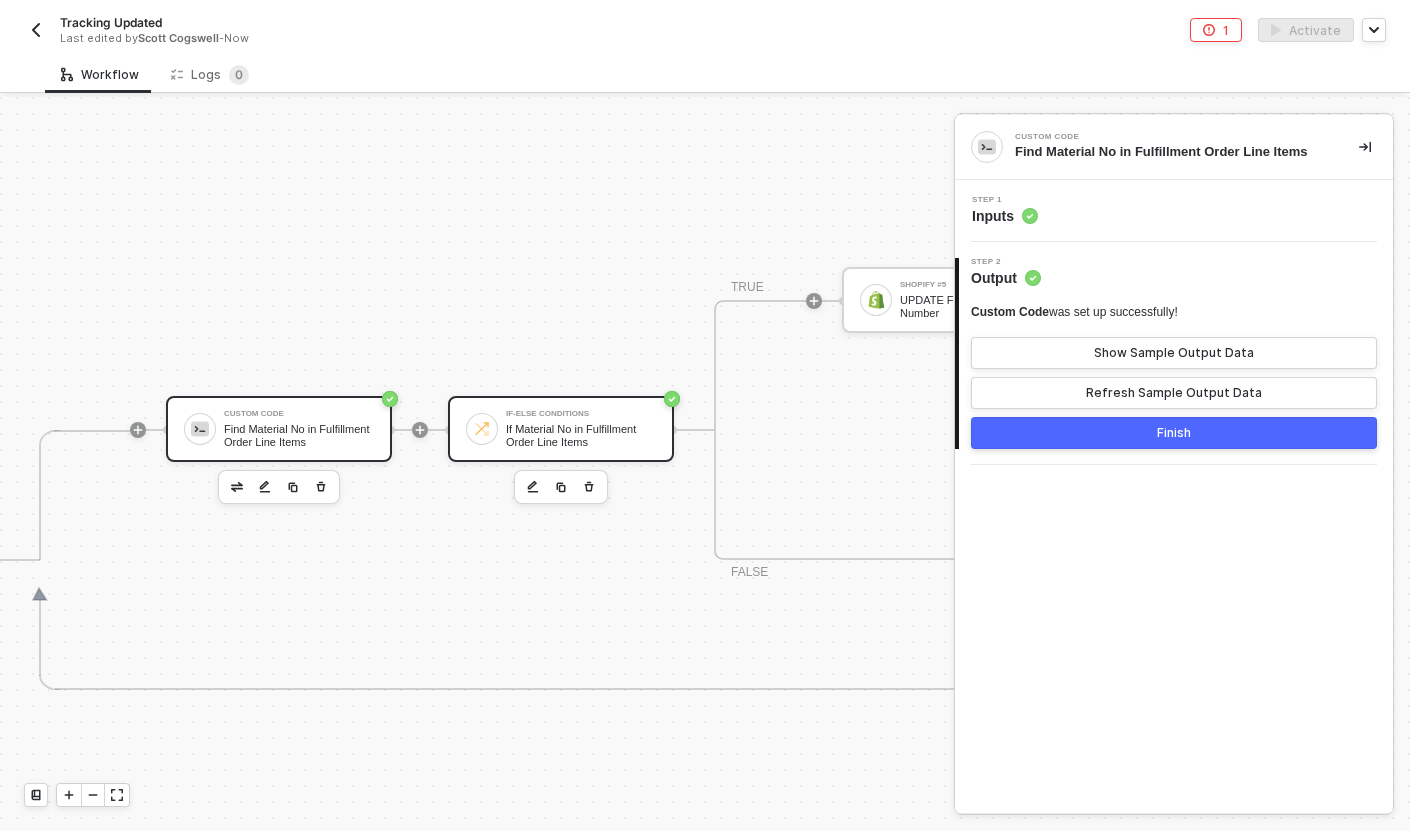 click on "If-Else Conditions" at bounding box center (581, 414) 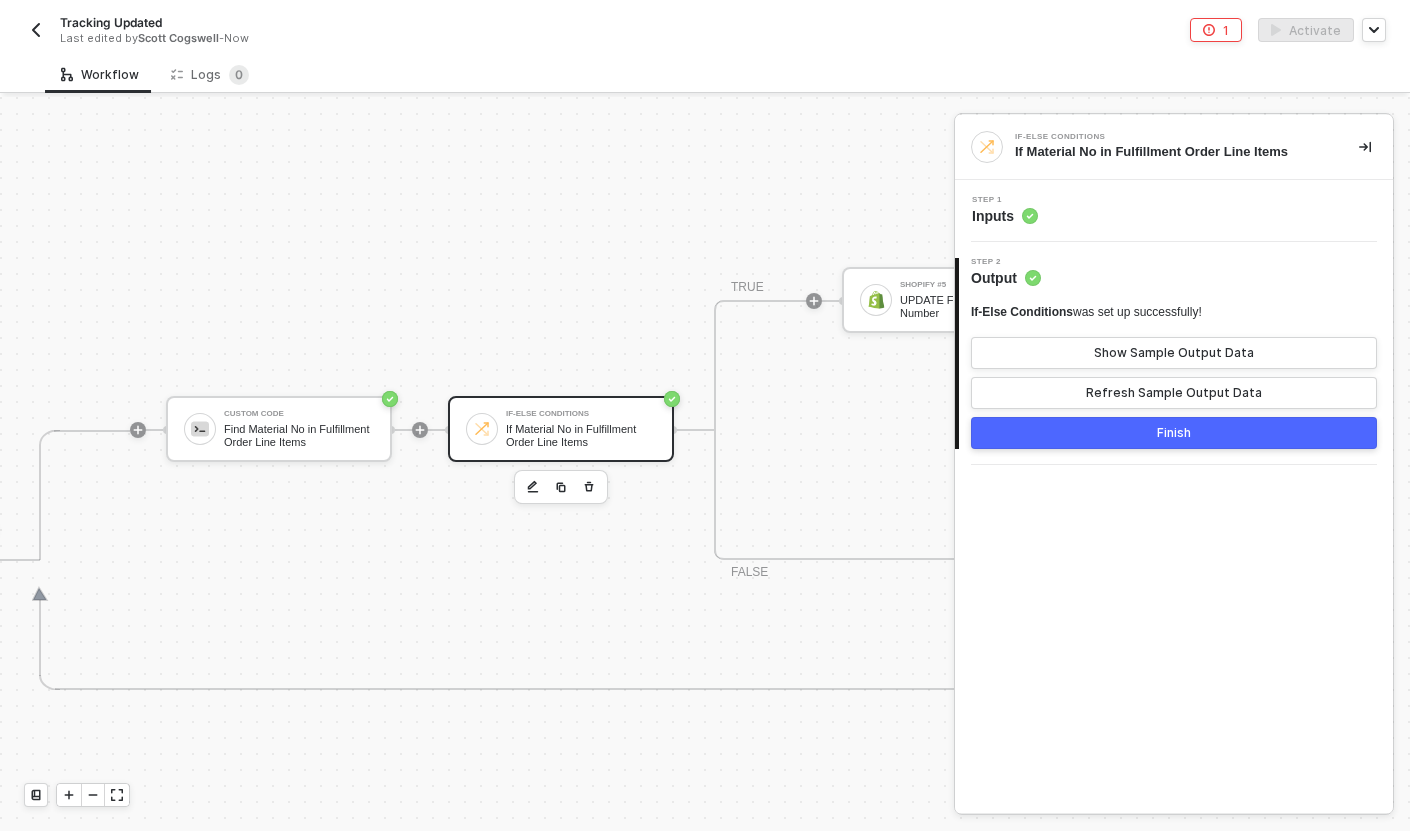 click on "If-Else Conditions" at bounding box center (581, 414) 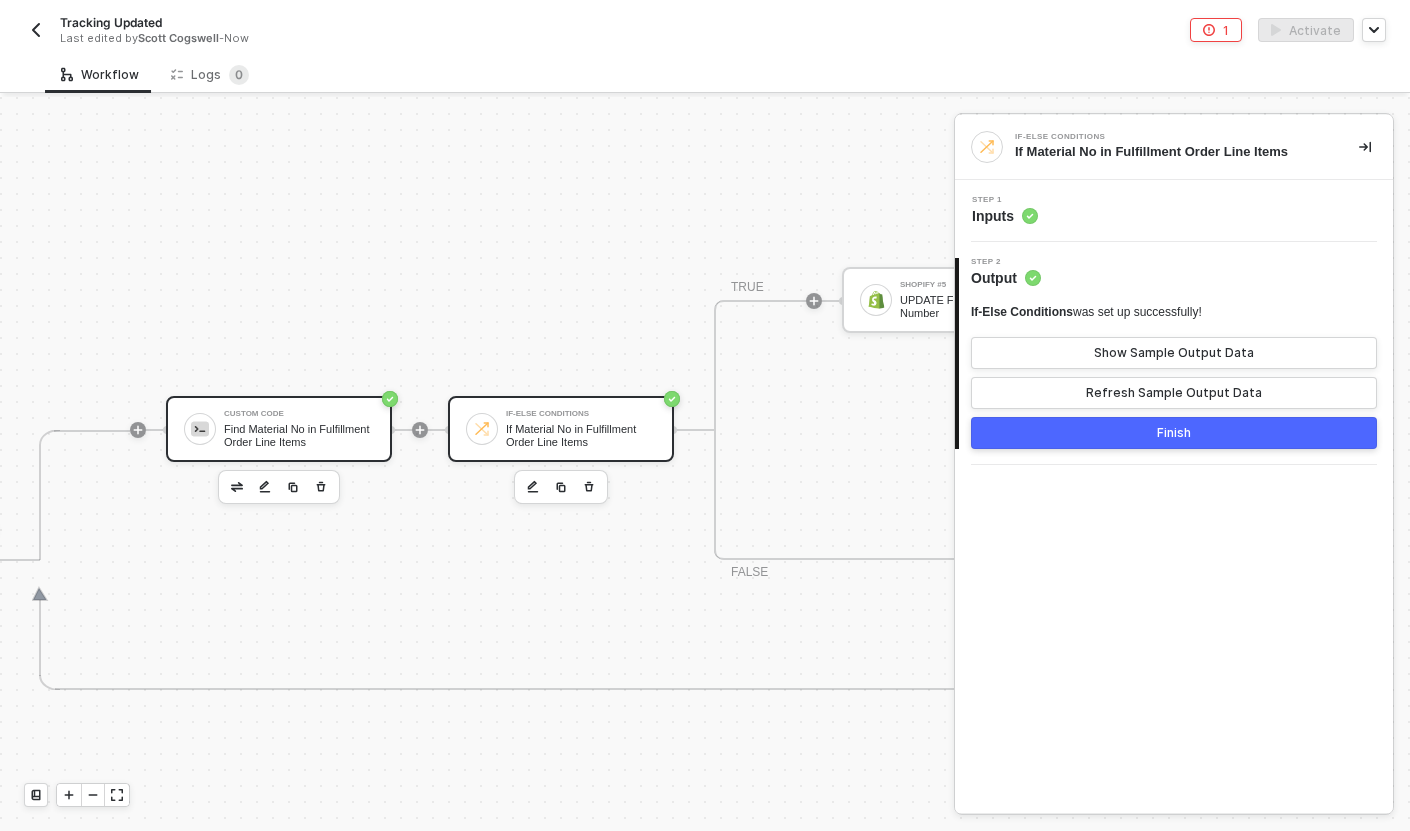 click on "Find Material No in Fulfillment Order Line Items" at bounding box center [299, 435] 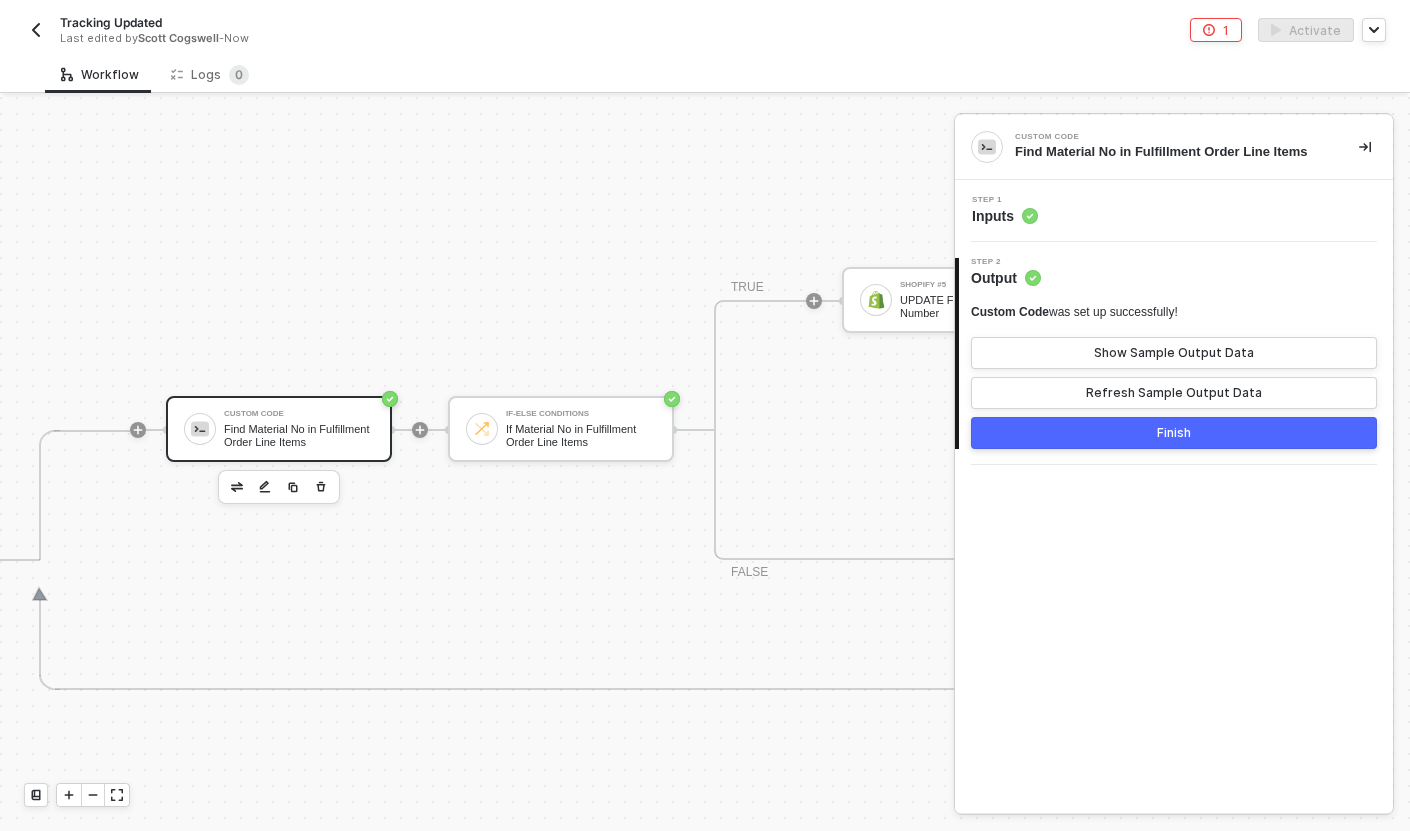 click on "Step 1 Inputs" at bounding box center [1176, 211] 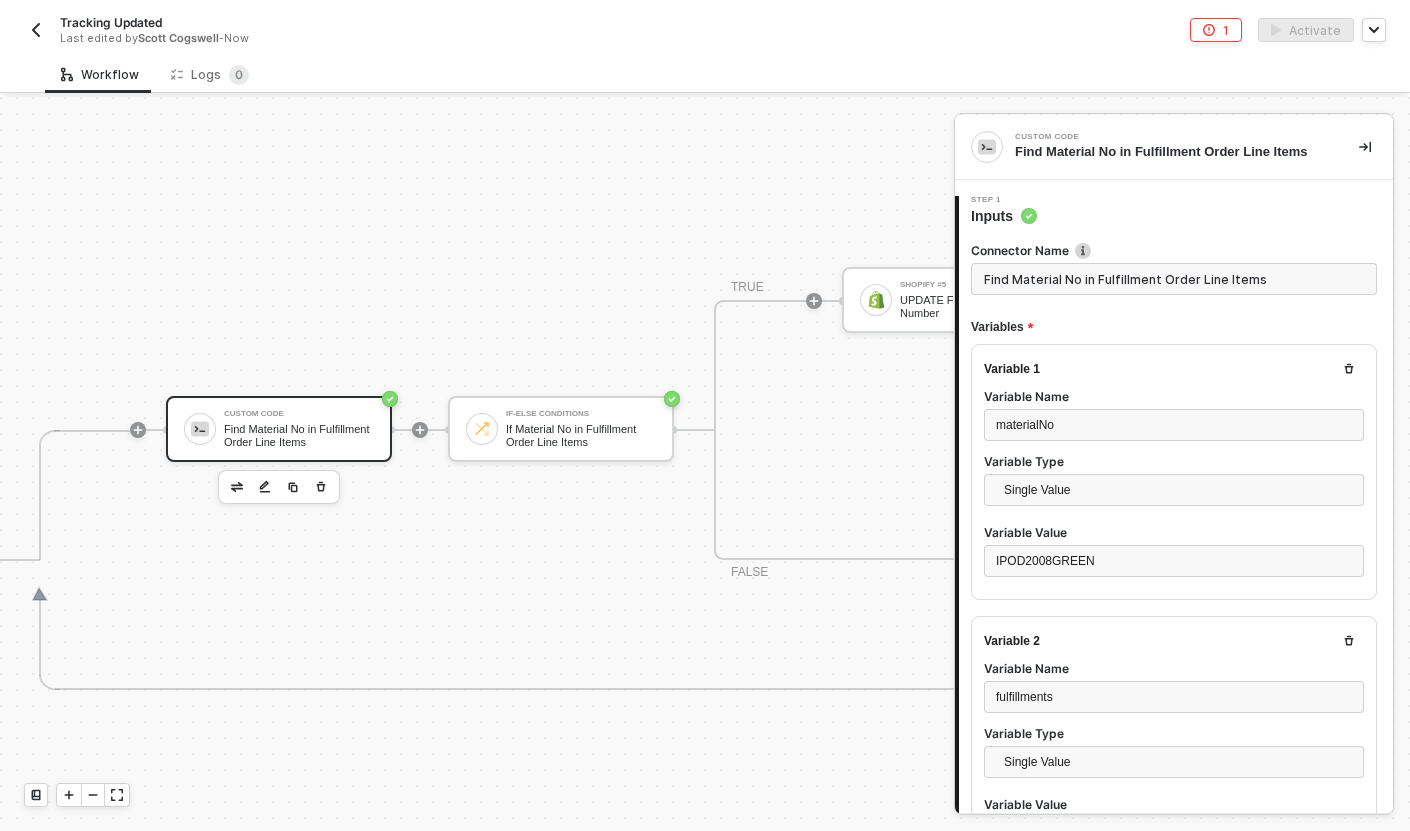 scroll, scrollTop: 126, scrollLeft: 0, axis: vertical 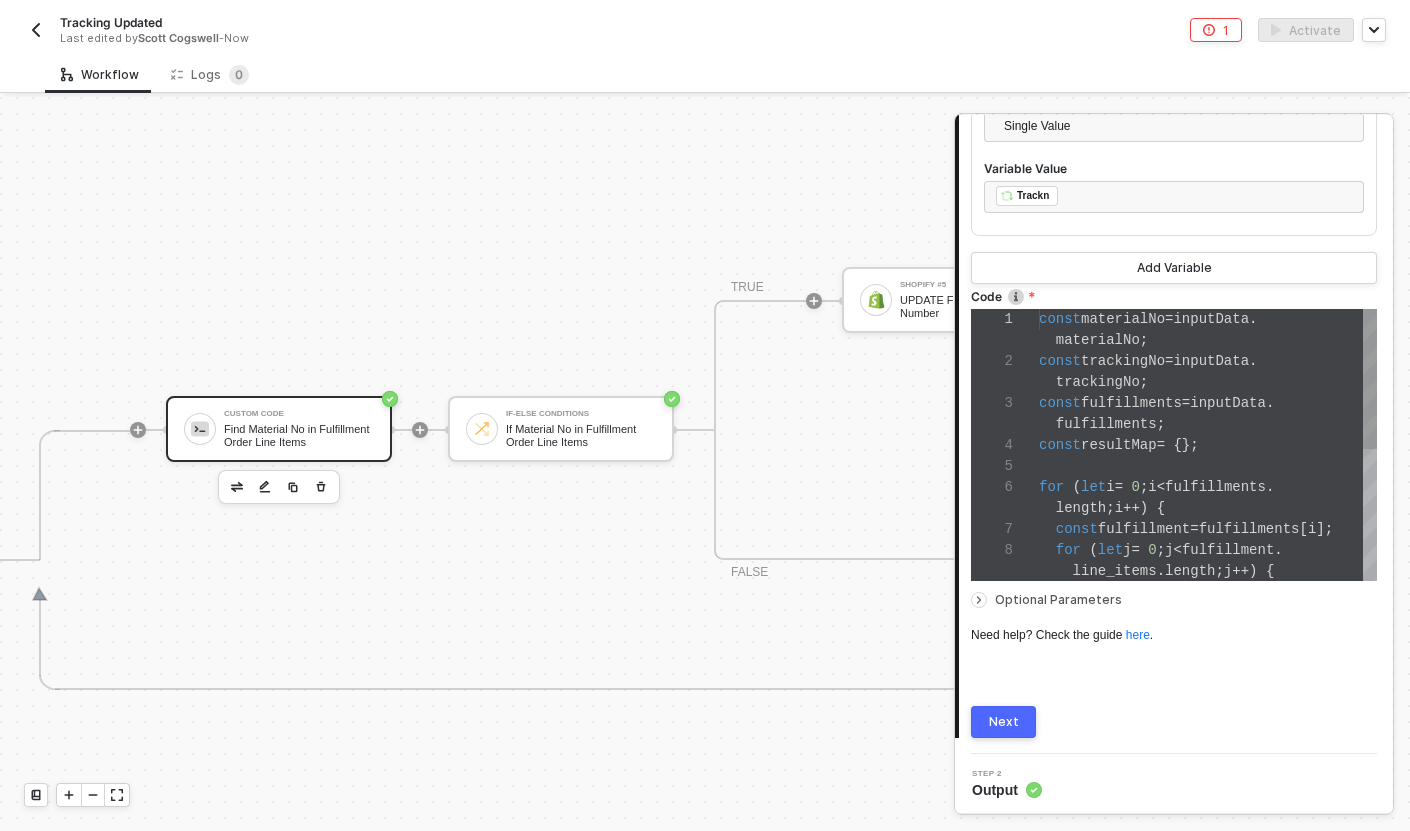 type on "const fulfillment = fulfillments[i];
for (let j = 0; j < fulfillment.line_items.length; j++) {
const item = fulfillment.line_items[j];
if (item.sku === materialNo) {
resultMap[fulfillment.id] = trackingNo;
resultMap['found'] = true;
break;" 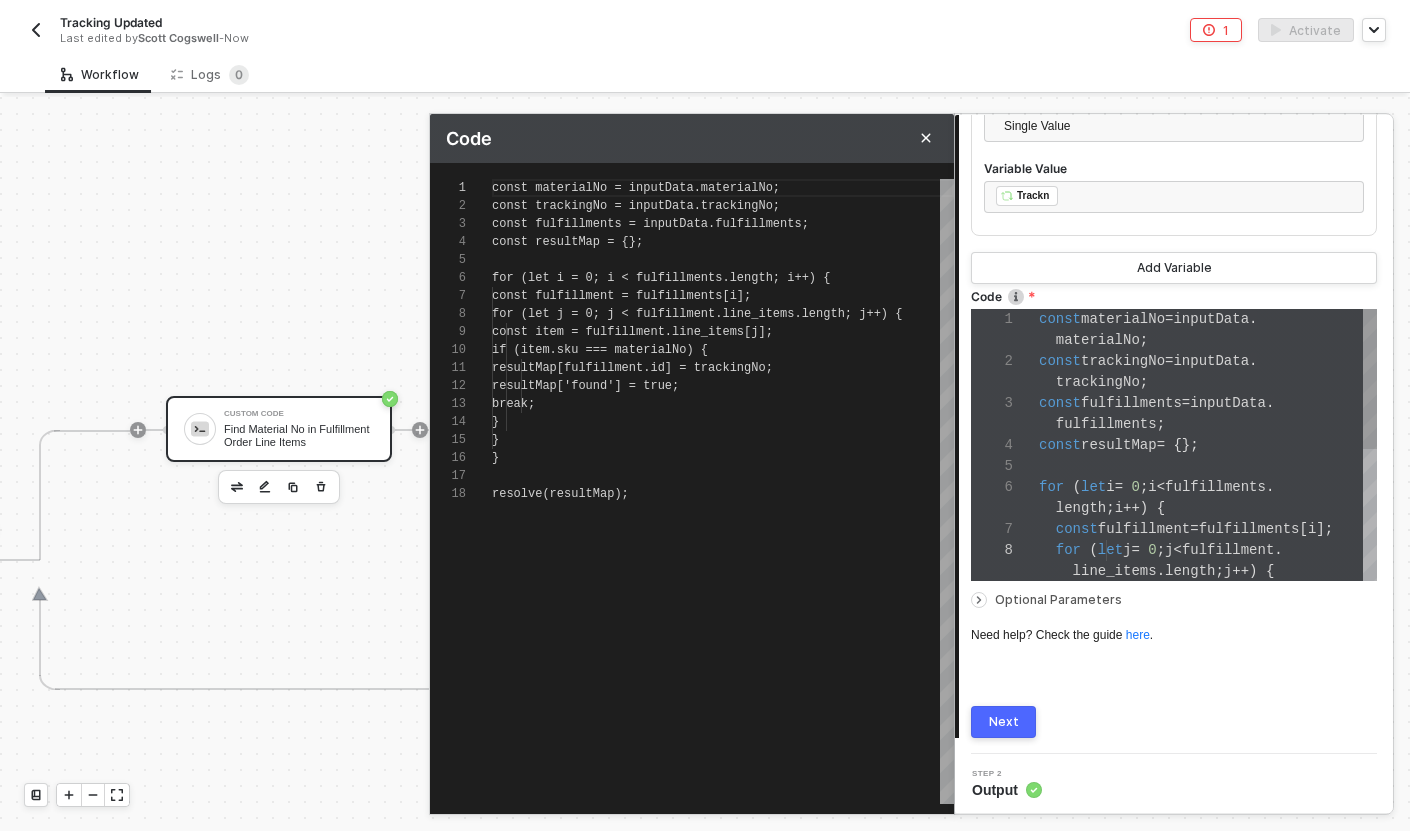 scroll, scrollTop: 180, scrollLeft: 0, axis: vertical 